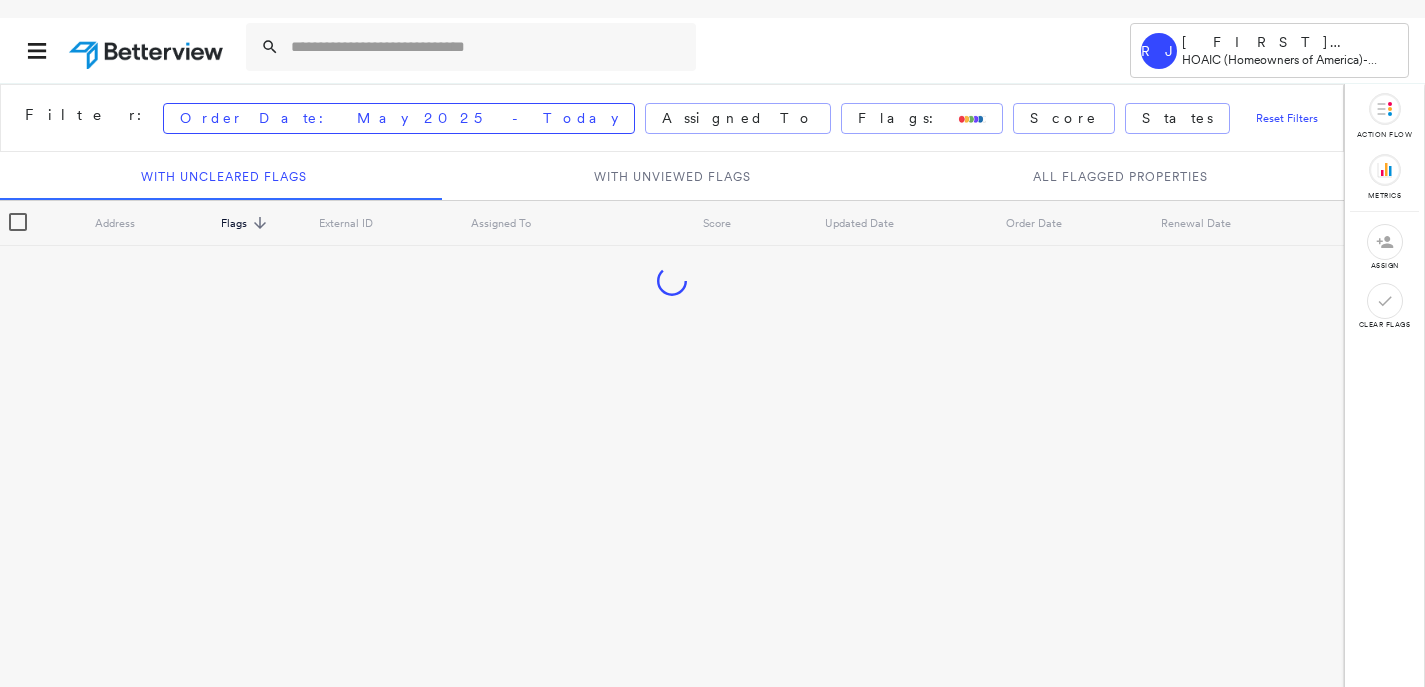 scroll, scrollTop: 0, scrollLeft: 0, axis: both 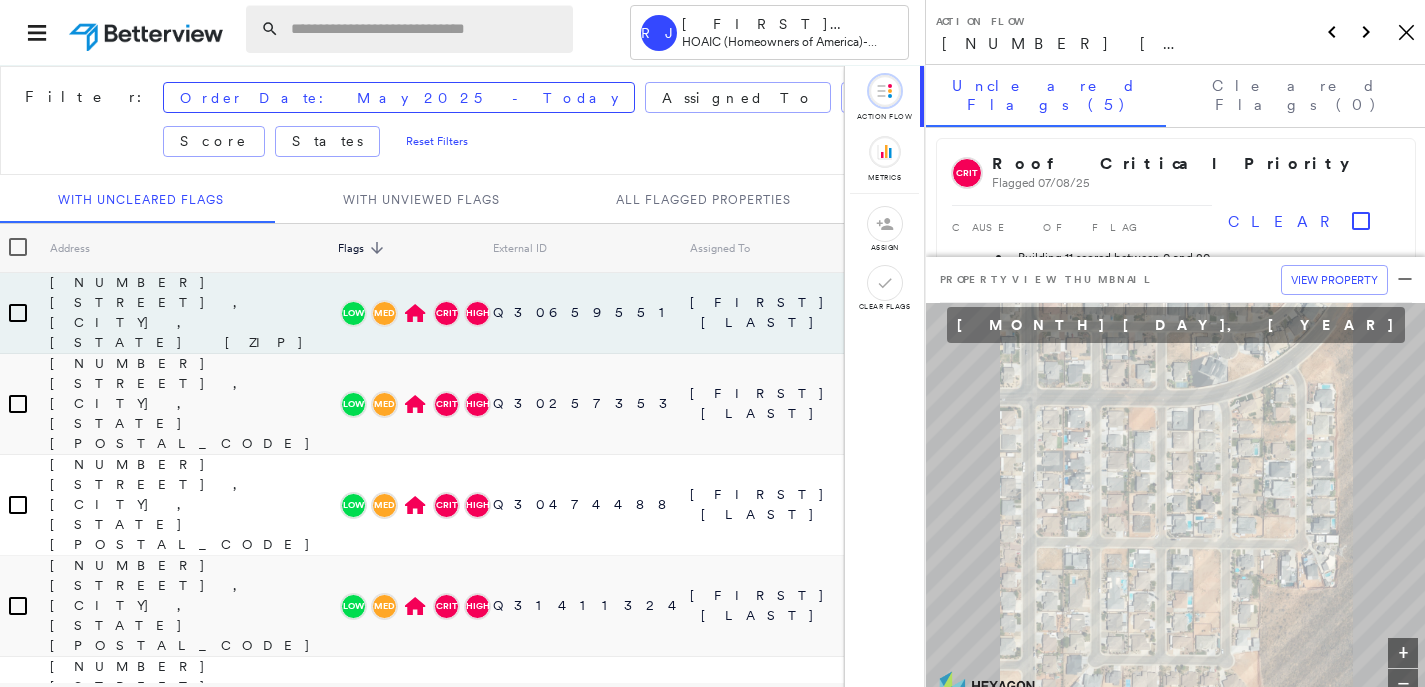 click at bounding box center [426, 29] 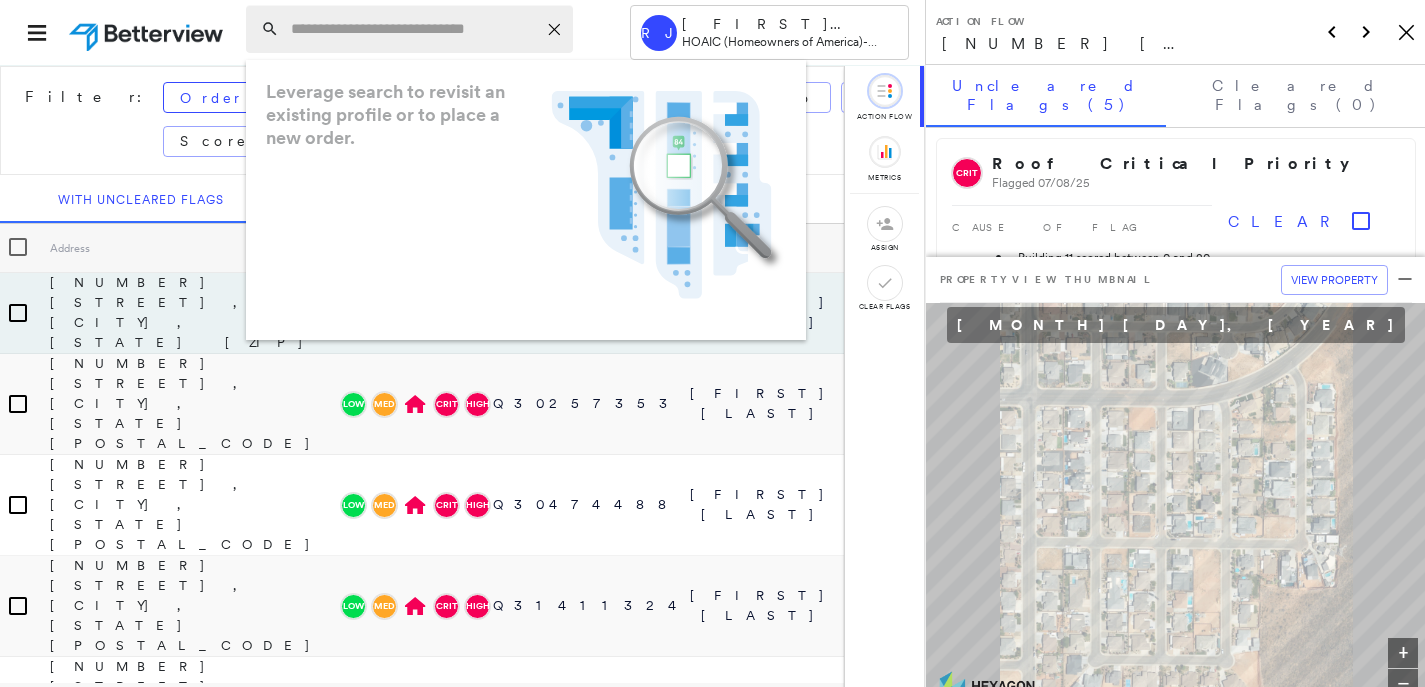 paste on "**********" 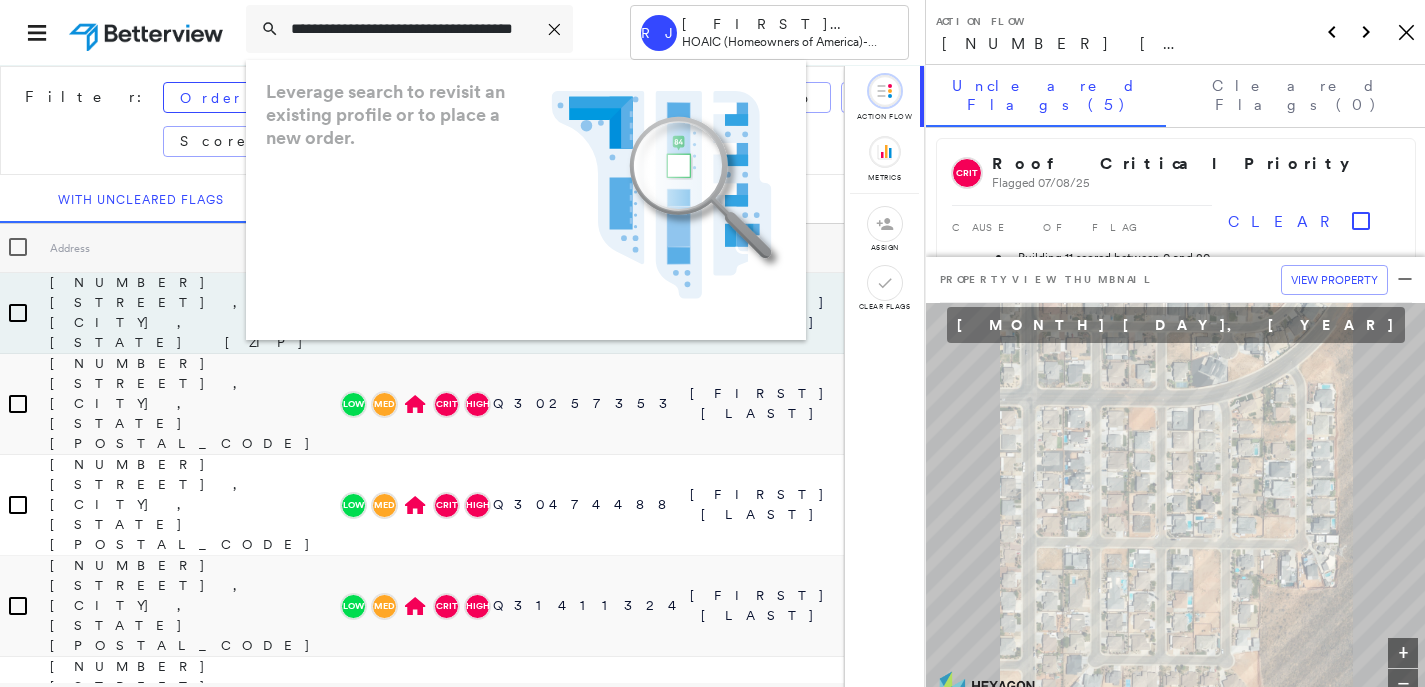 scroll, scrollTop: 0, scrollLeft: 55, axis: horizontal 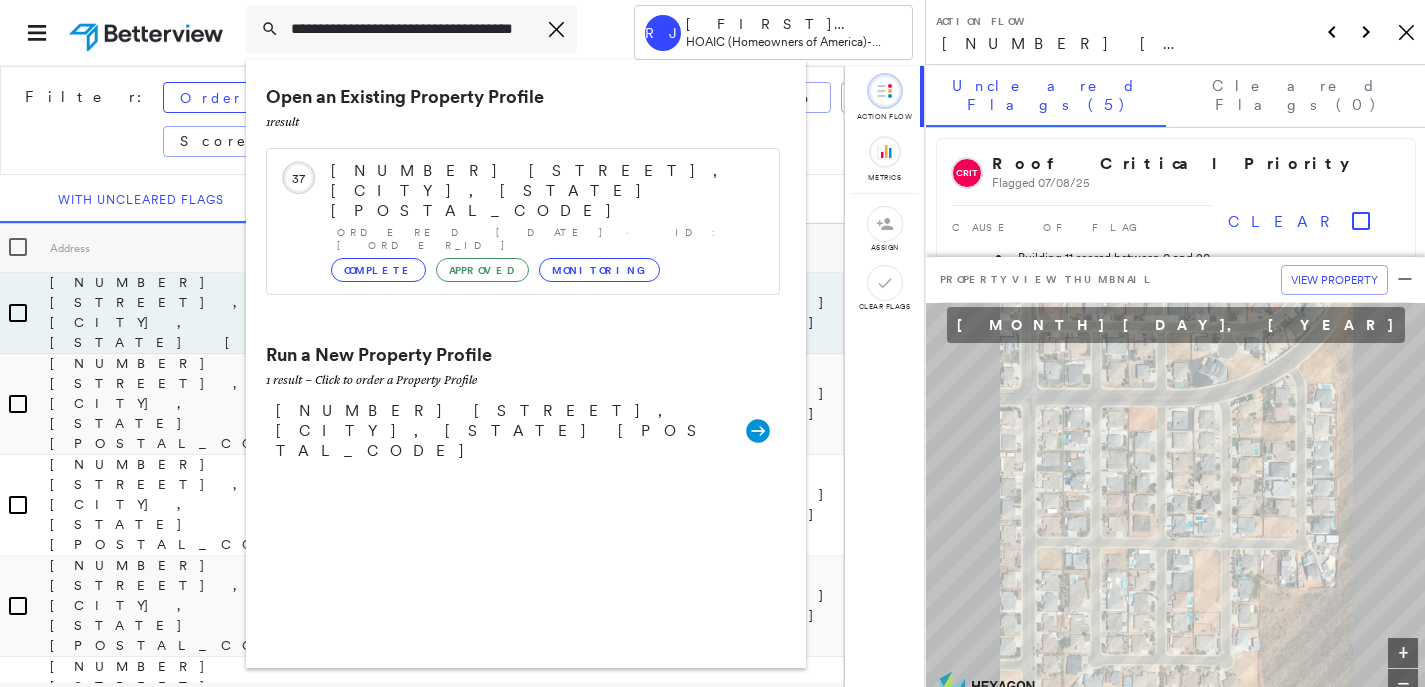 type on "**********" 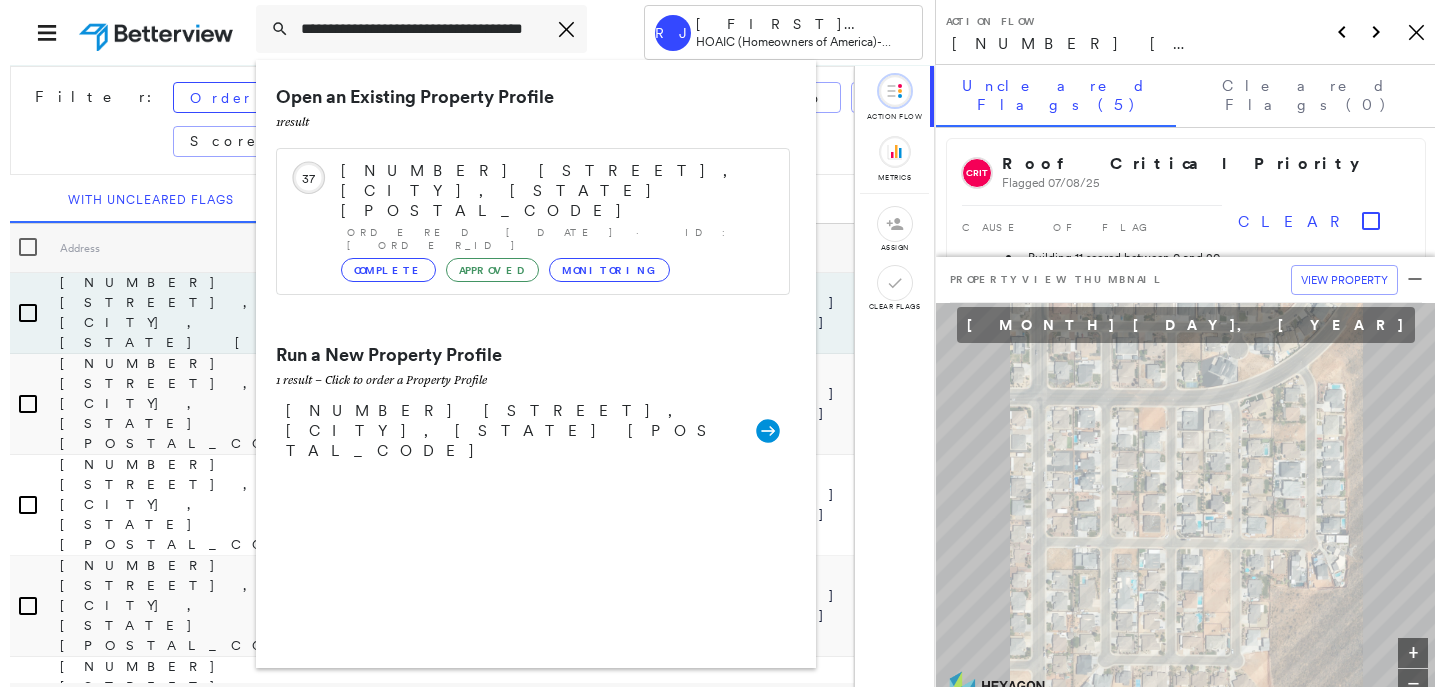 scroll, scrollTop: 0, scrollLeft: 0, axis: both 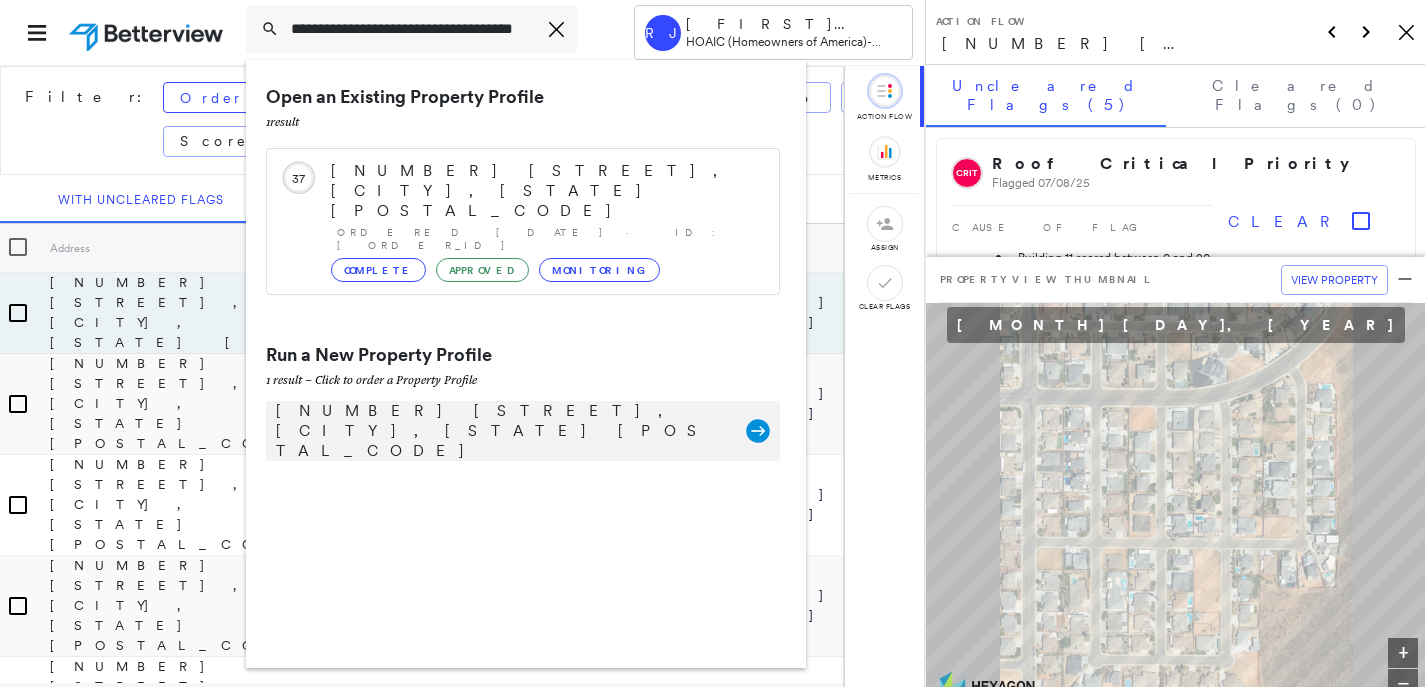 click on "[NUMBER] [STREET], [CITY], [STATE] [POSTAL_CODE]" at bounding box center [501, 431] 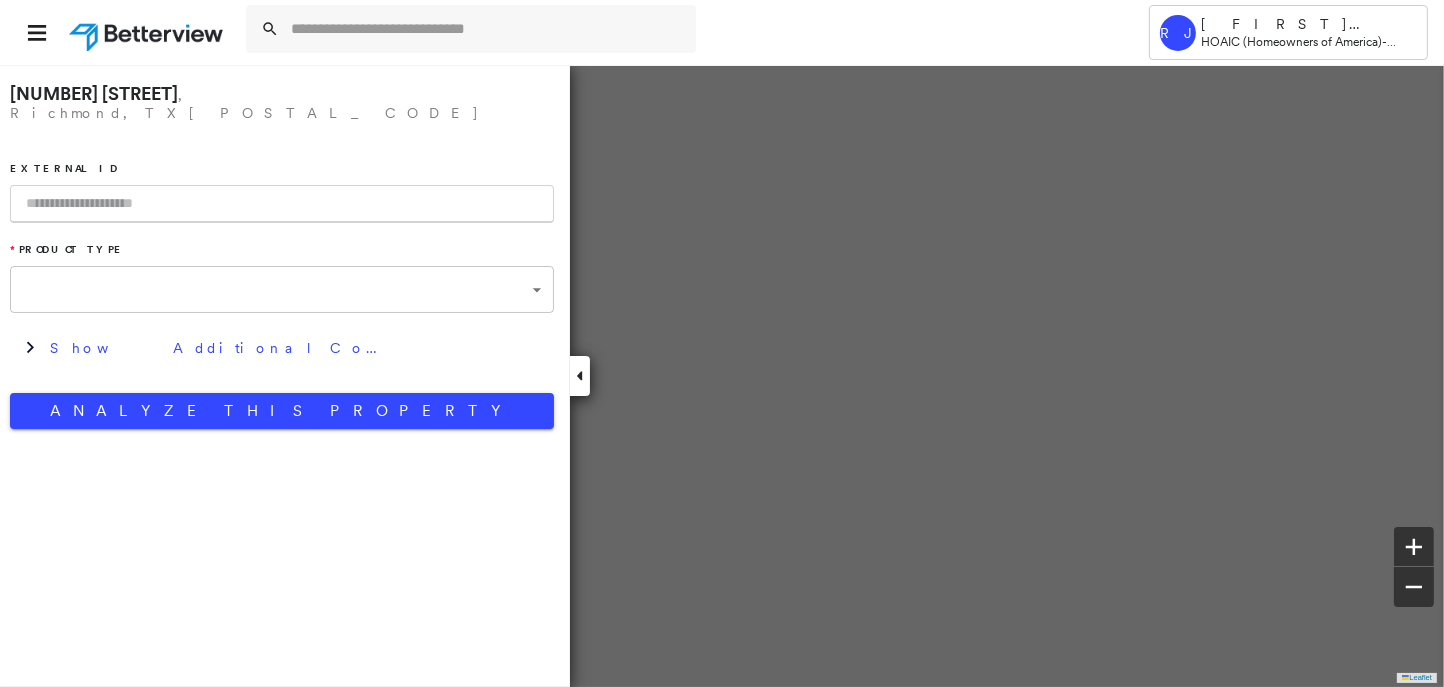 type on "**********" 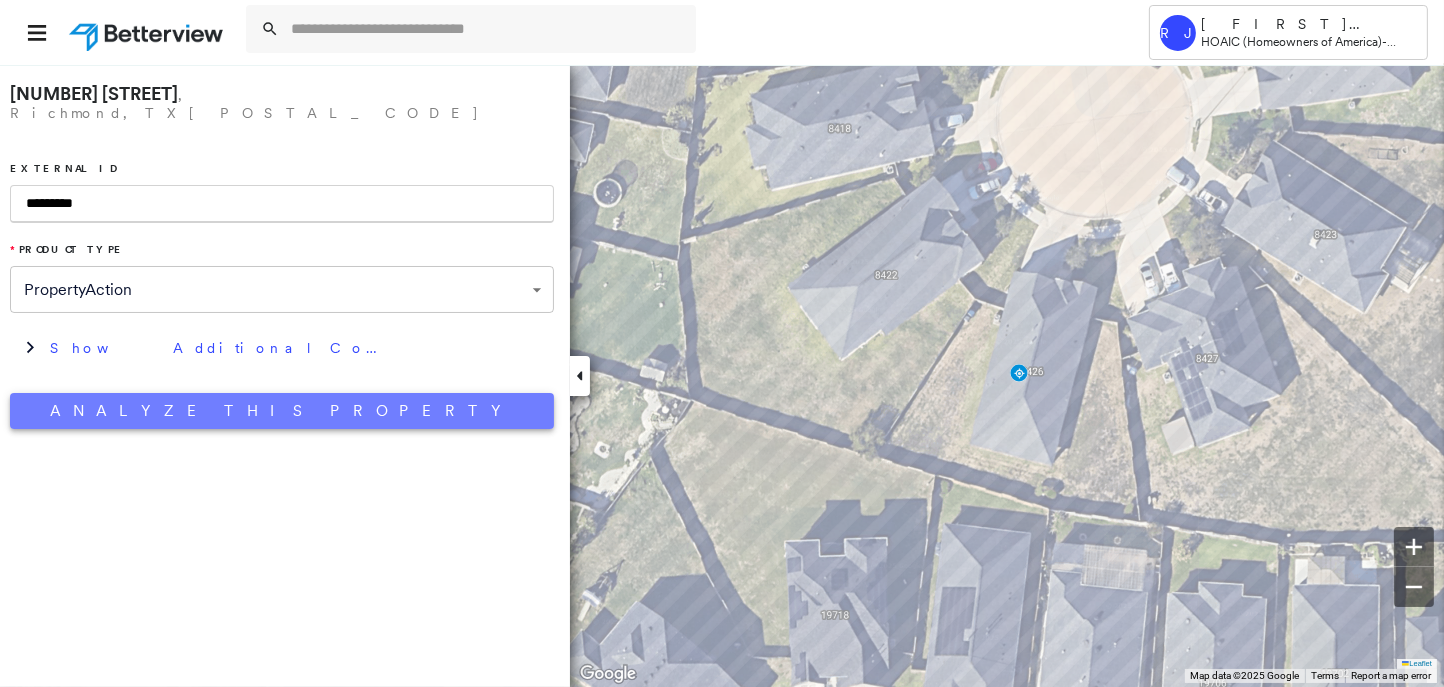 type on "*********" 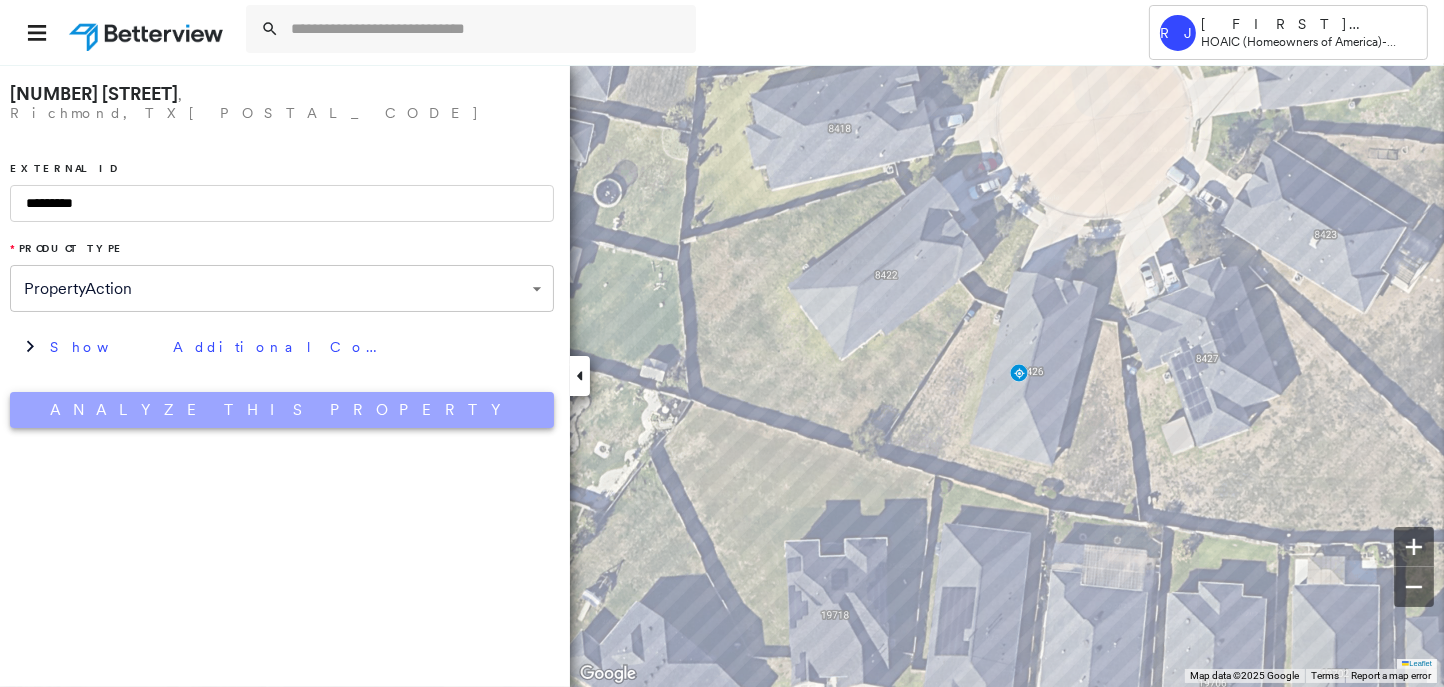 click on "Analyze This Property" at bounding box center [282, 410] 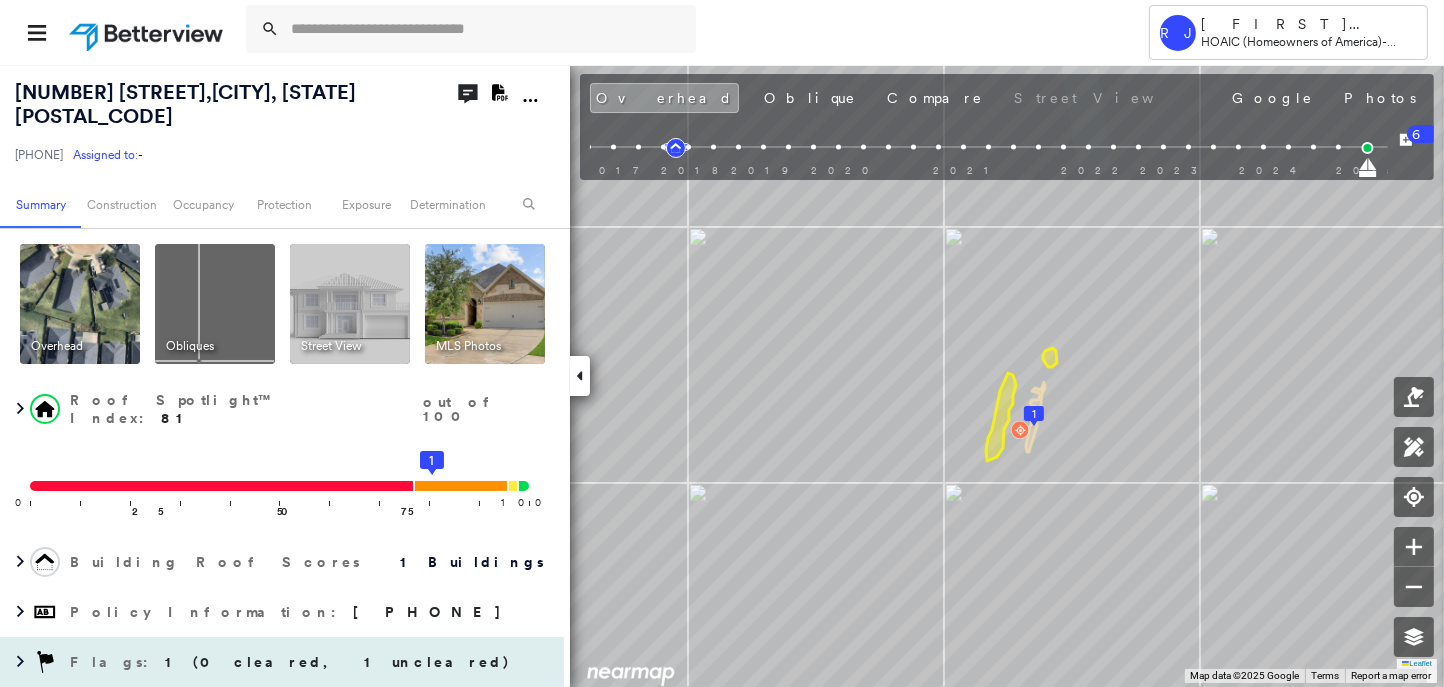 click on "Flags :  1 (0 cleared, 1 uncleared)" at bounding box center [292, 662] 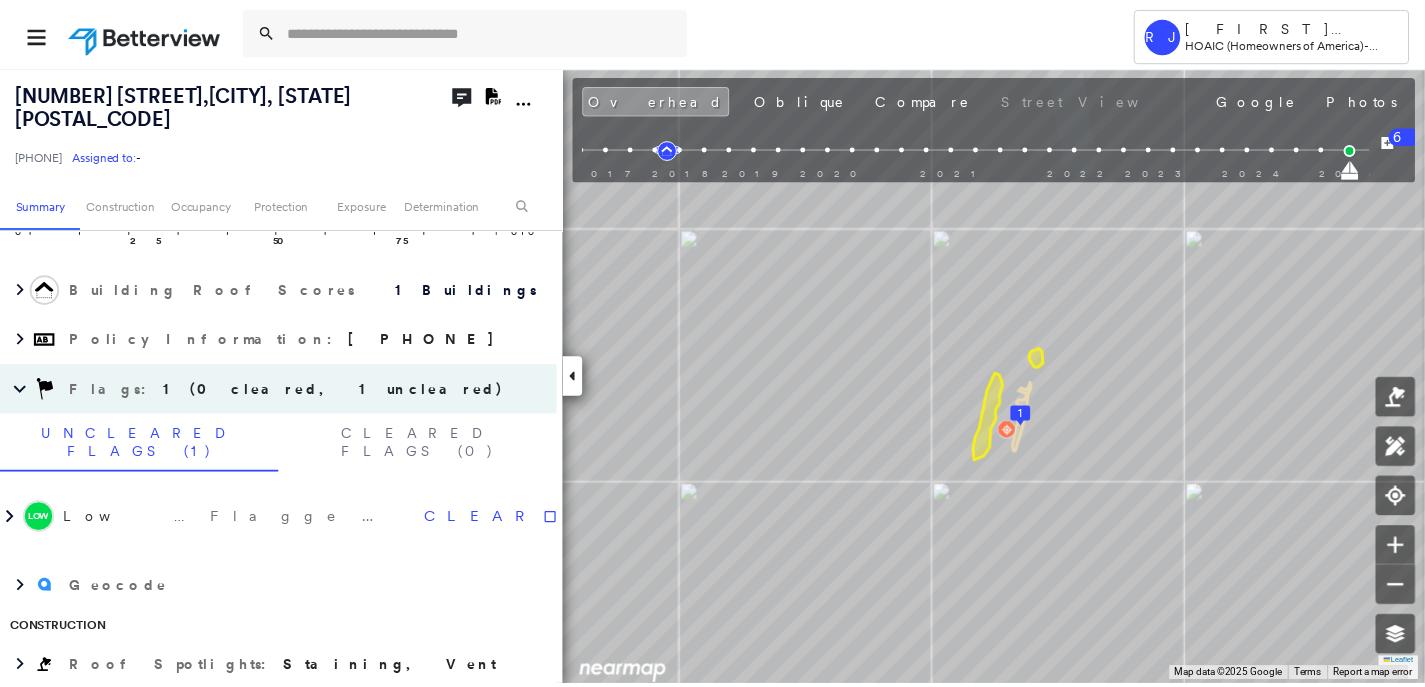 scroll, scrollTop: 314, scrollLeft: 0, axis: vertical 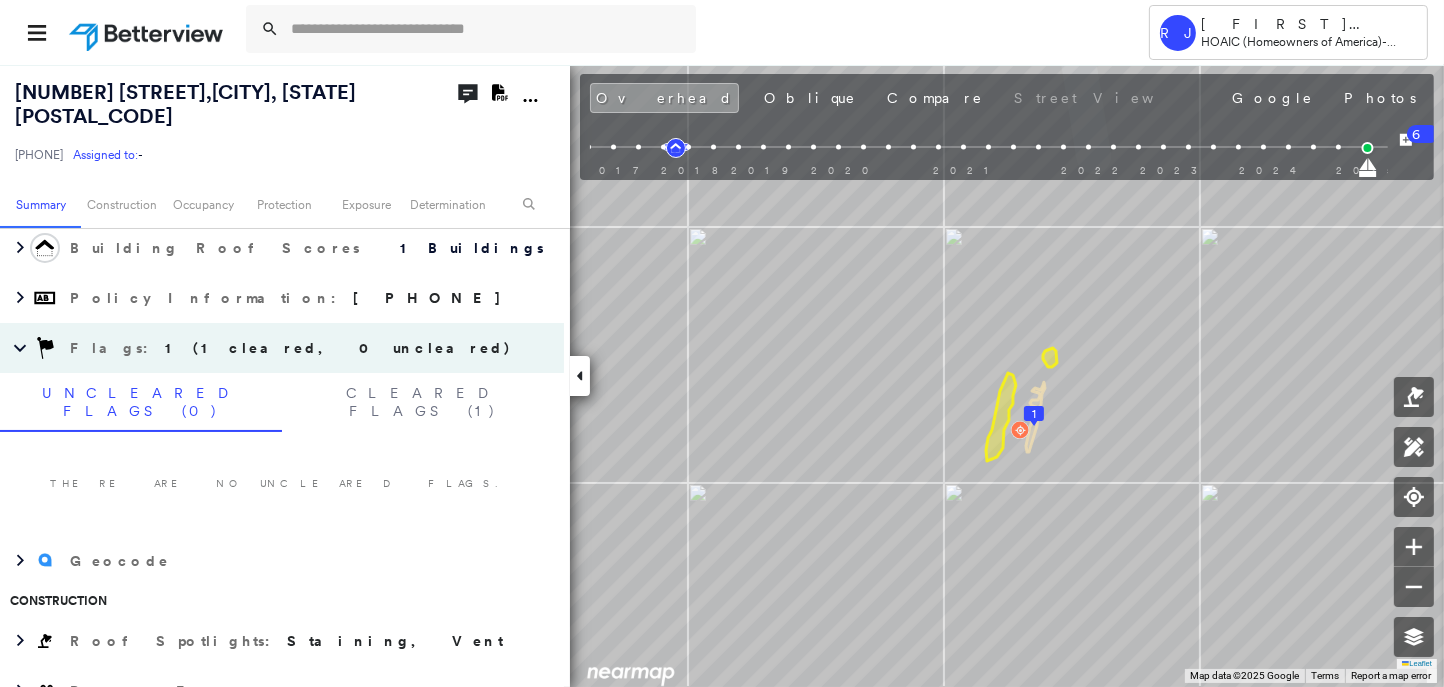 click at bounding box center (148, 32) 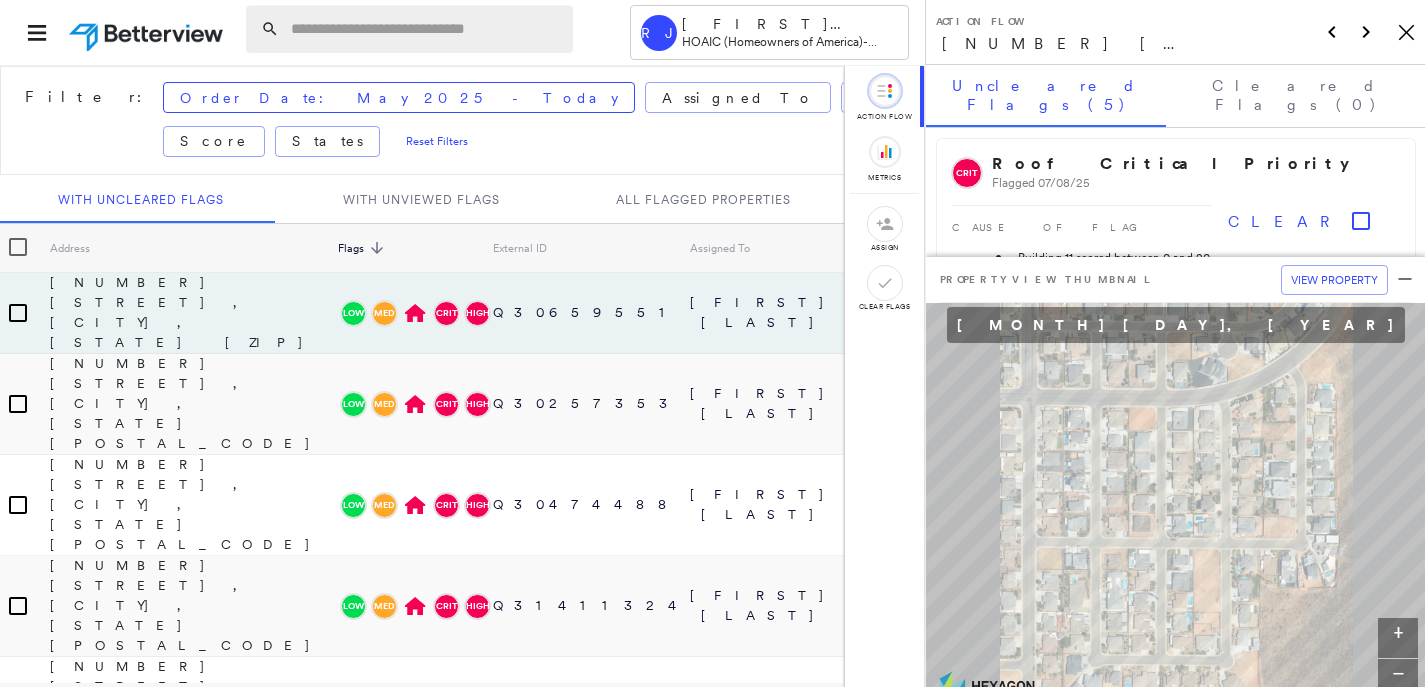 paste on "**********" 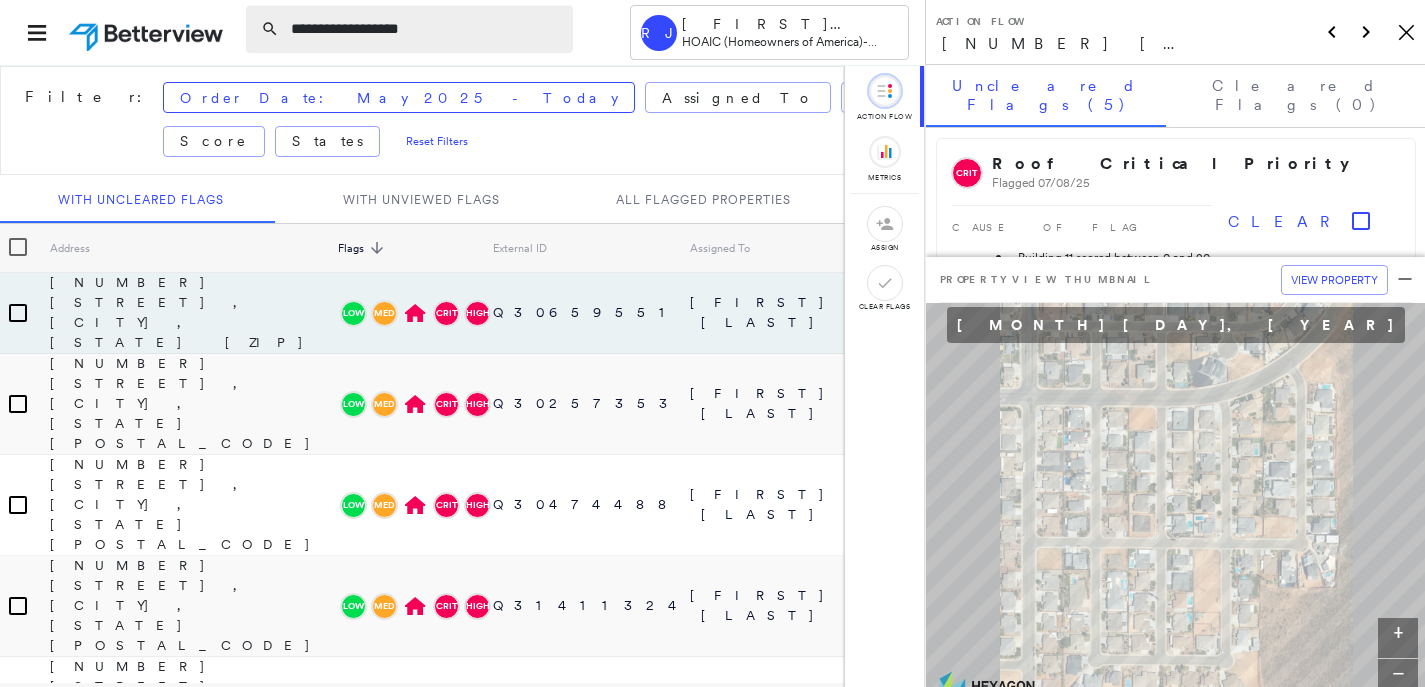 click on "**********" at bounding box center [426, 29] 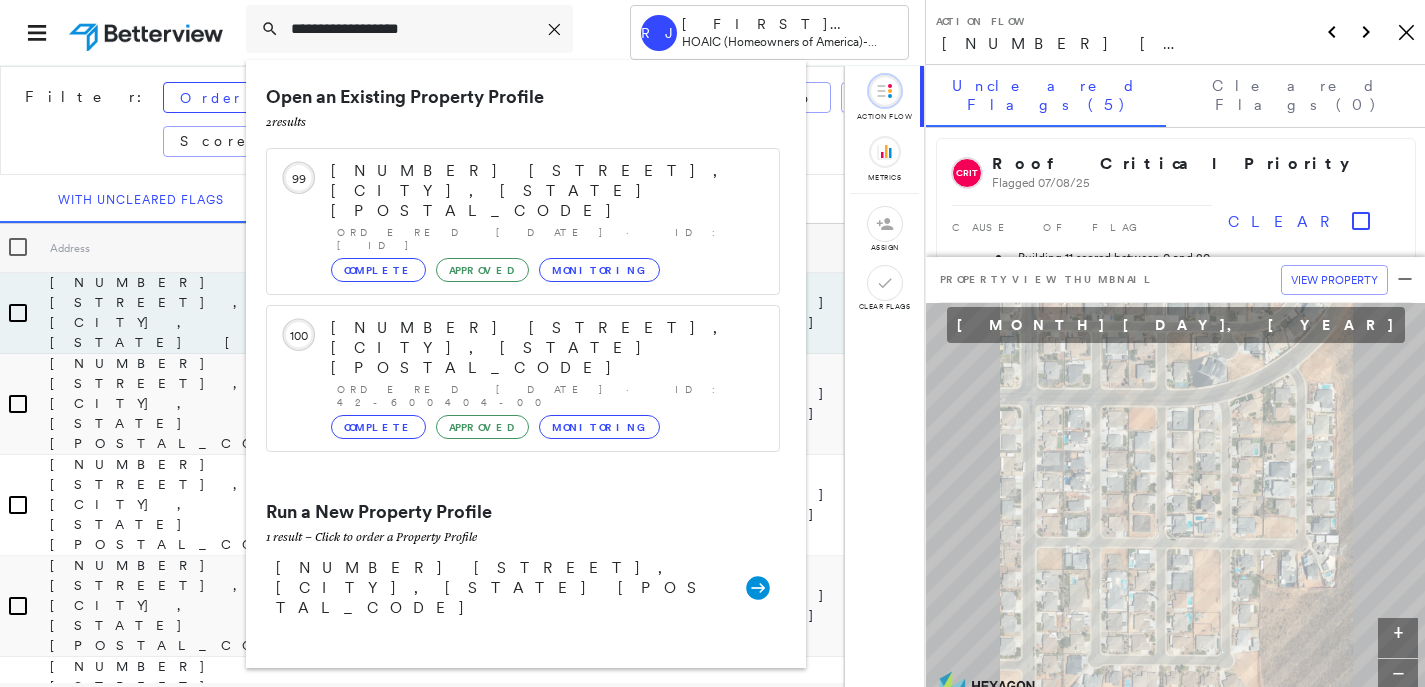 type on "**********" 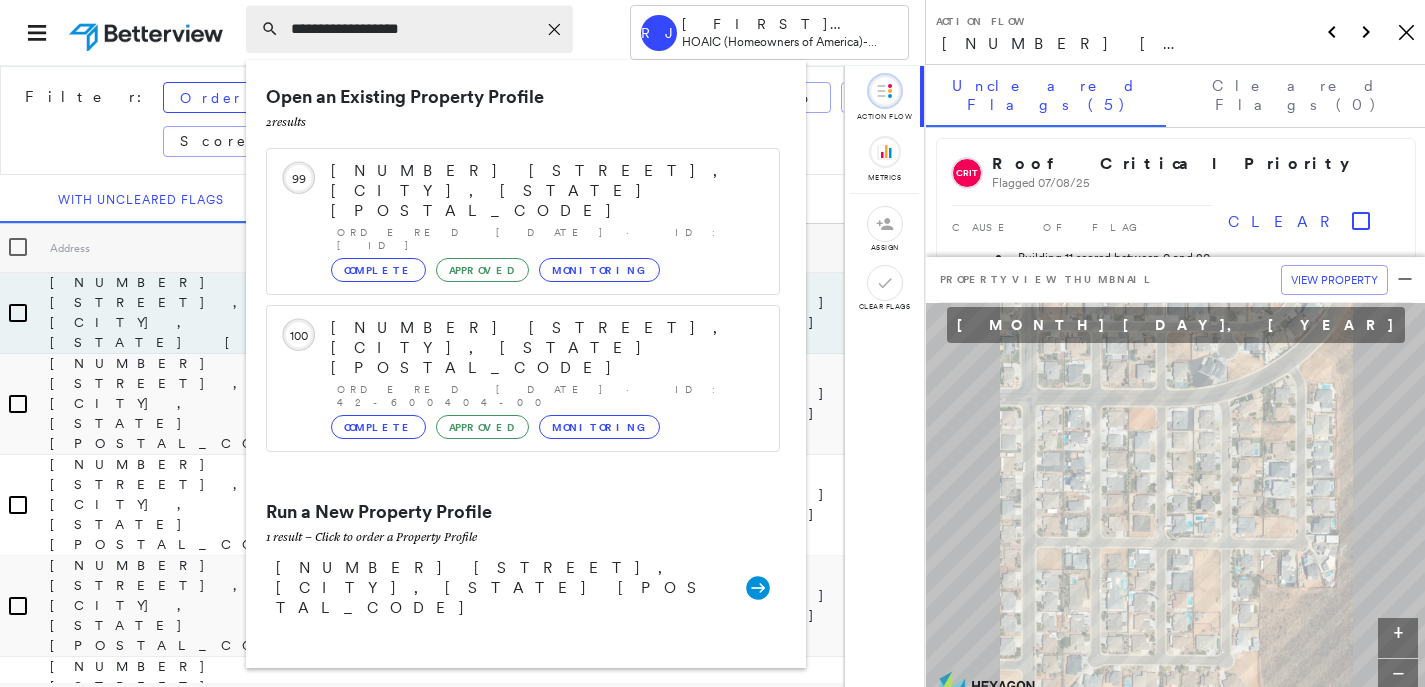 click on "Icon_Closemodal" 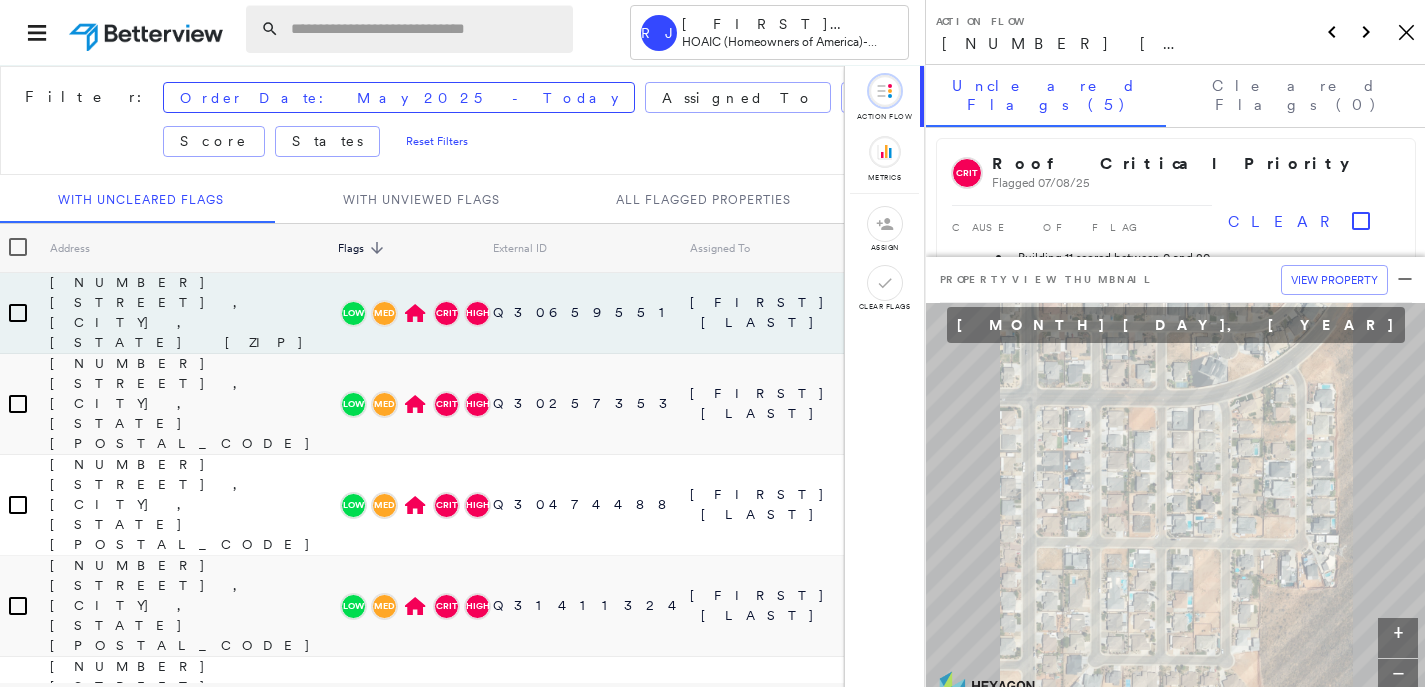 click at bounding box center (426, 29) 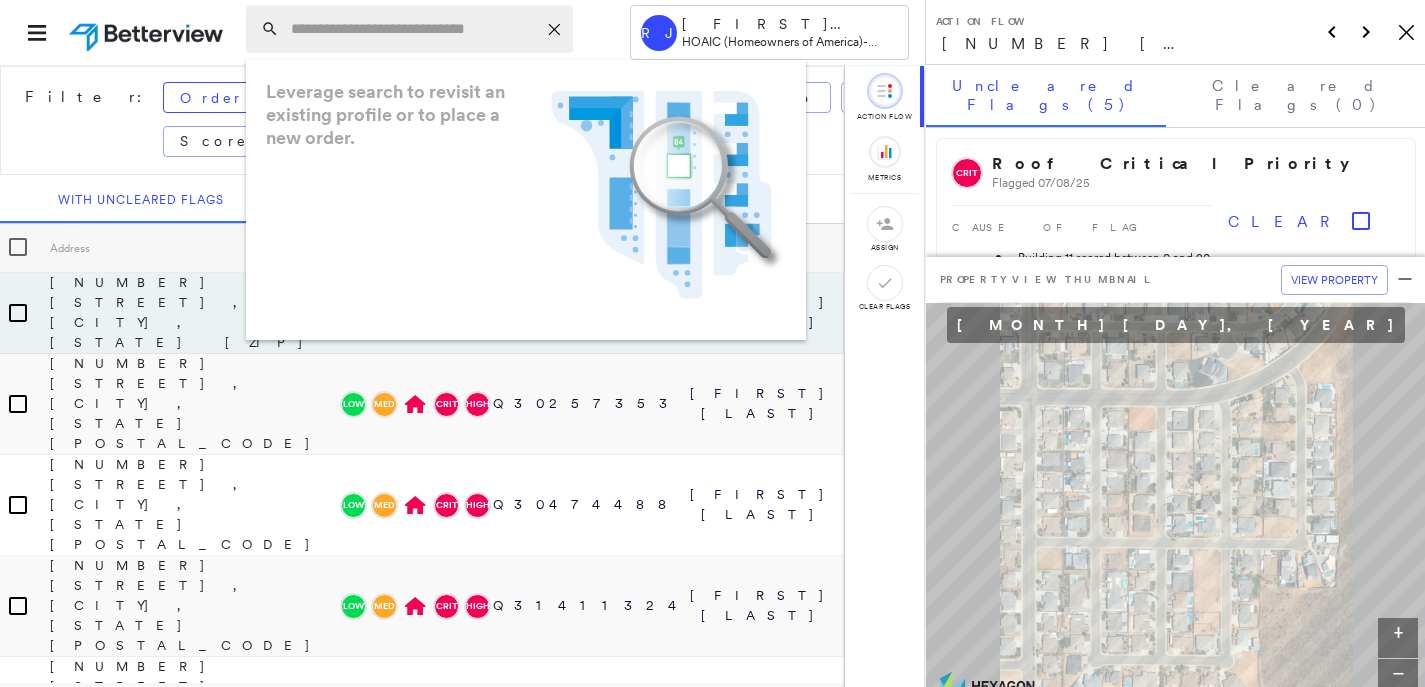 paste on "**********" 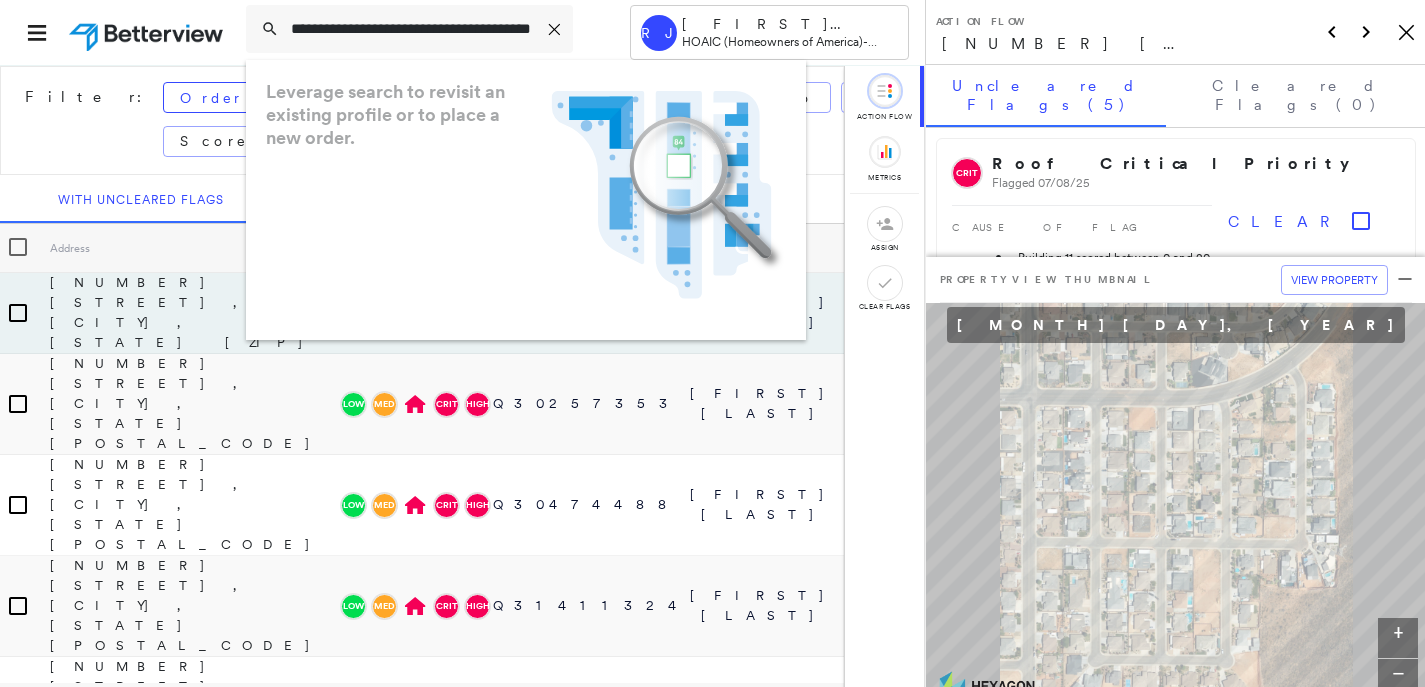 scroll, scrollTop: 0, scrollLeft: 75, axis: horizontal 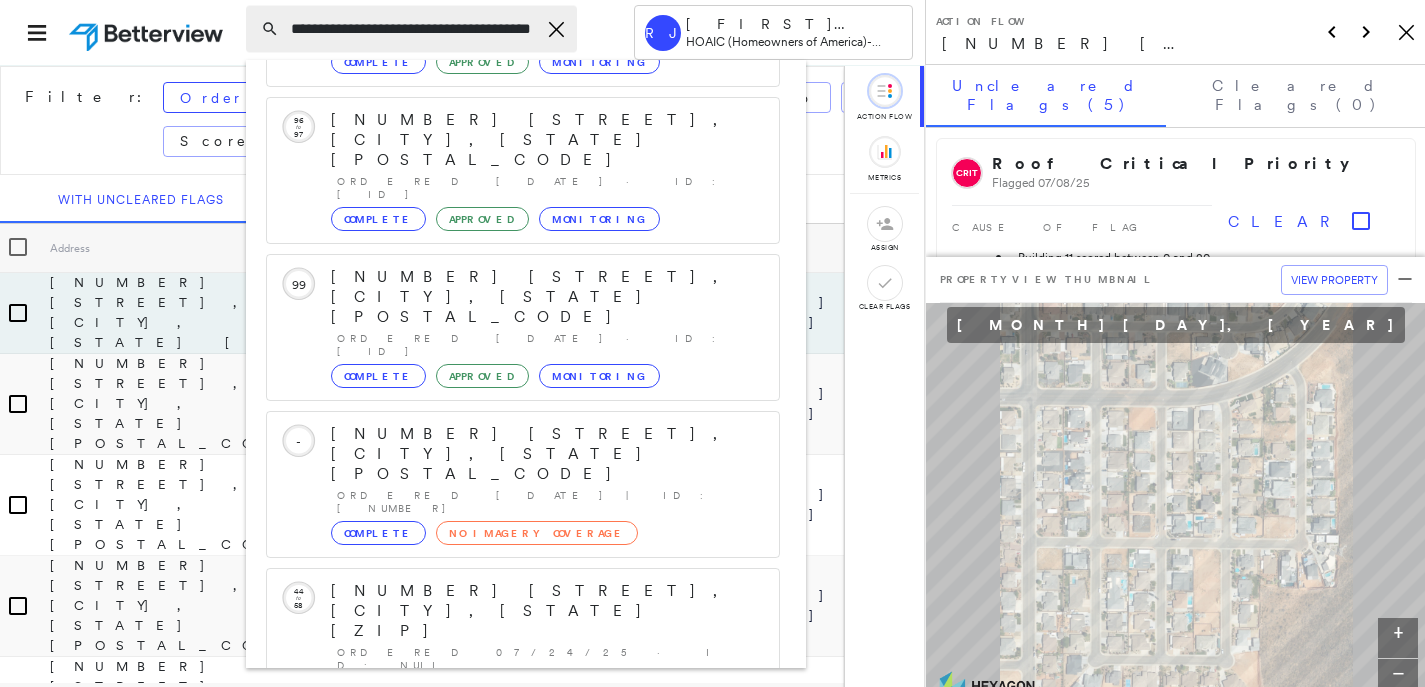 type on "**********" 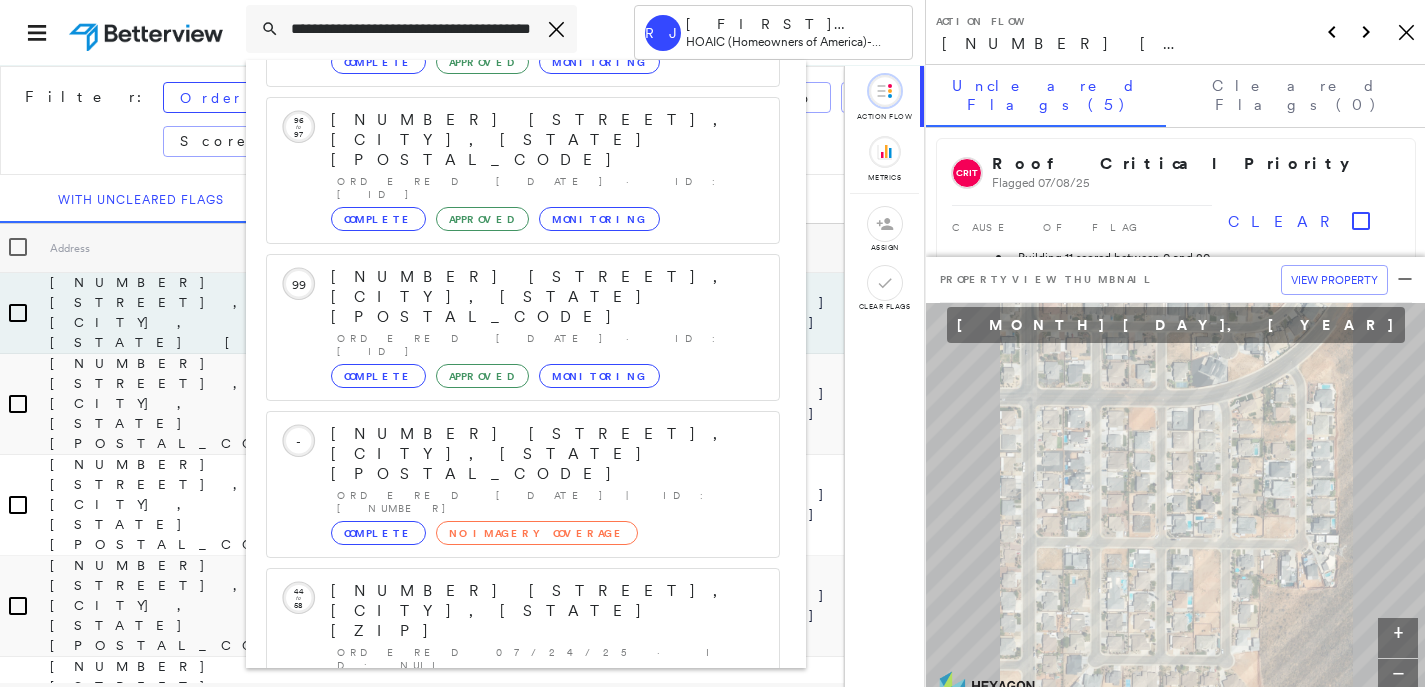 click on "[NUMBER] [STREET] [APT], [CITY], [STATE] [POSTAL_CODE]" at bounding box center (501, 903) 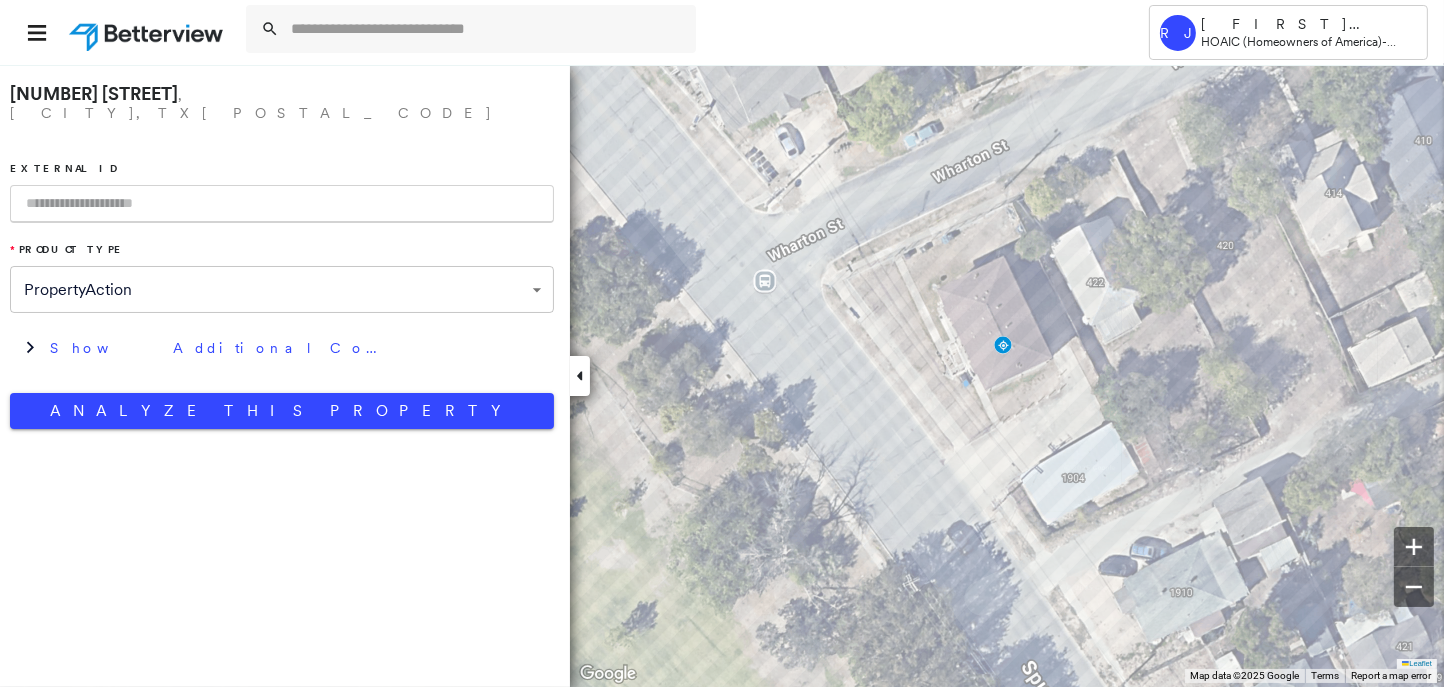 click at bounding box center [148, 32] 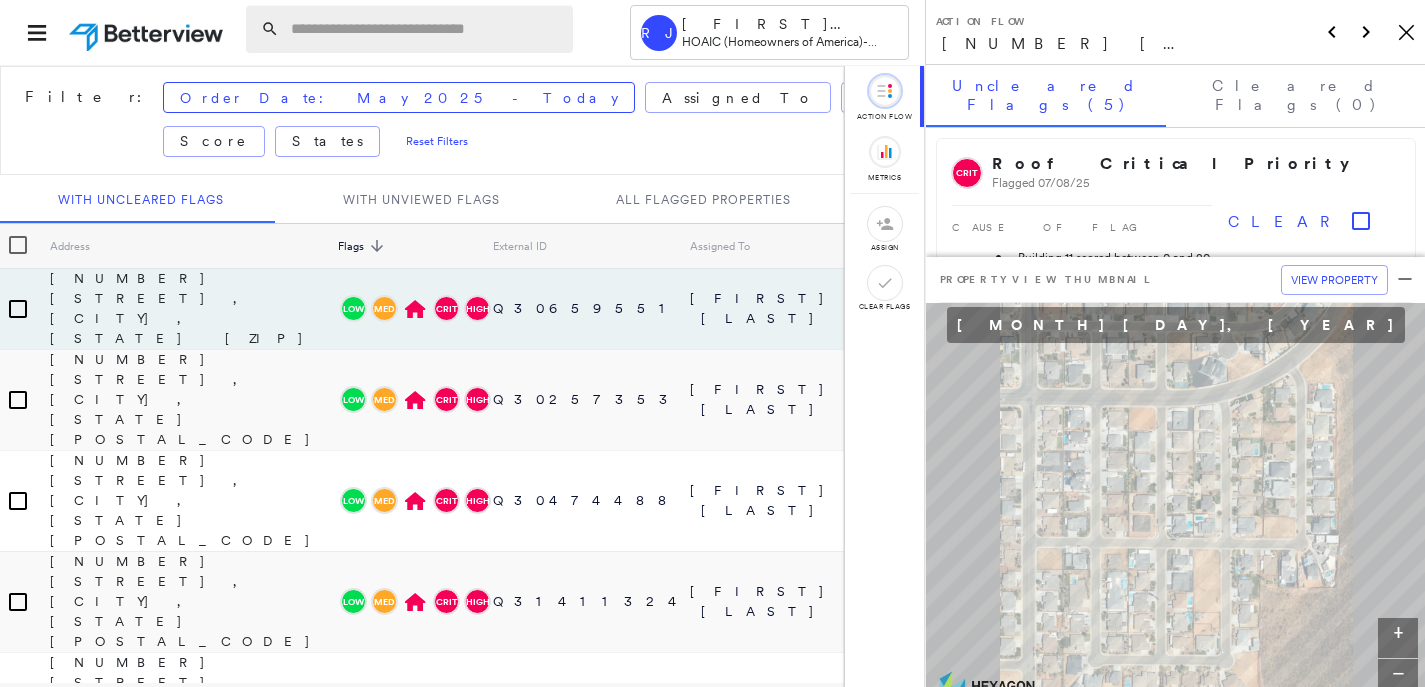 click at bounding box center (426, 29) 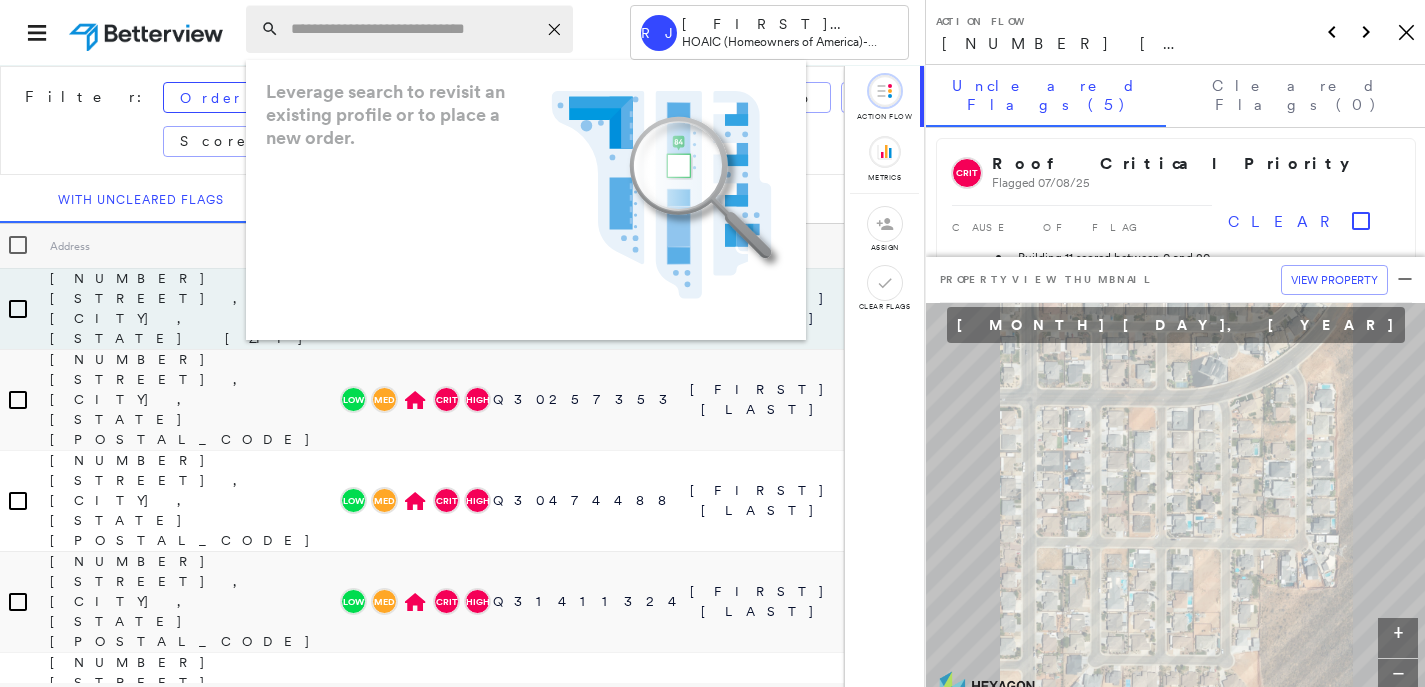 paste on "**********" 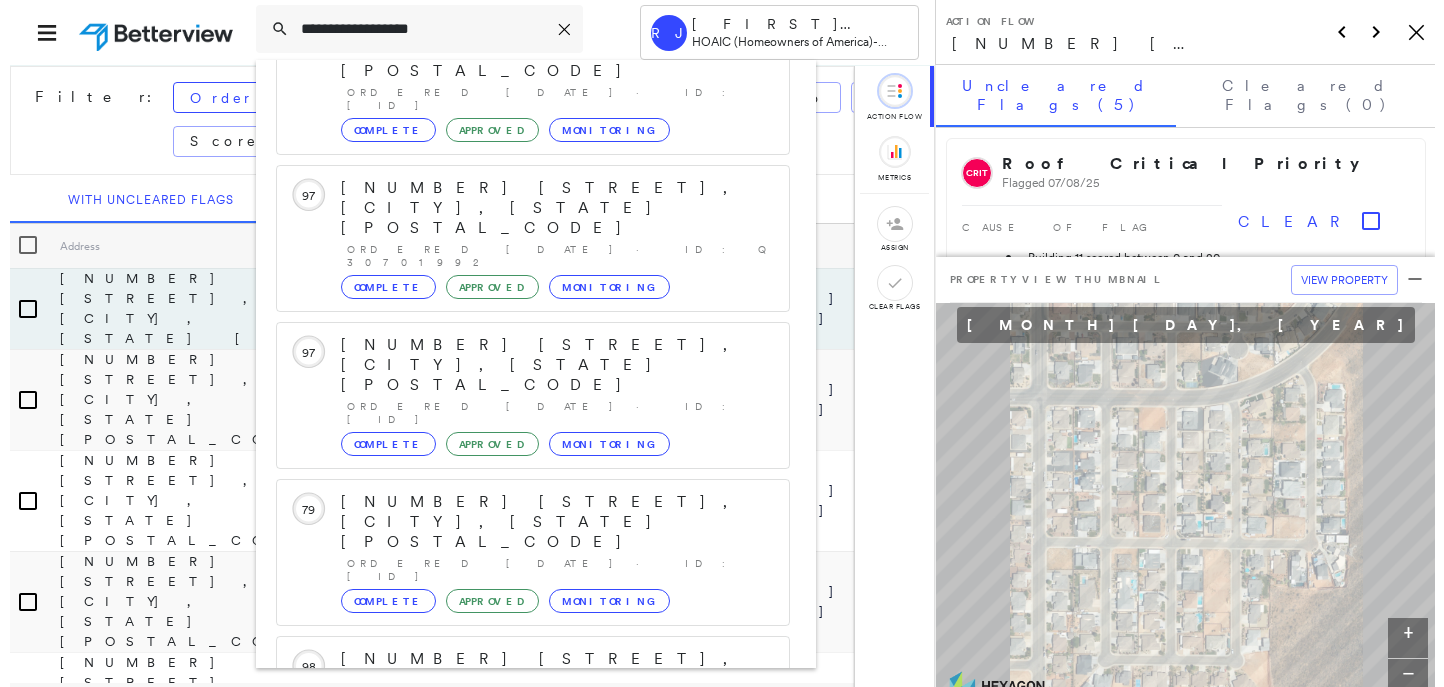 scroll, scrollTop: 208, scrollLeft: 0, axis: vertical 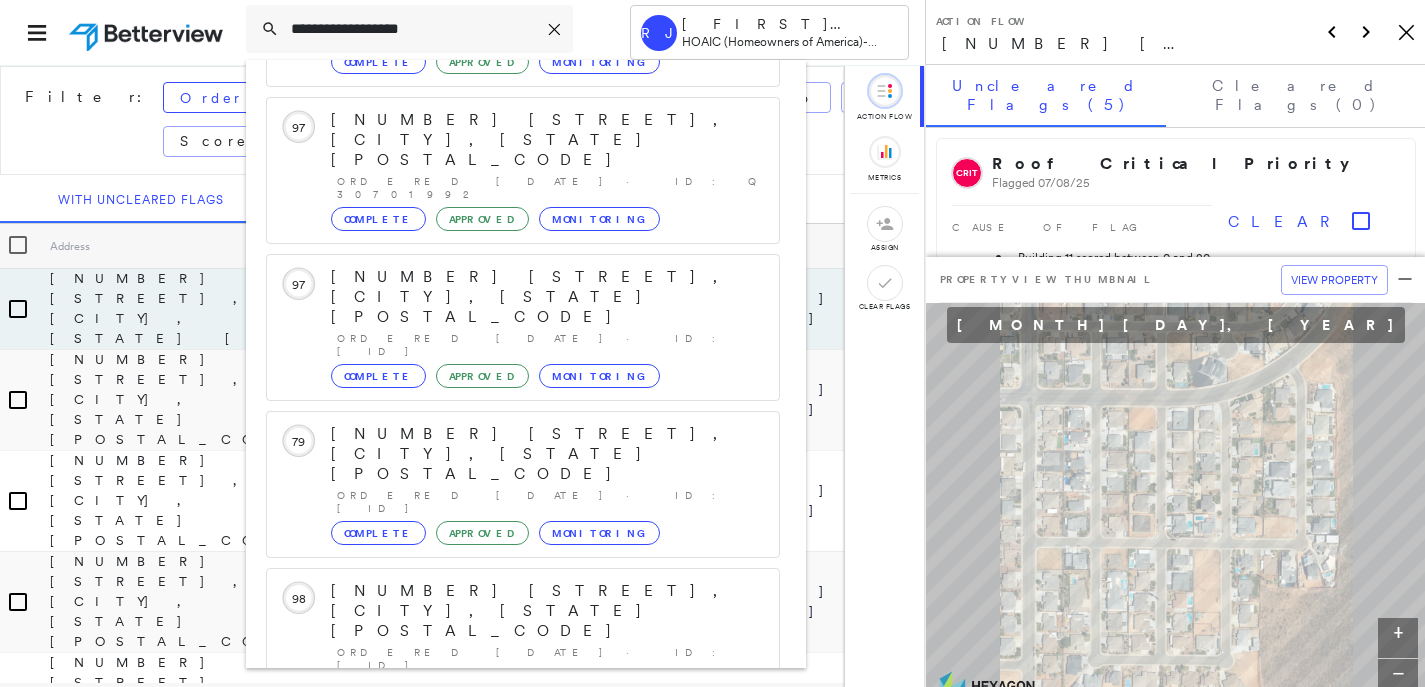 type on "**********" 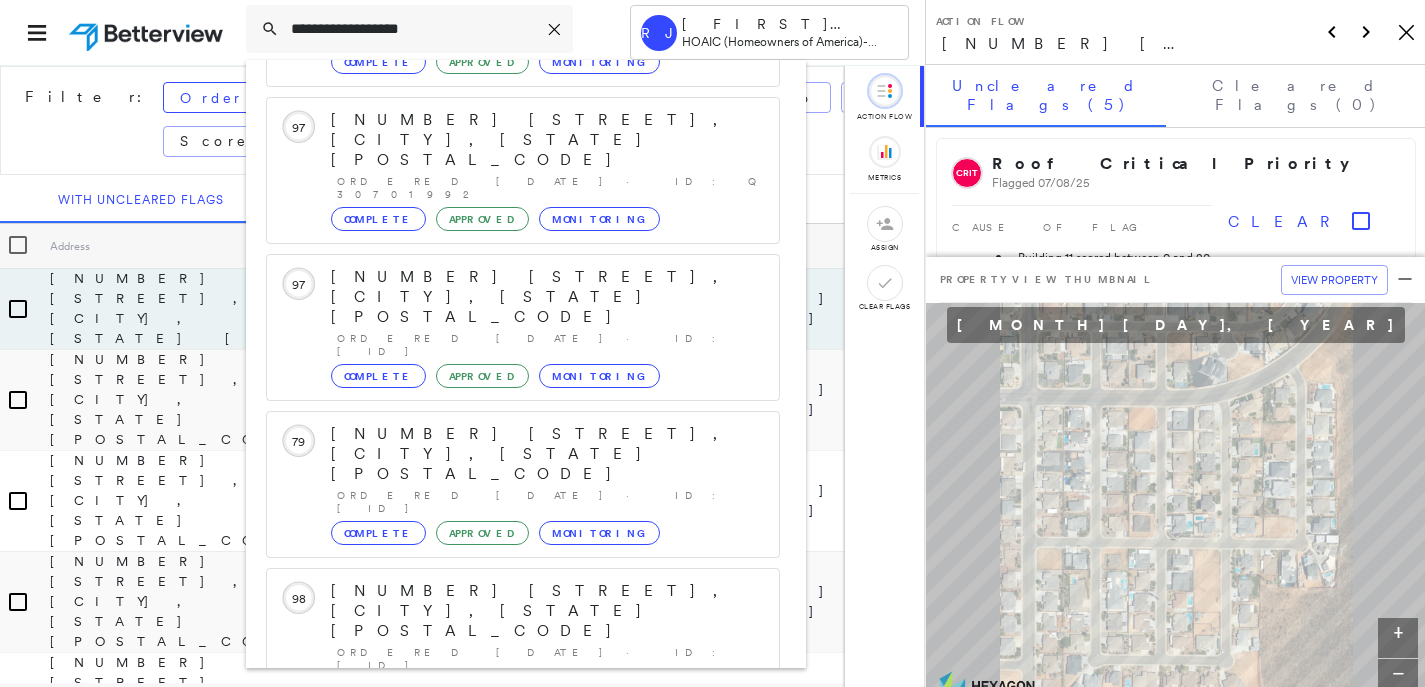 click on "[NUMBER] [STREET], [CITY], [STATE] [POSTAL_CODE]" at bounding box center [501, 903] 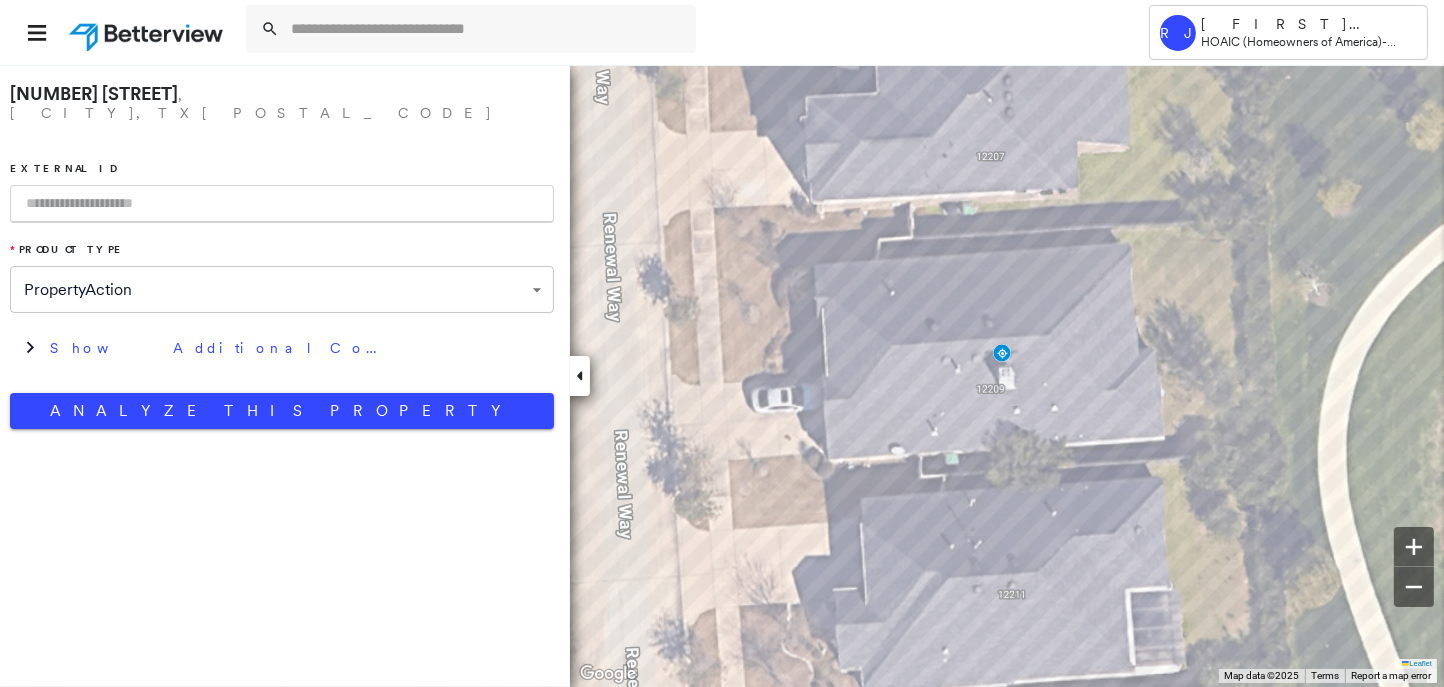 click at bounding box center [282, 204] 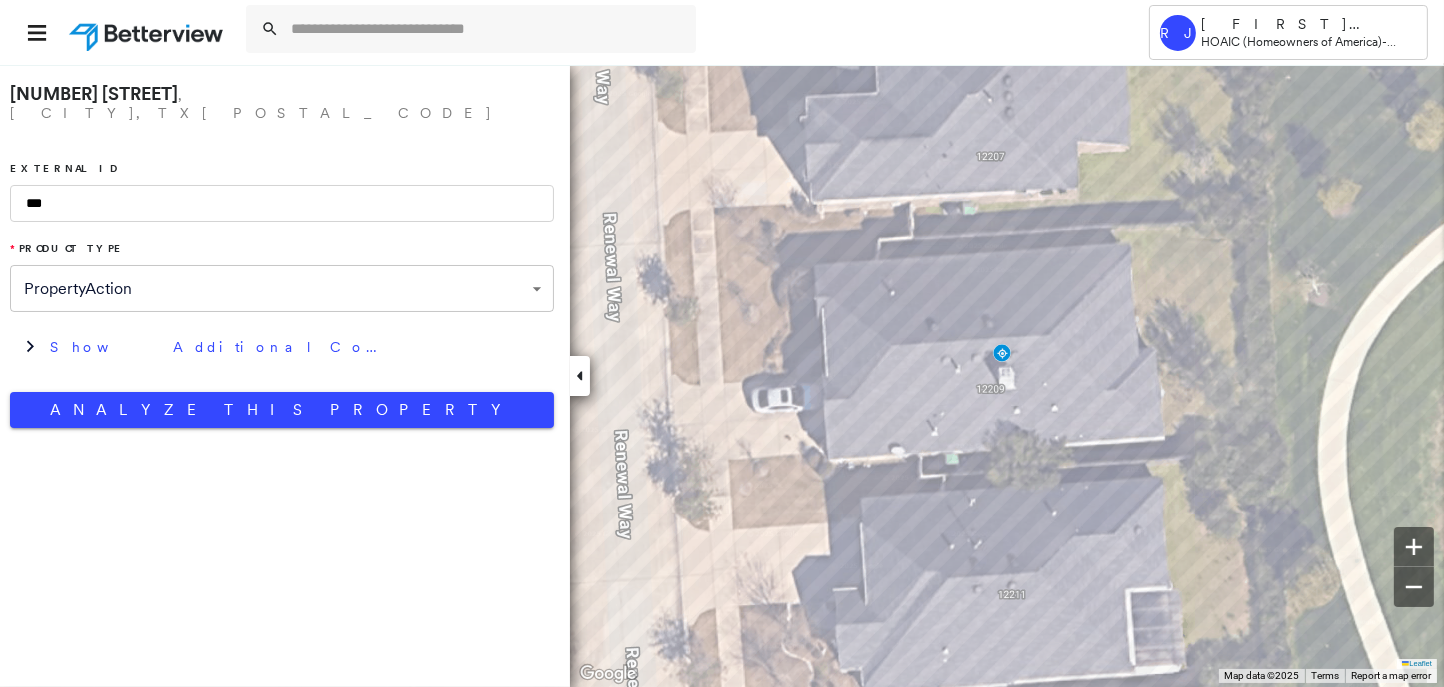 click on "***" at bounding box center (282, 203) 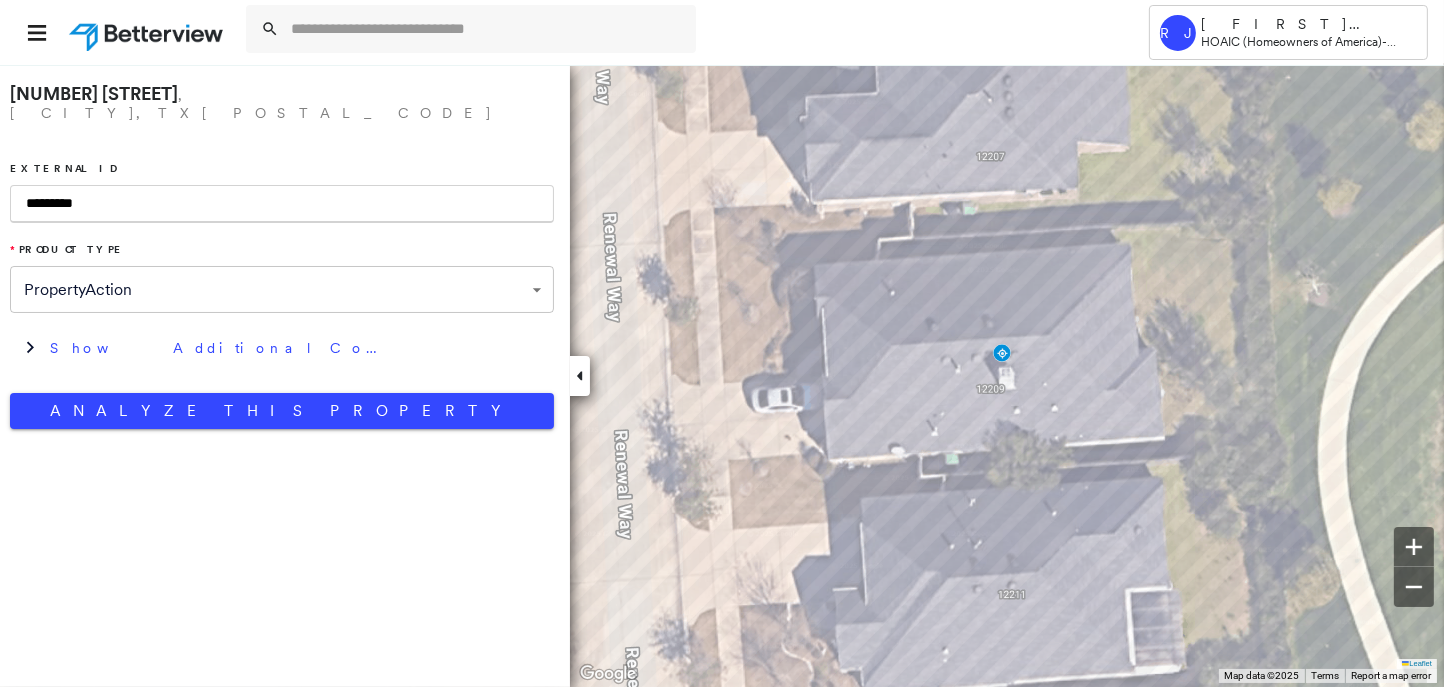 type on "*********" 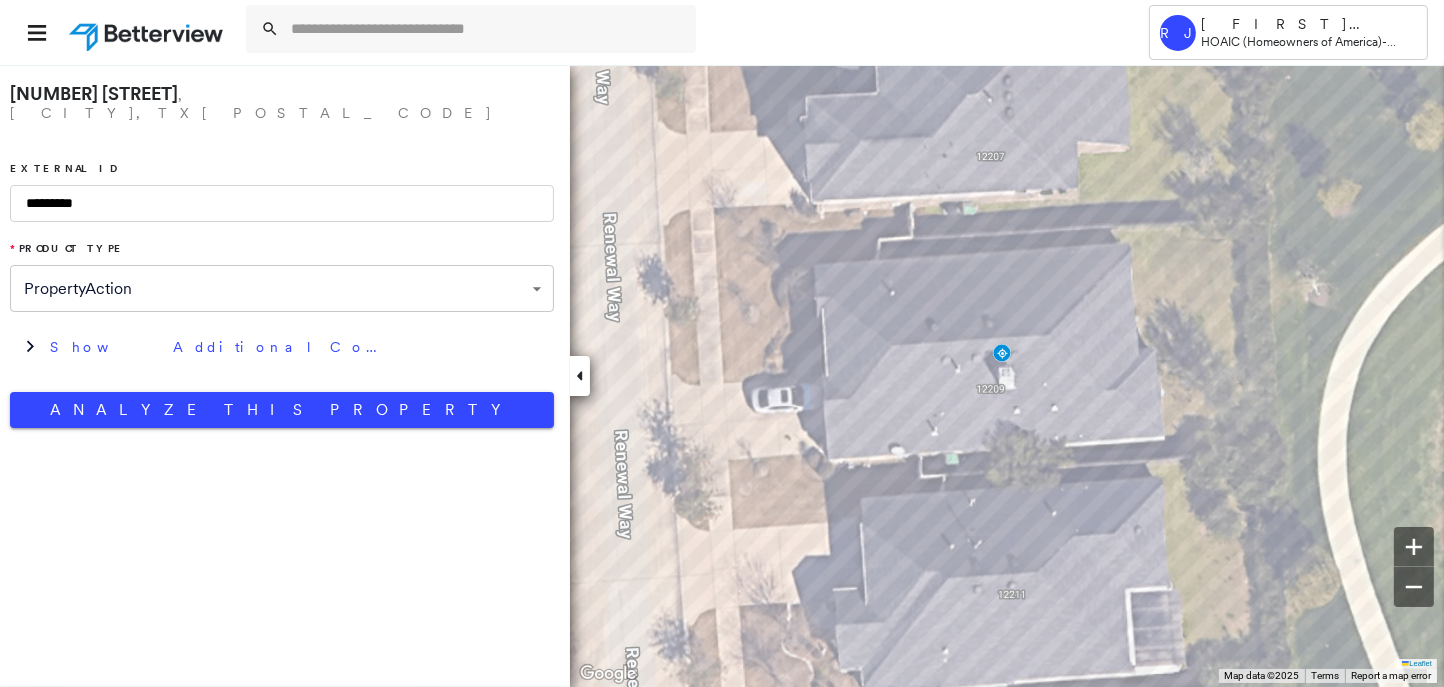 click on "[NUMBER] [STREET] , [CITY],  [STATE]  [POSTAL_CODE] [EXTERNAL_ID] [PRODUCT_TYPE] [PROPERTY_ACTION]" at bounding box center [282, 251] 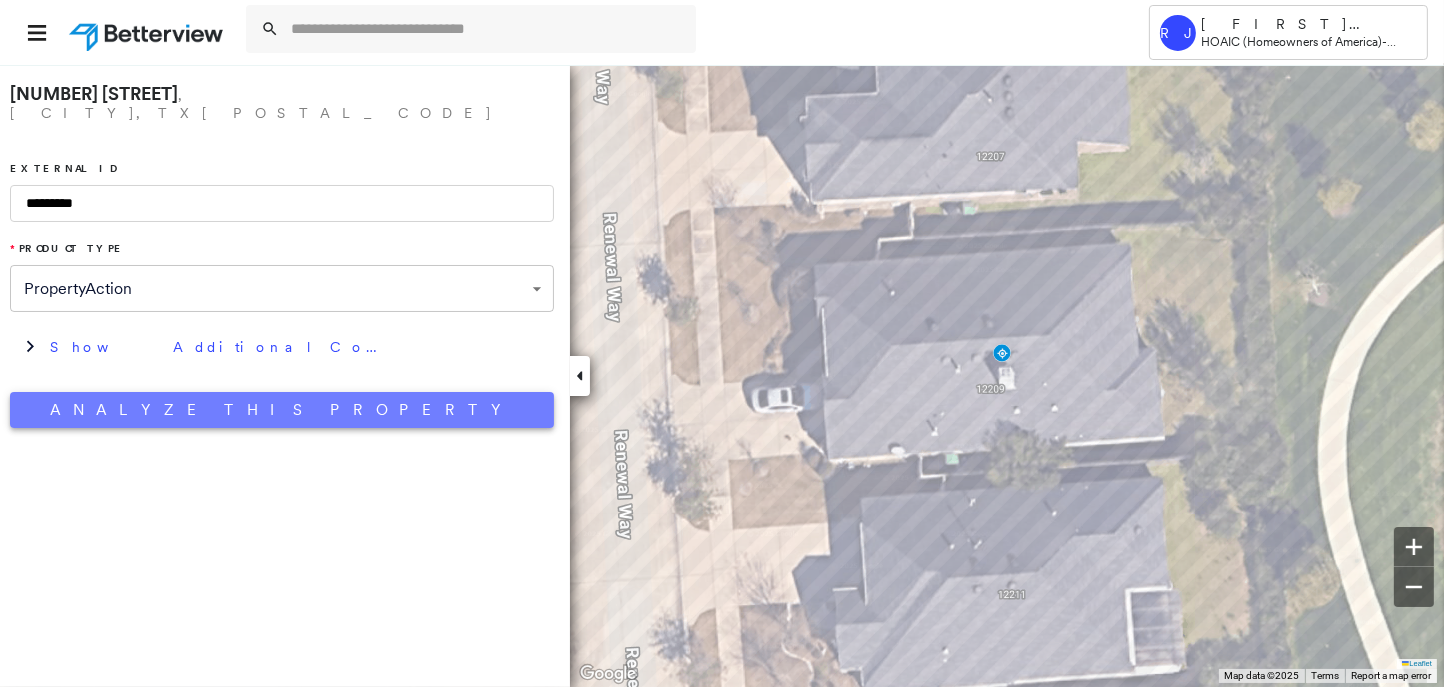 click on "Analyze This Property" at bounding box center [282, 410] 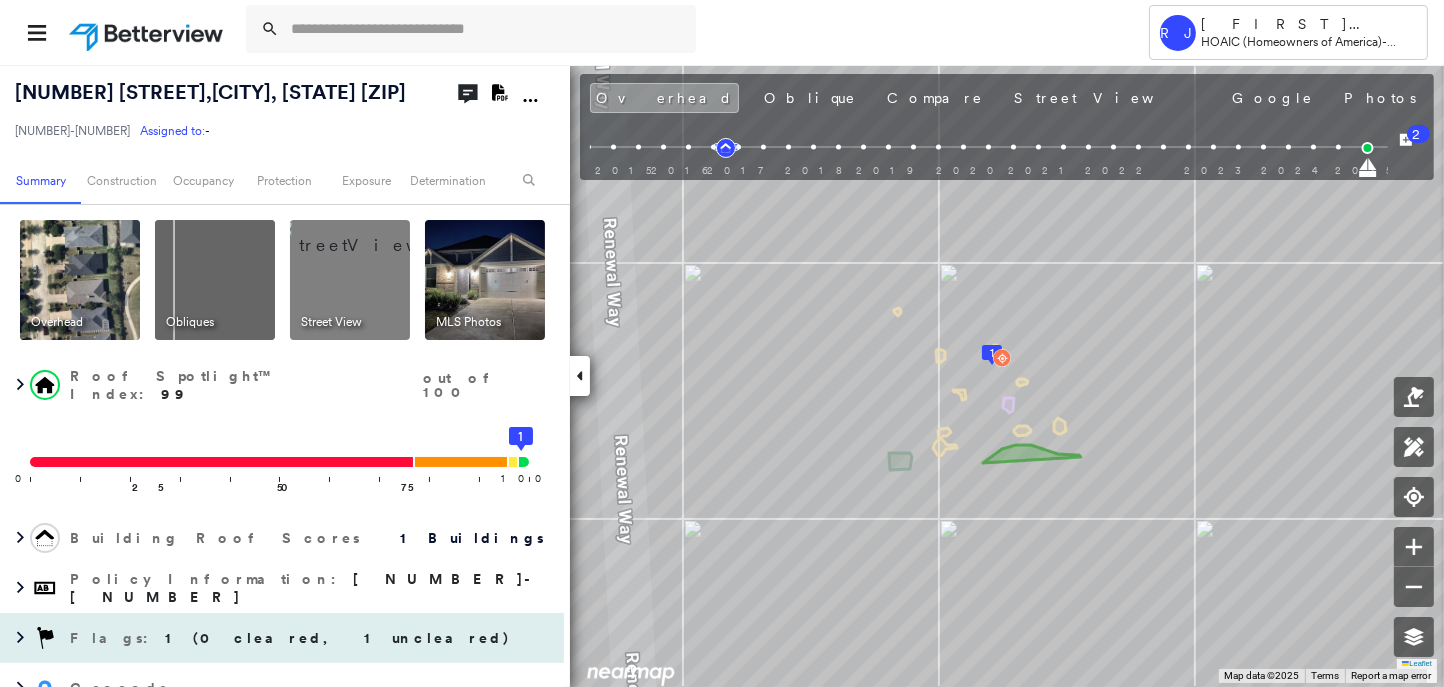click on "1 (0 cleared, 1 uncleared)" at bounding box center (338, 638) 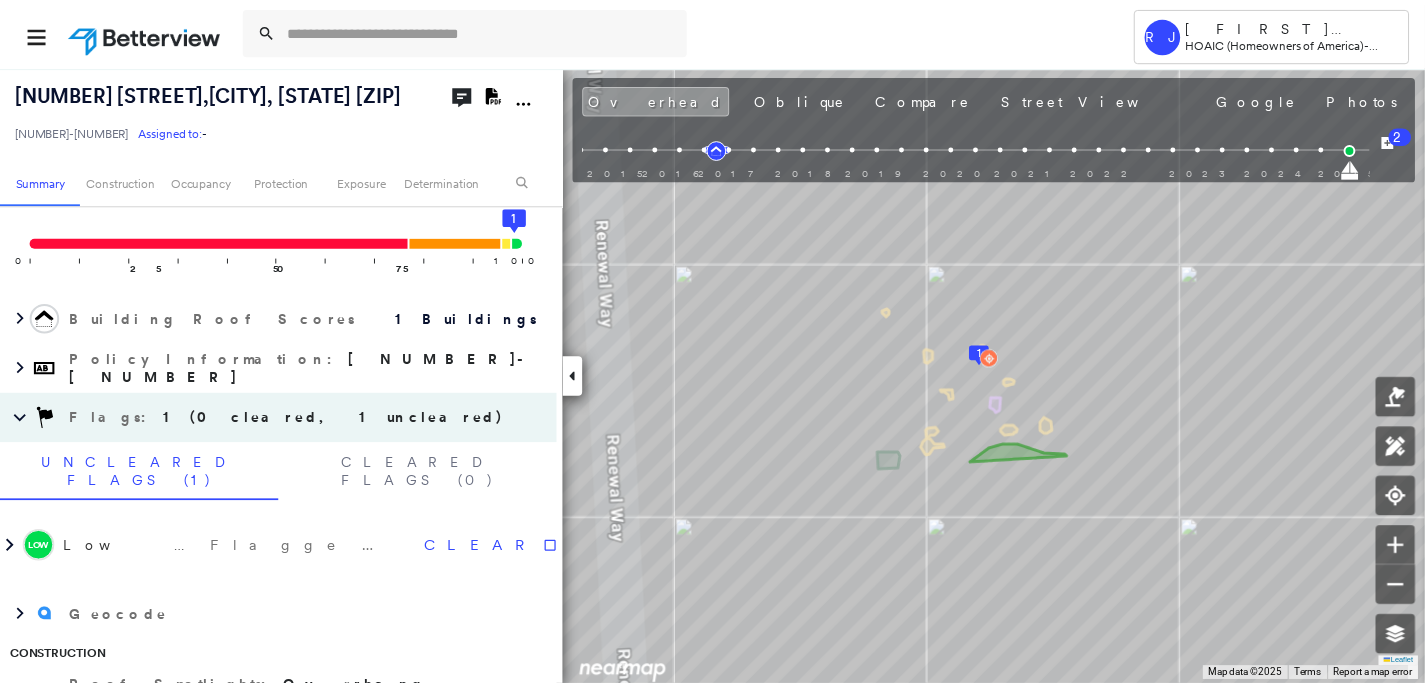 scroll, scrollTop: 270, scrollLeft: 0, axis: vertical 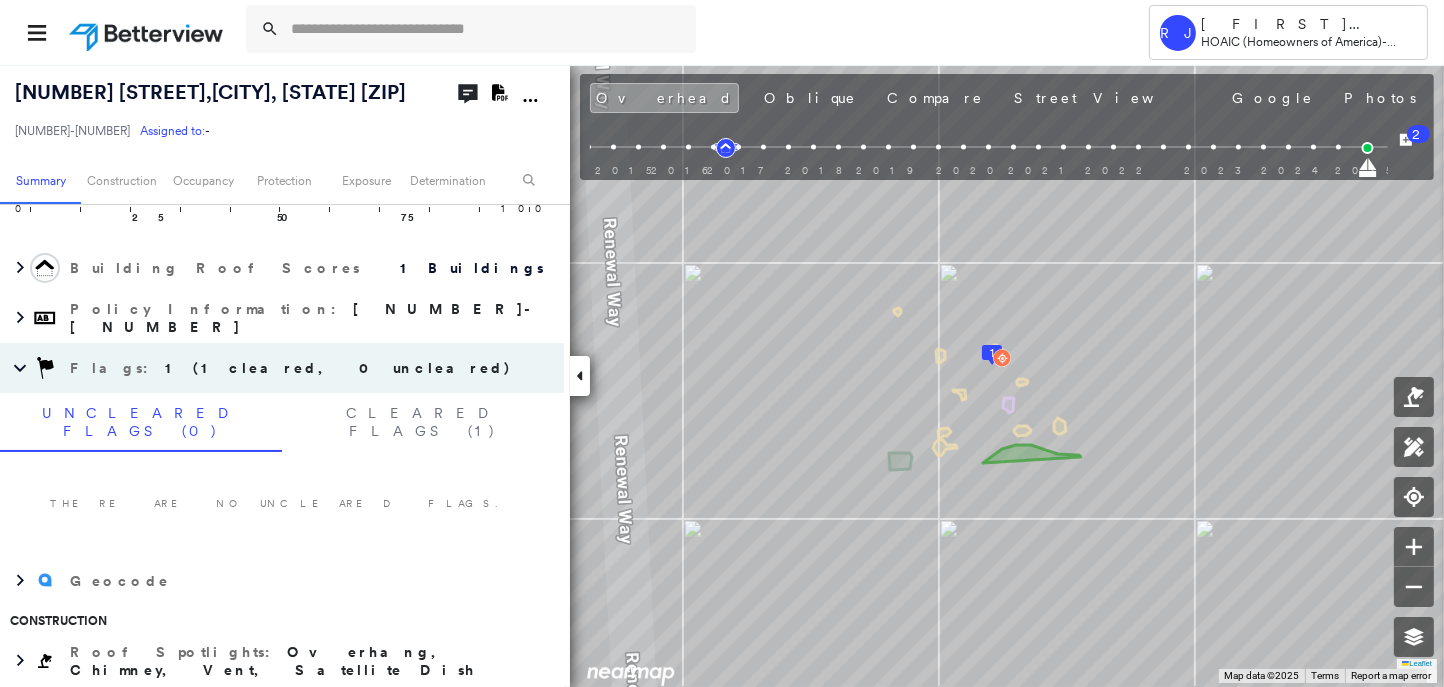 click at bounding box center (148, 32) 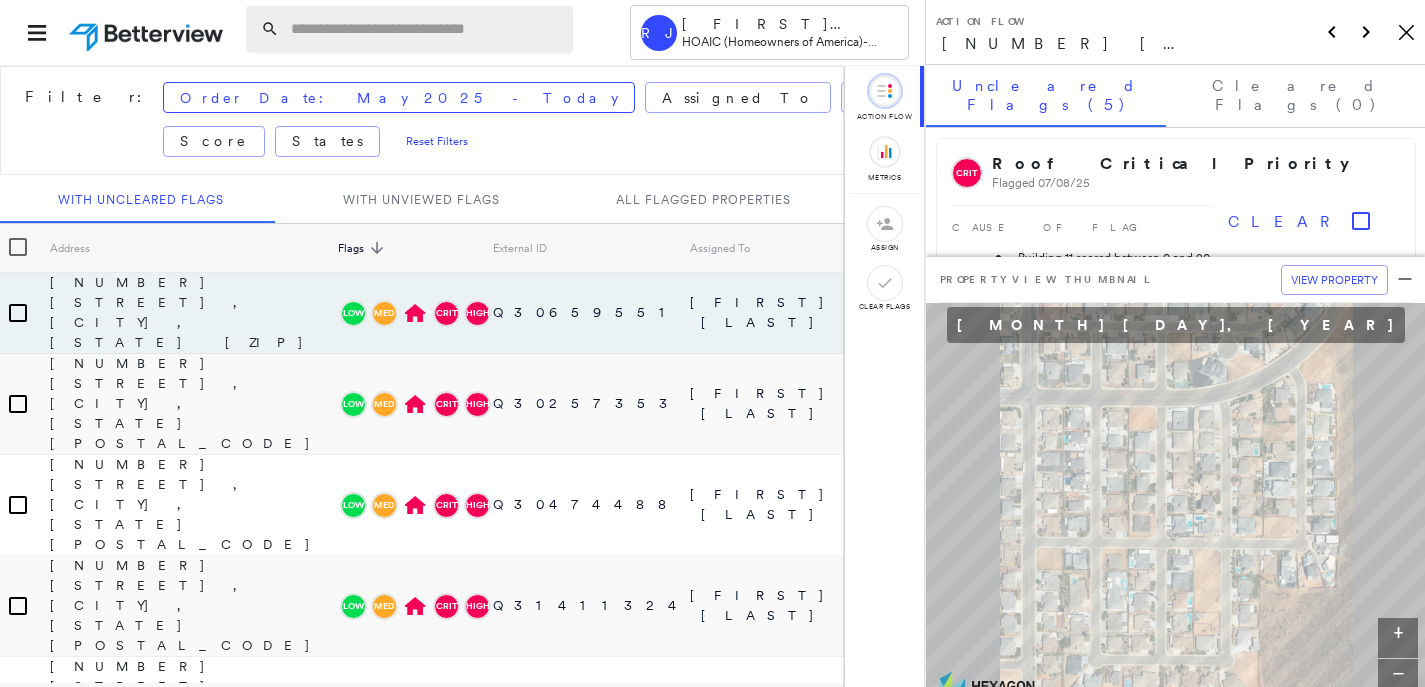 click at bounding box center (426, 29) 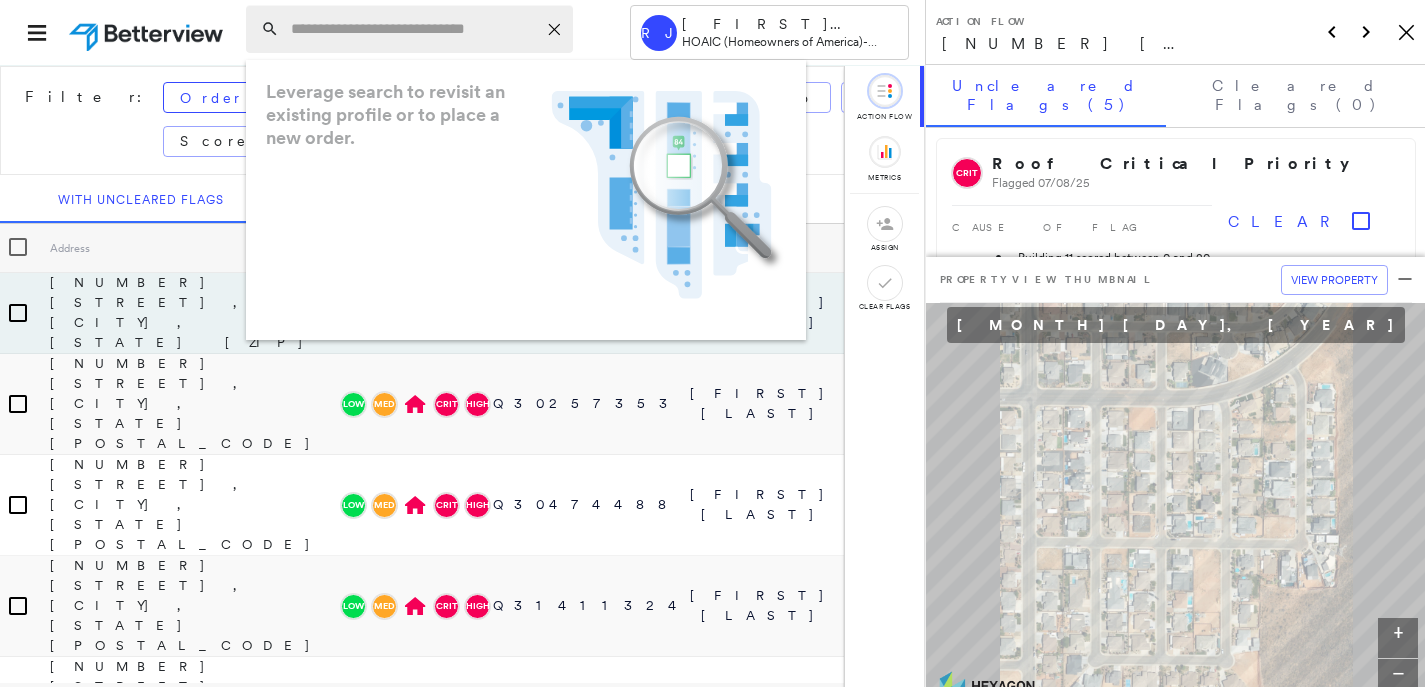 paste on "**********" 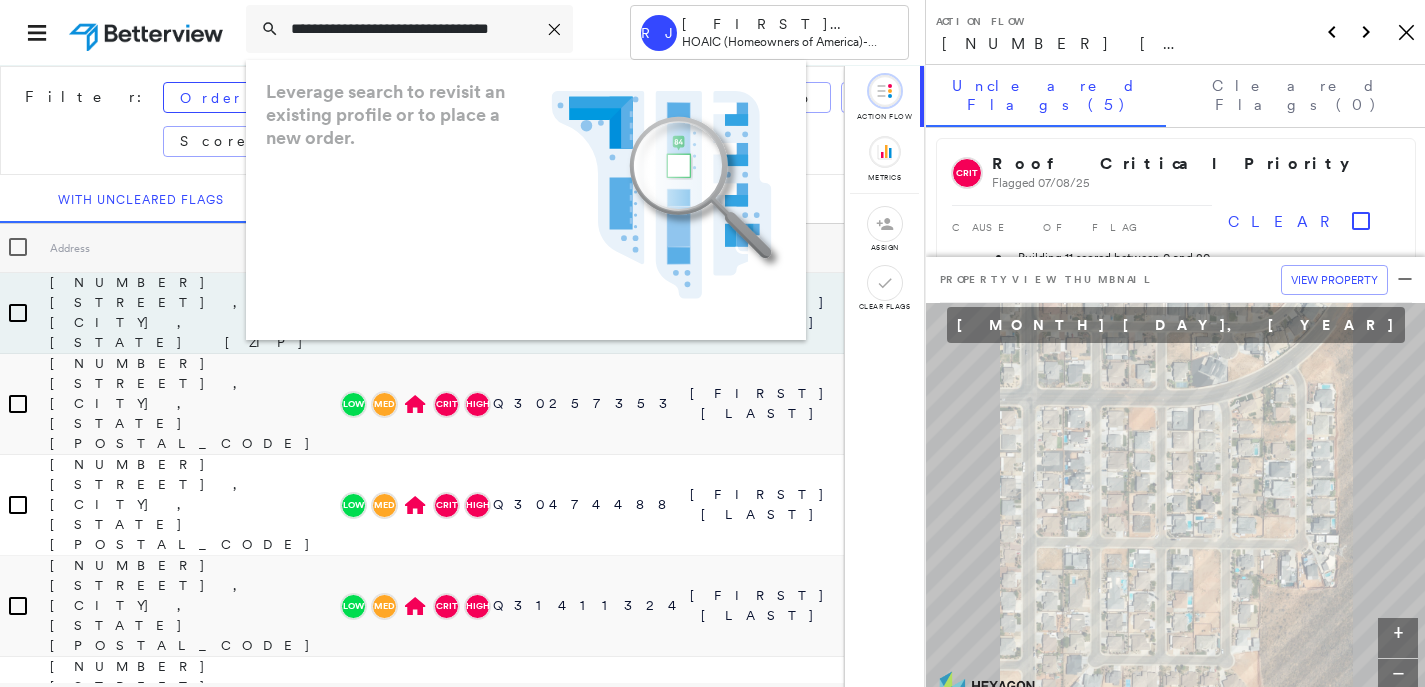 scroll, scrollTop: 0, scrollLeft: 14, axis: horizontal 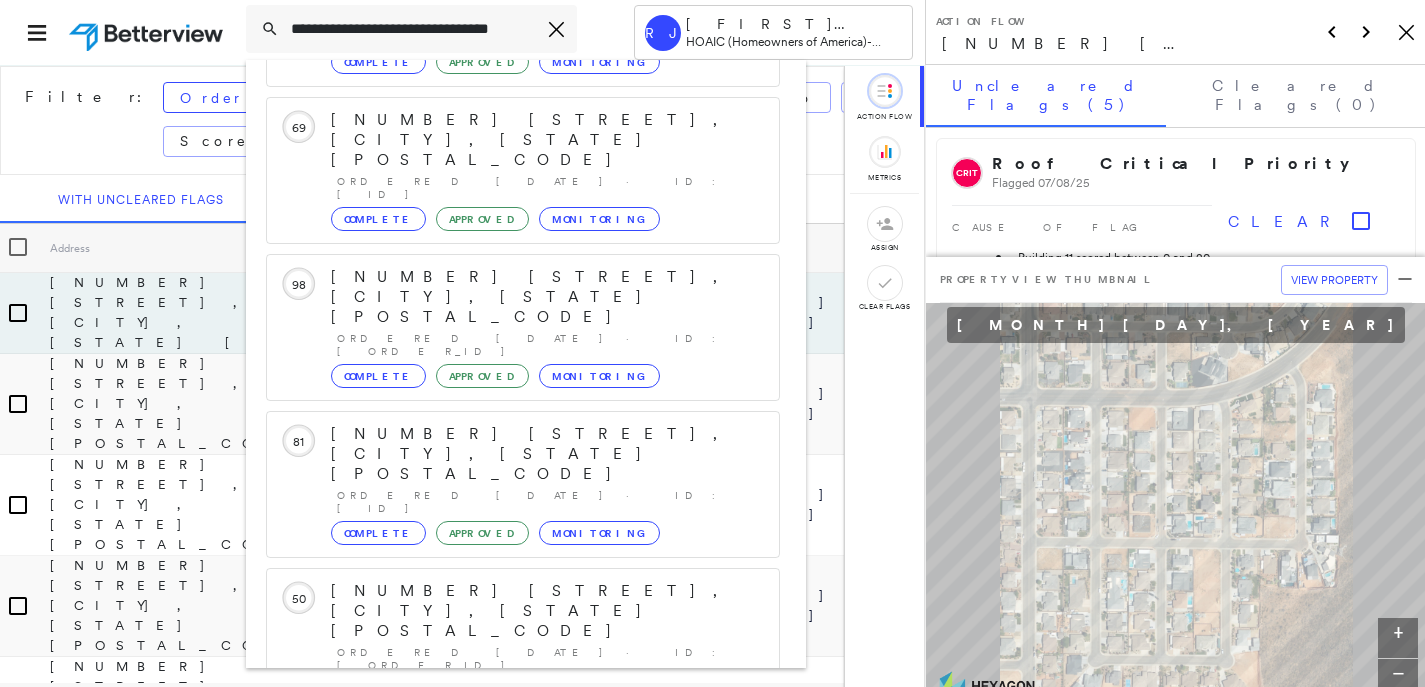 type on "**********" 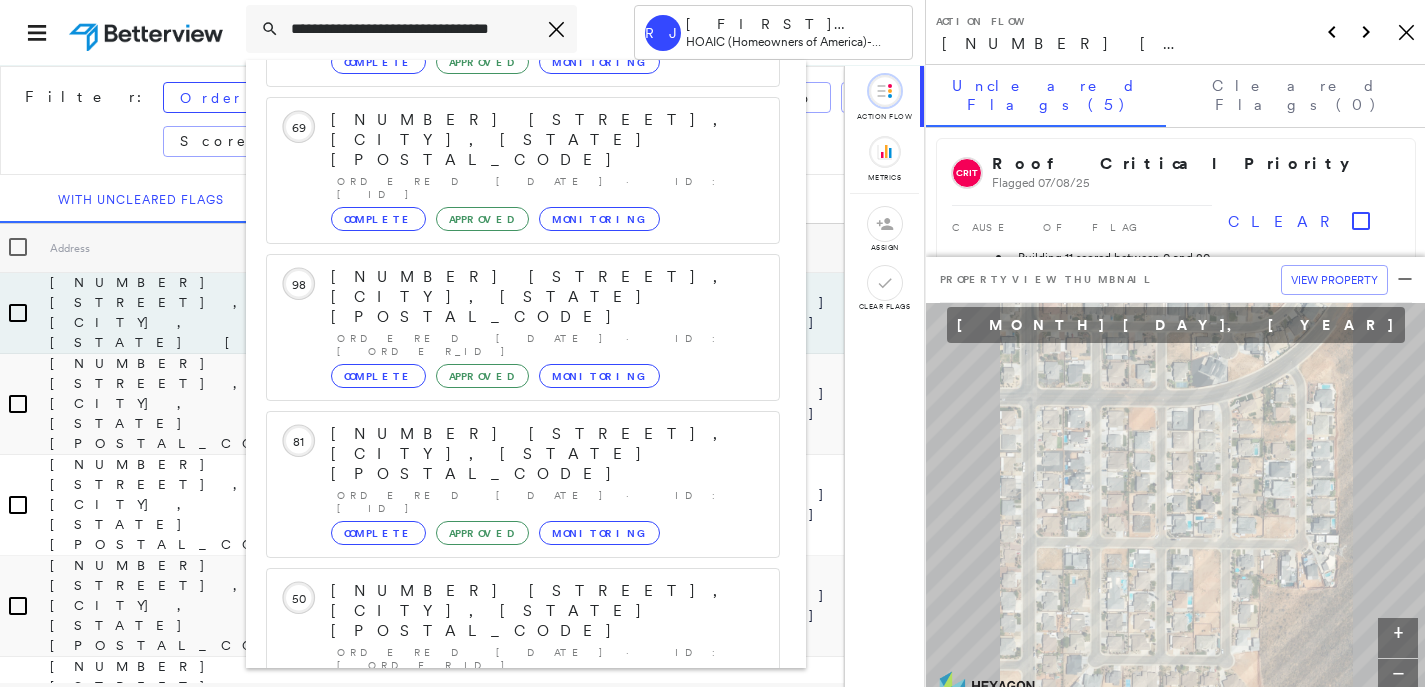click on "[NUMBER] [STREET], [CITY], [STATE] [POSTAL_CODE]" at bounding box center [501, 903] 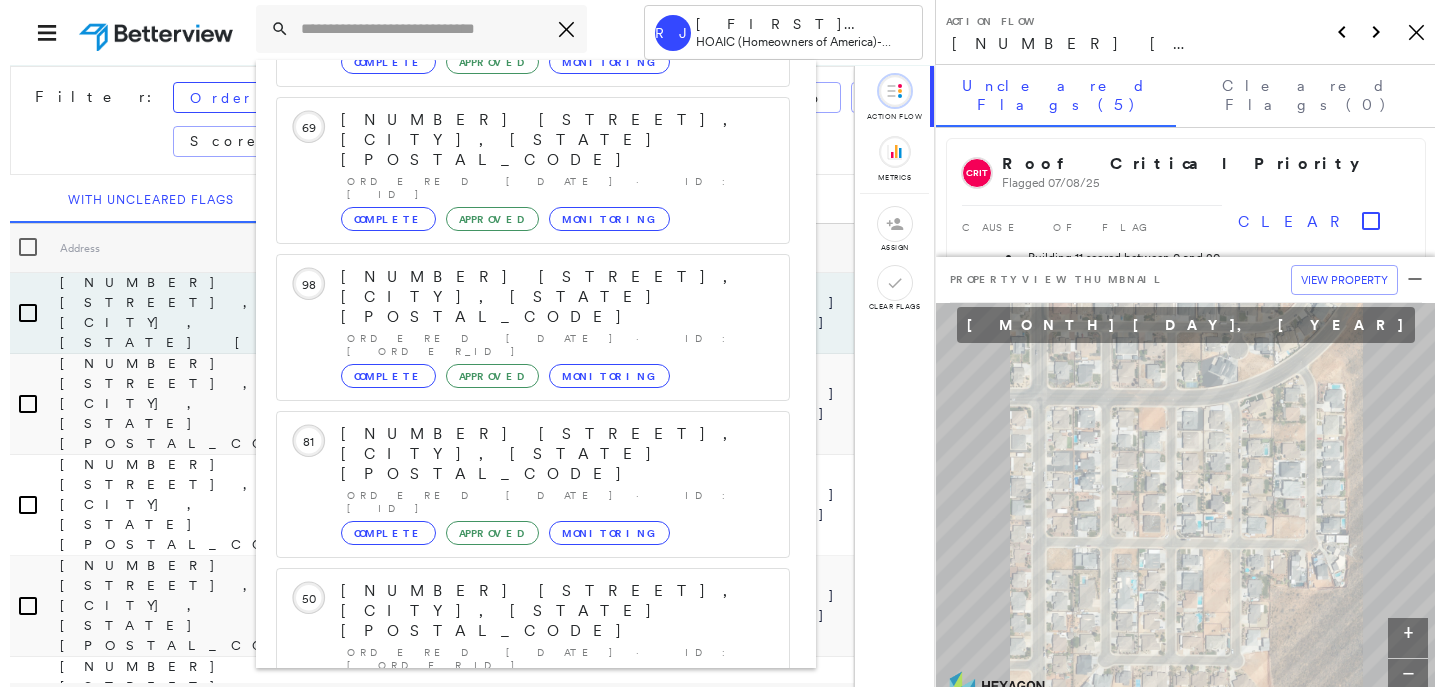 scroll, scrollTop: 0, scrollLeft: 0, axis: both 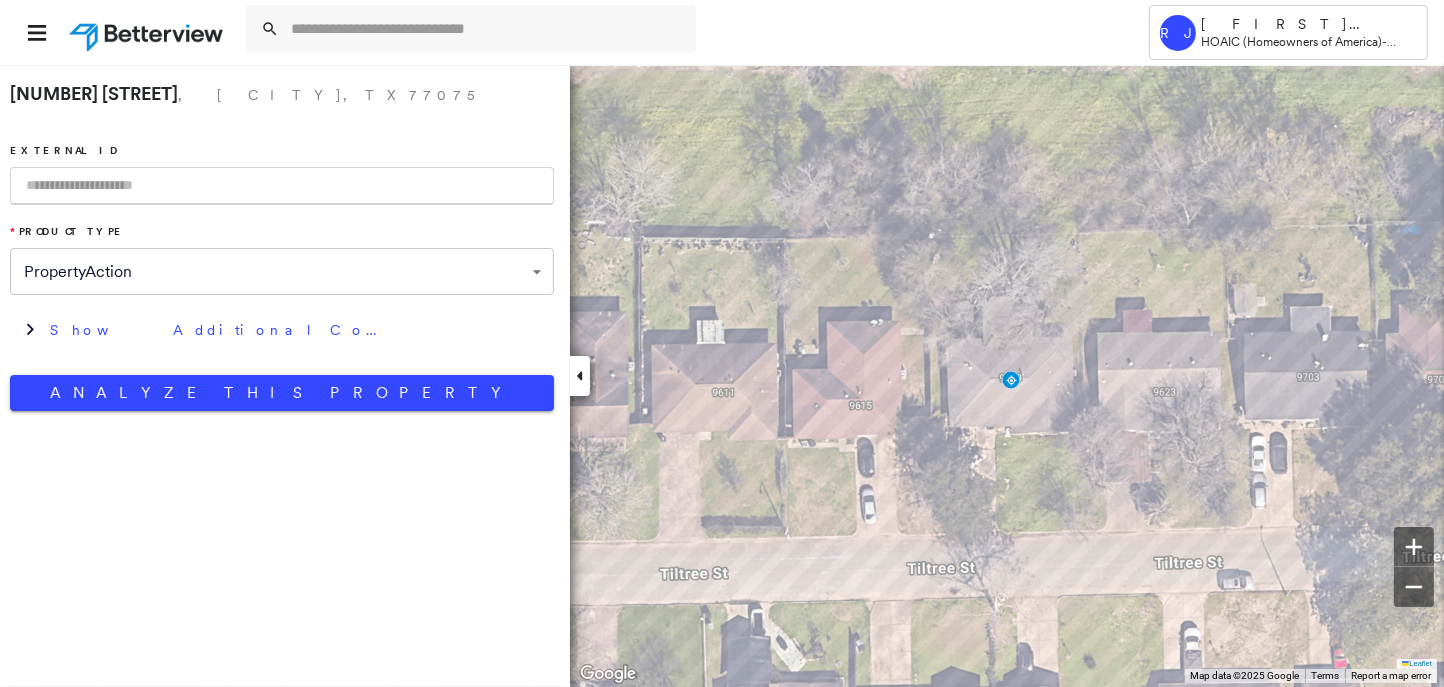 click at bounding box center [282, 186] 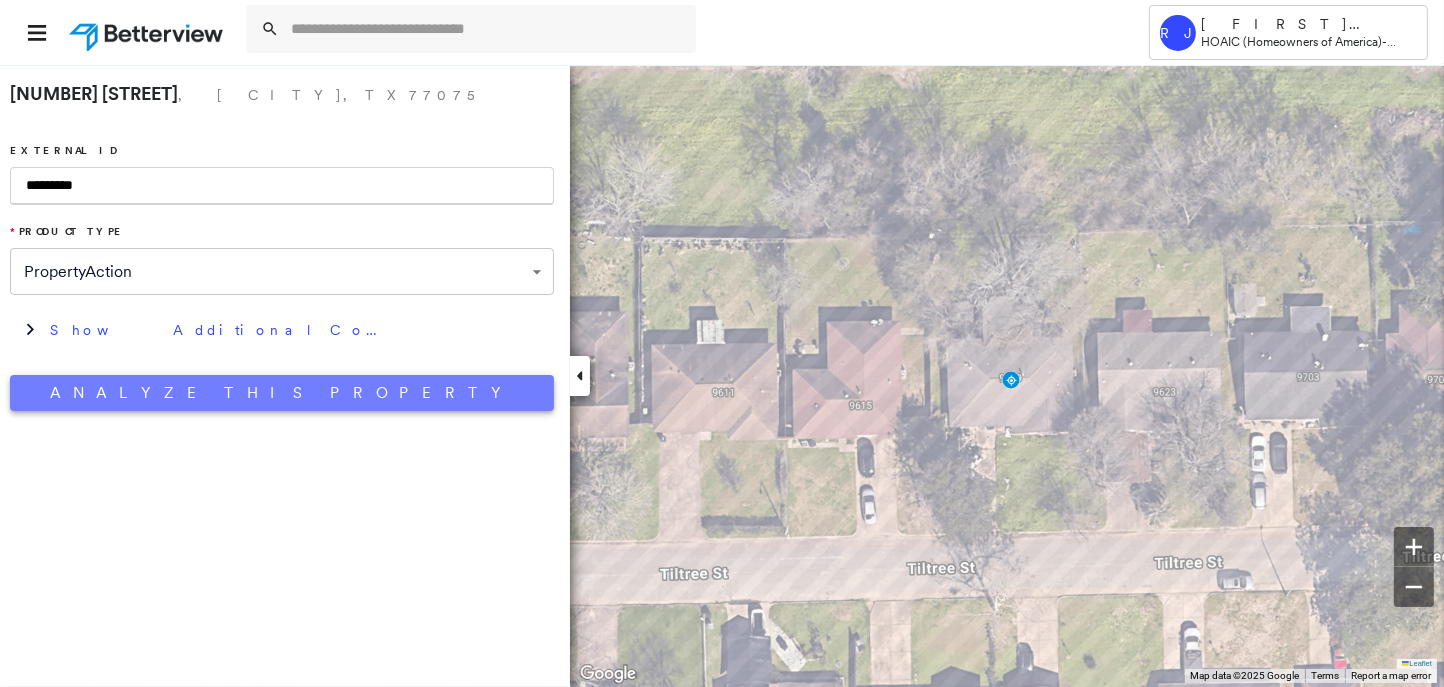 type on "*********" 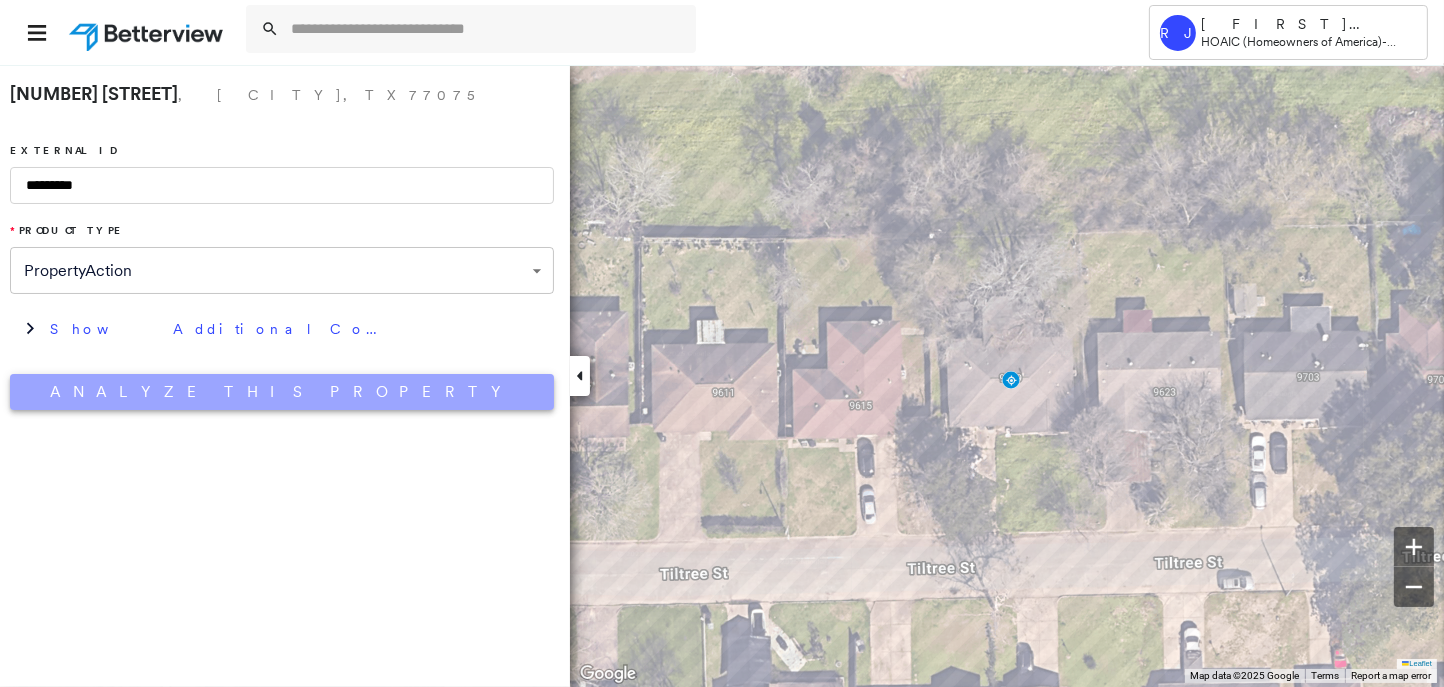click on "Analyze This Property" at bounding box center [282, 392] 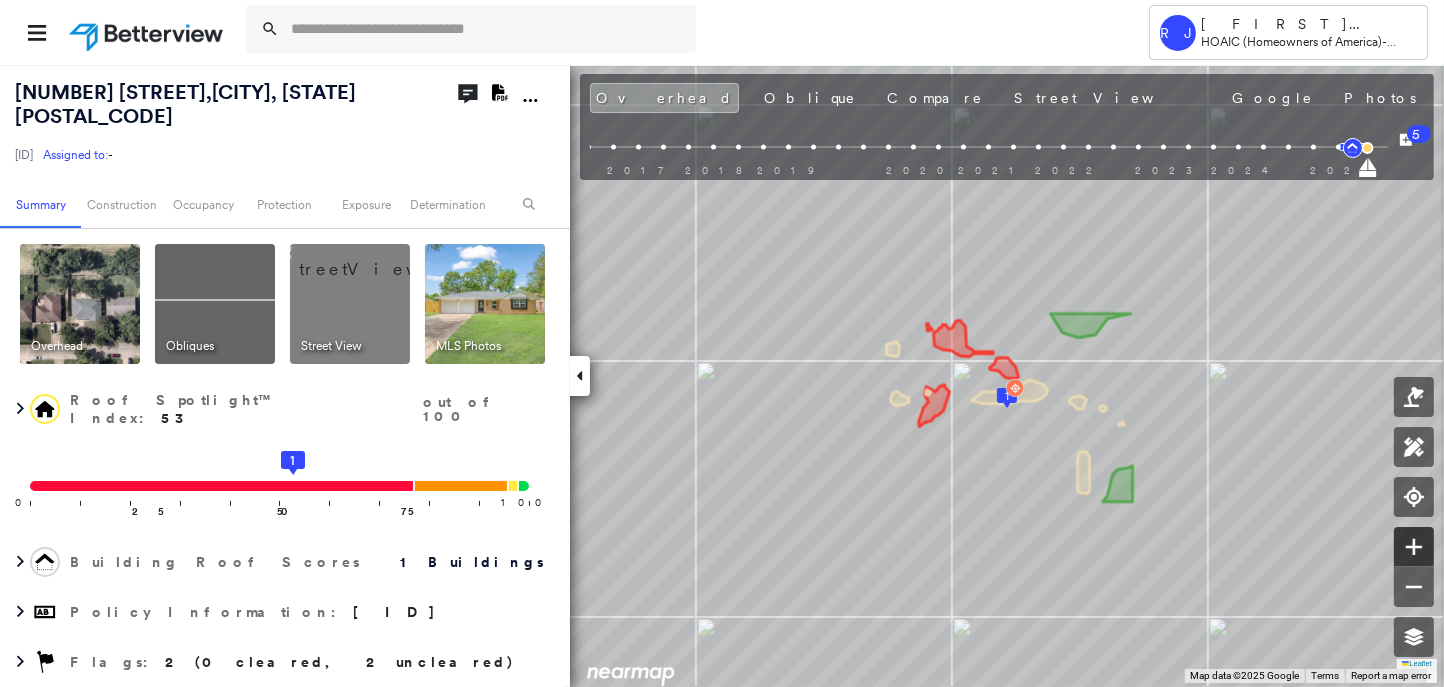 click at bounding box center [1414, 547] 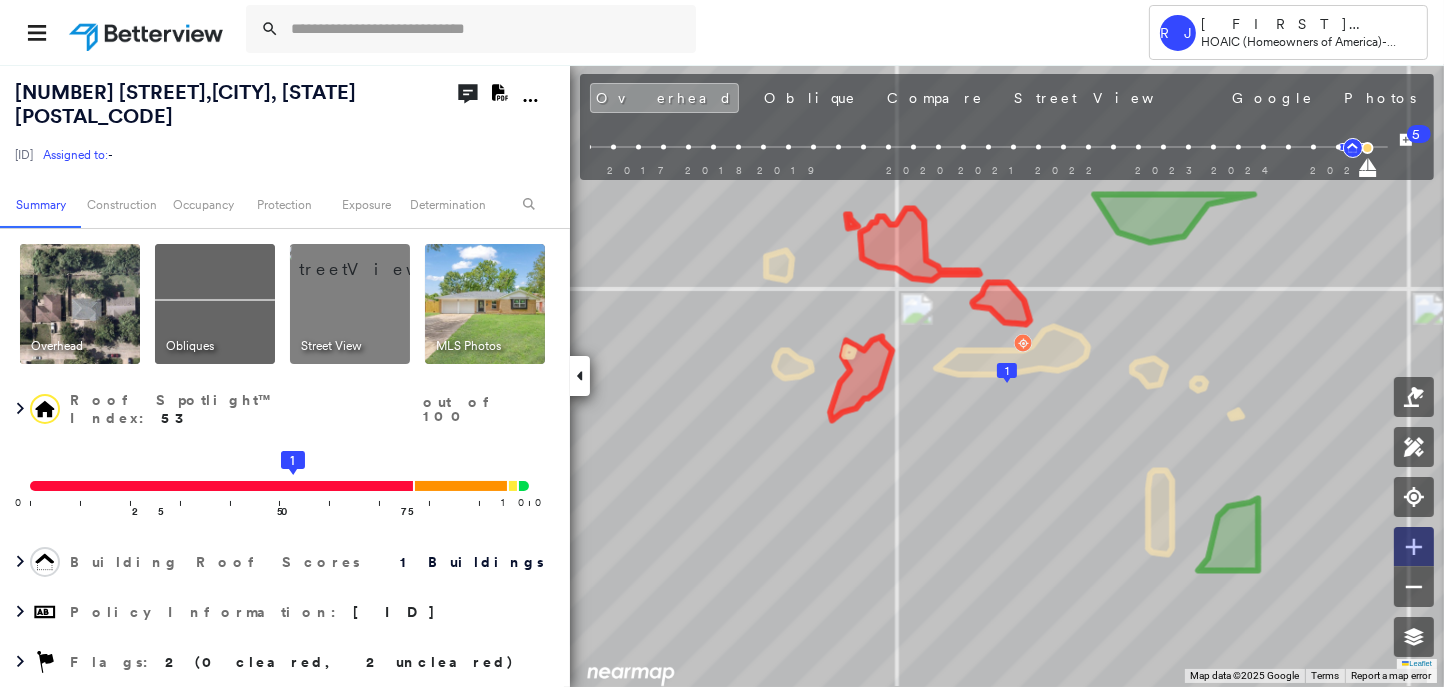 click at bounding box center (1414, 547) 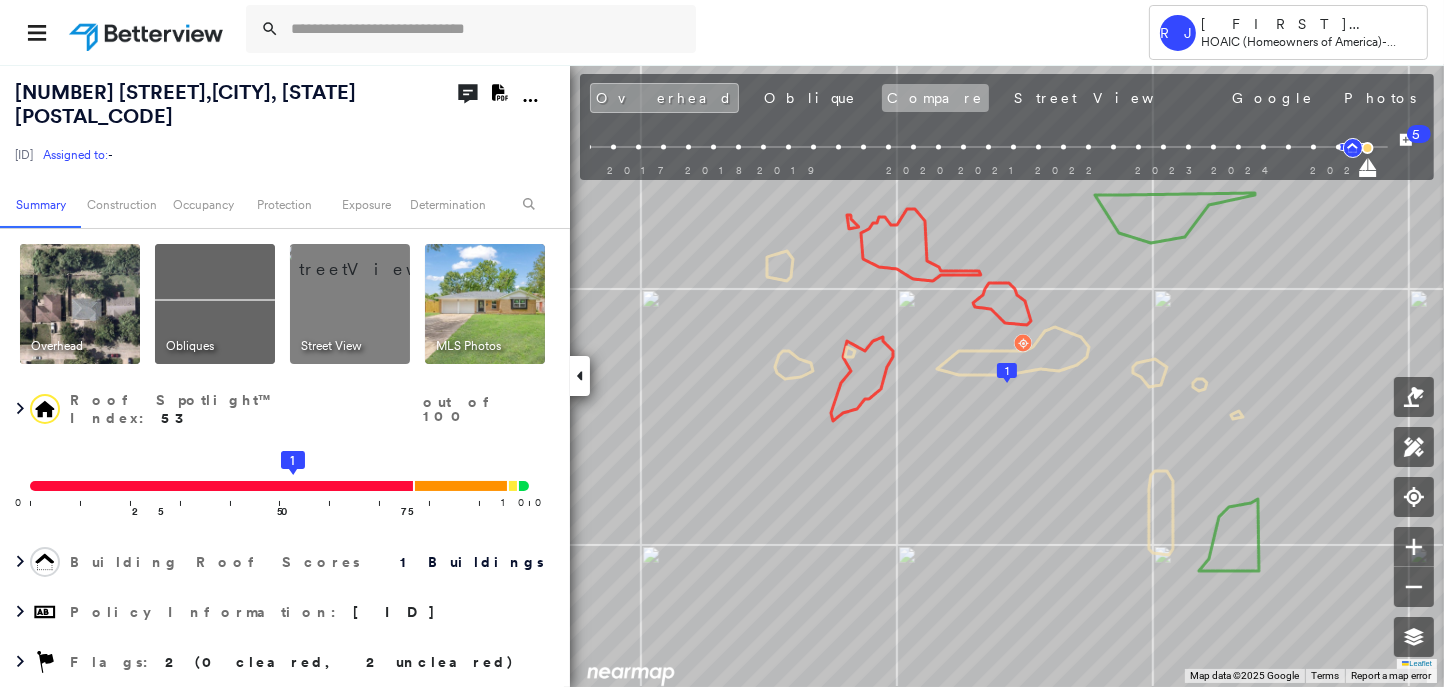drag, startPoint x: 734, startPoint y: 98, endPoint x: 786, endPoint y: 97, distance: 52.009613 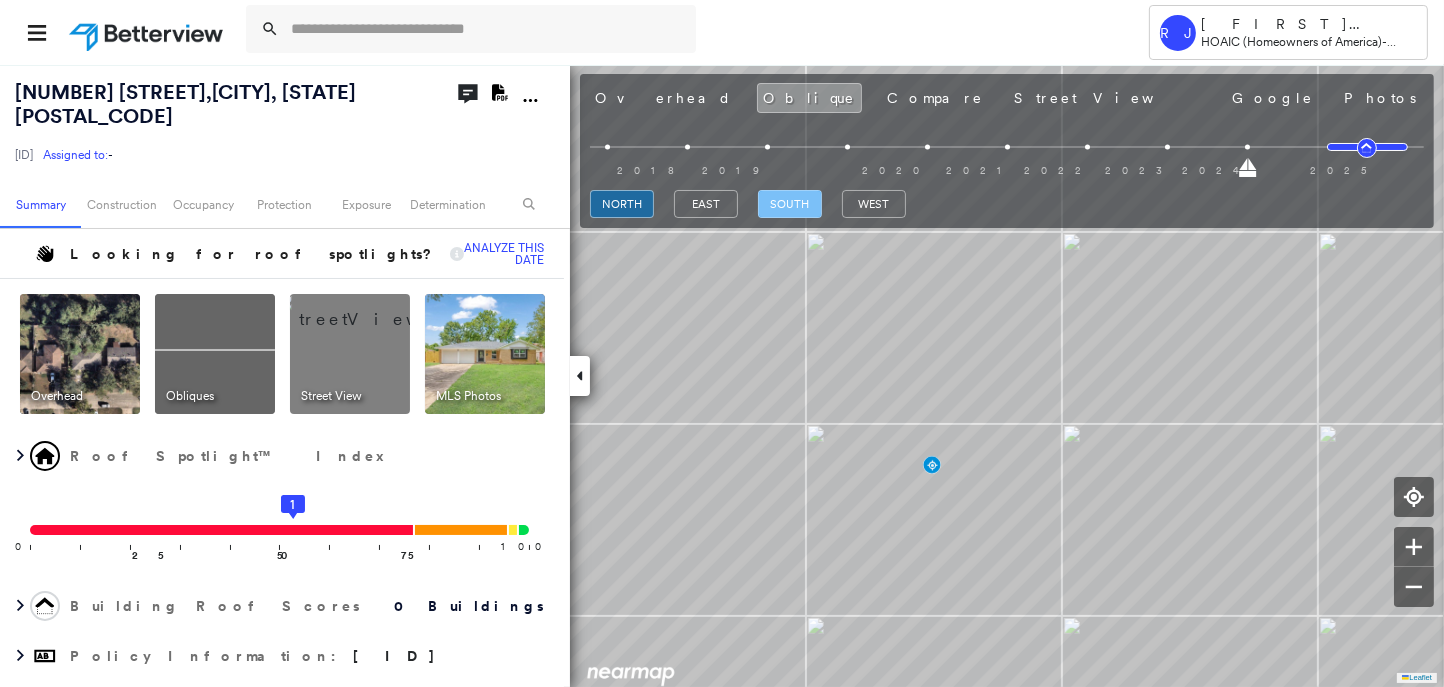 click on "south" at bounding box center [790, 204] 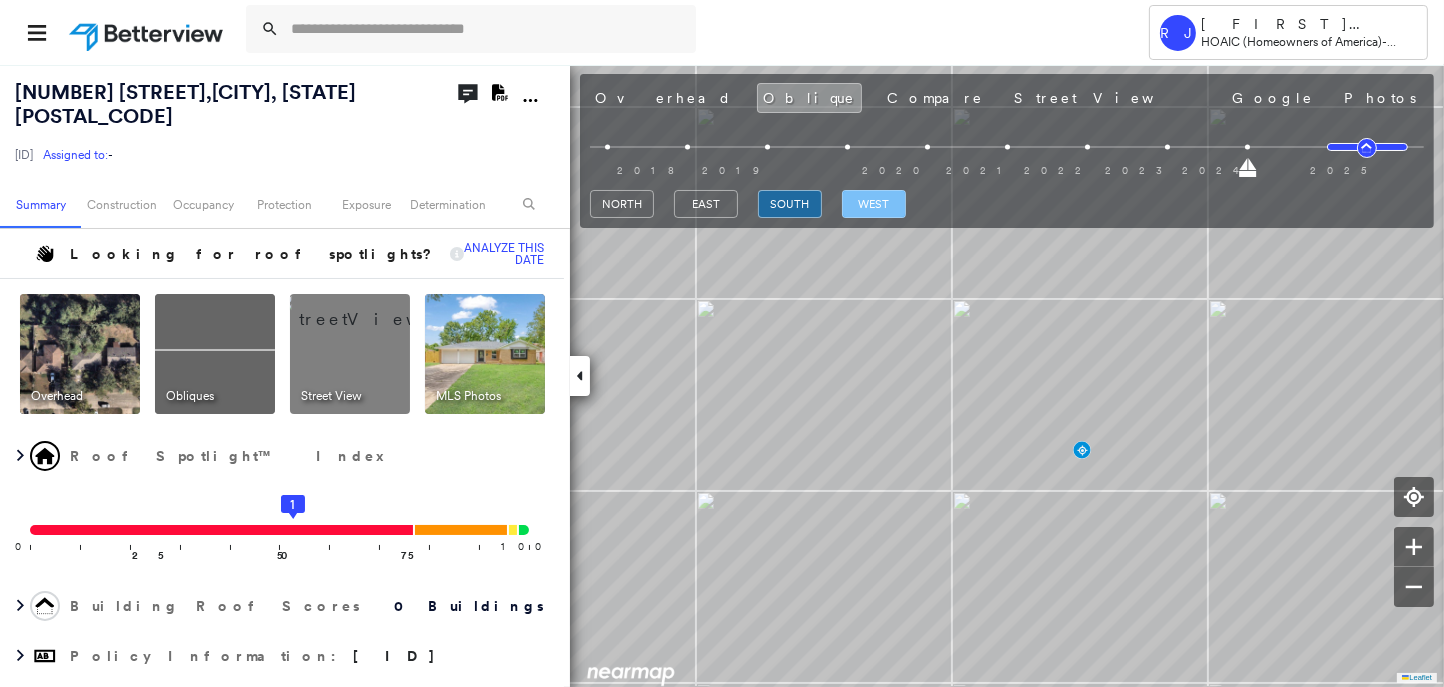 click on "west" at bounding box center [874, 204] 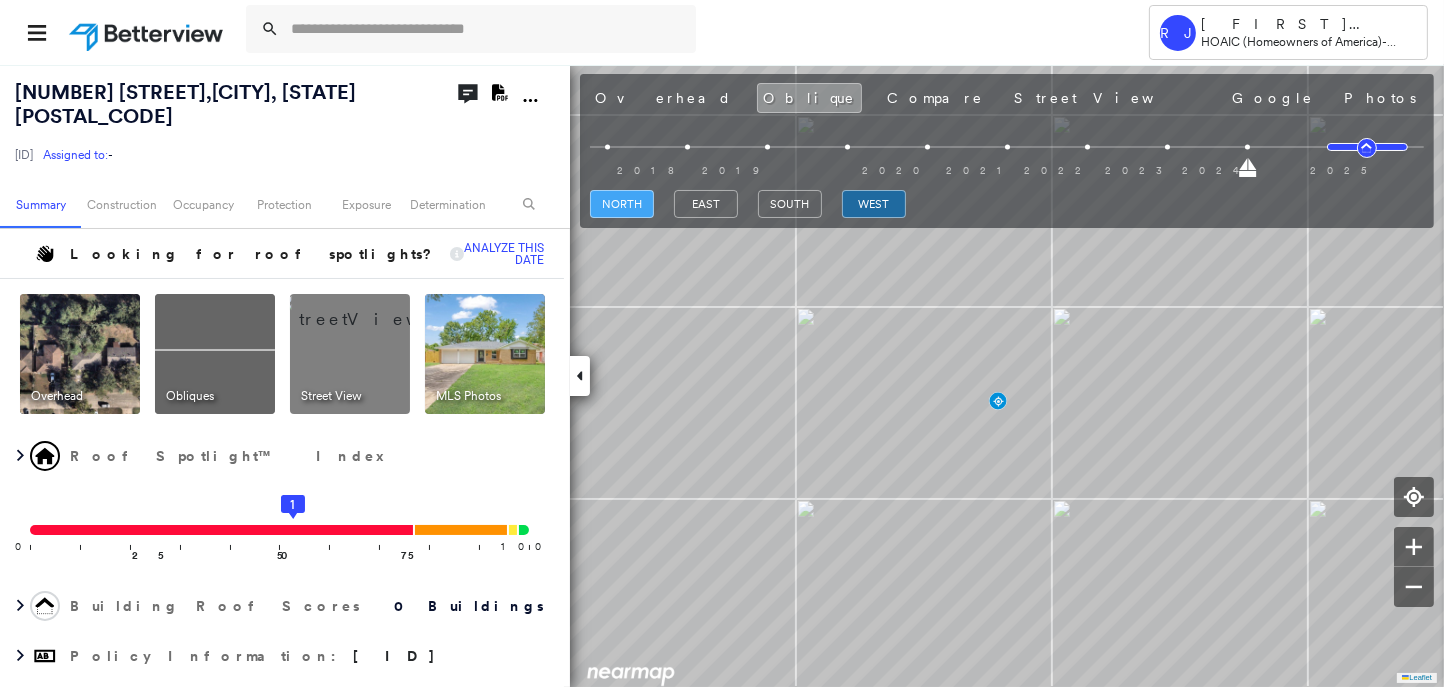 click on "north" at bounding box center (622, 204) 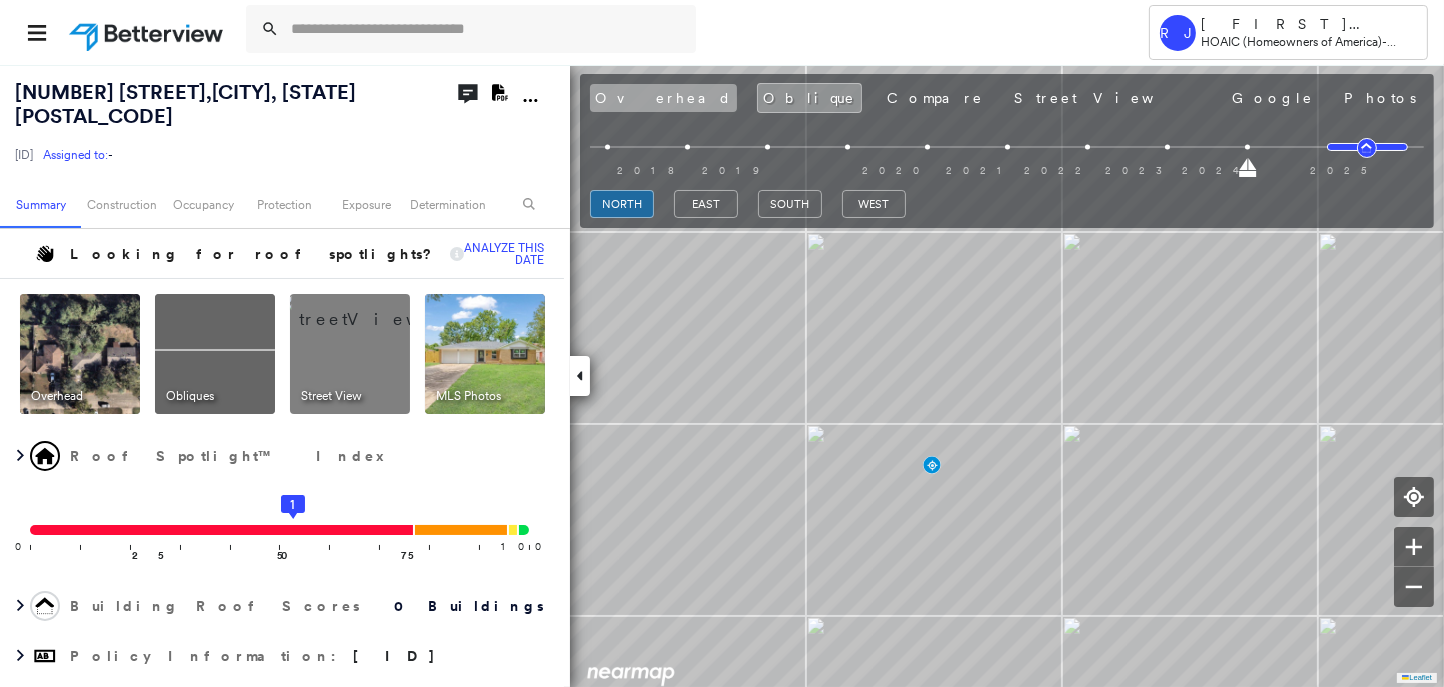 click on "Overhead" at bounding box center (663, 98) 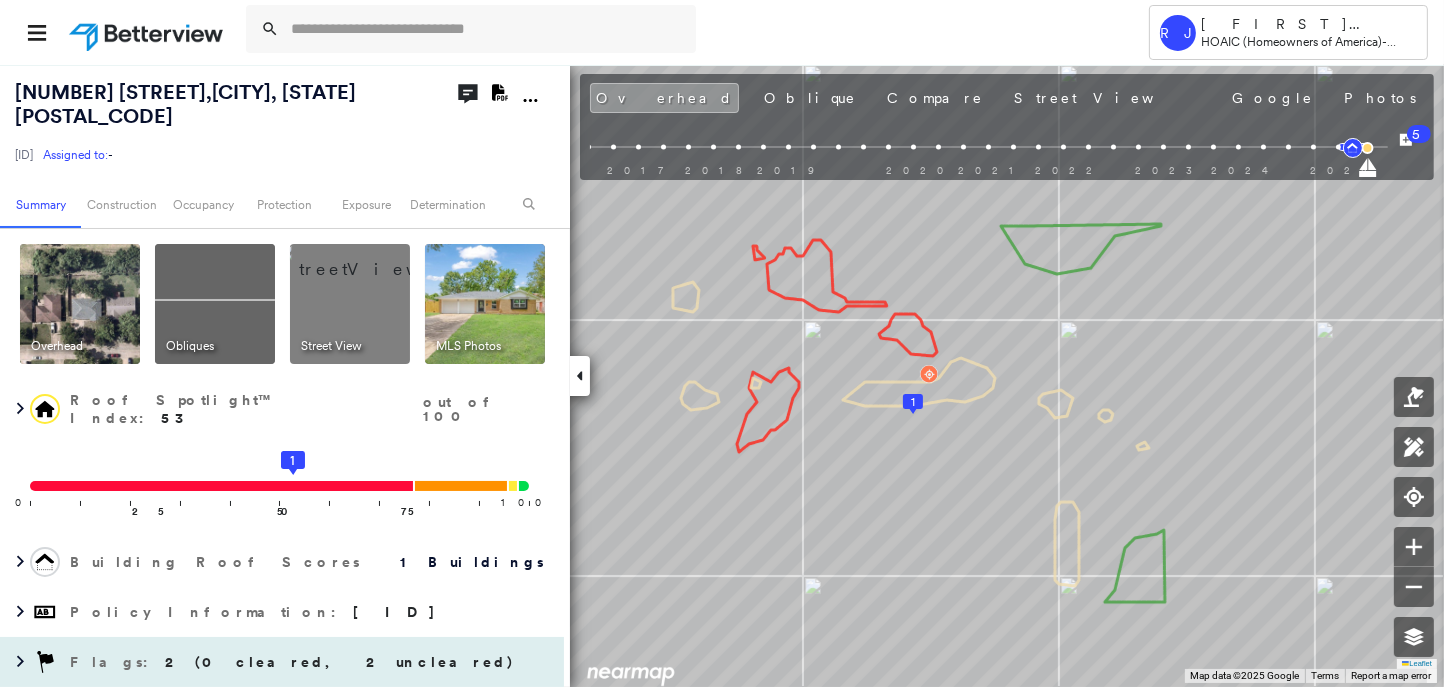 click on "Flags :  2 (0 cleared, 2 uncleared)" at bounding box center (274, 662) 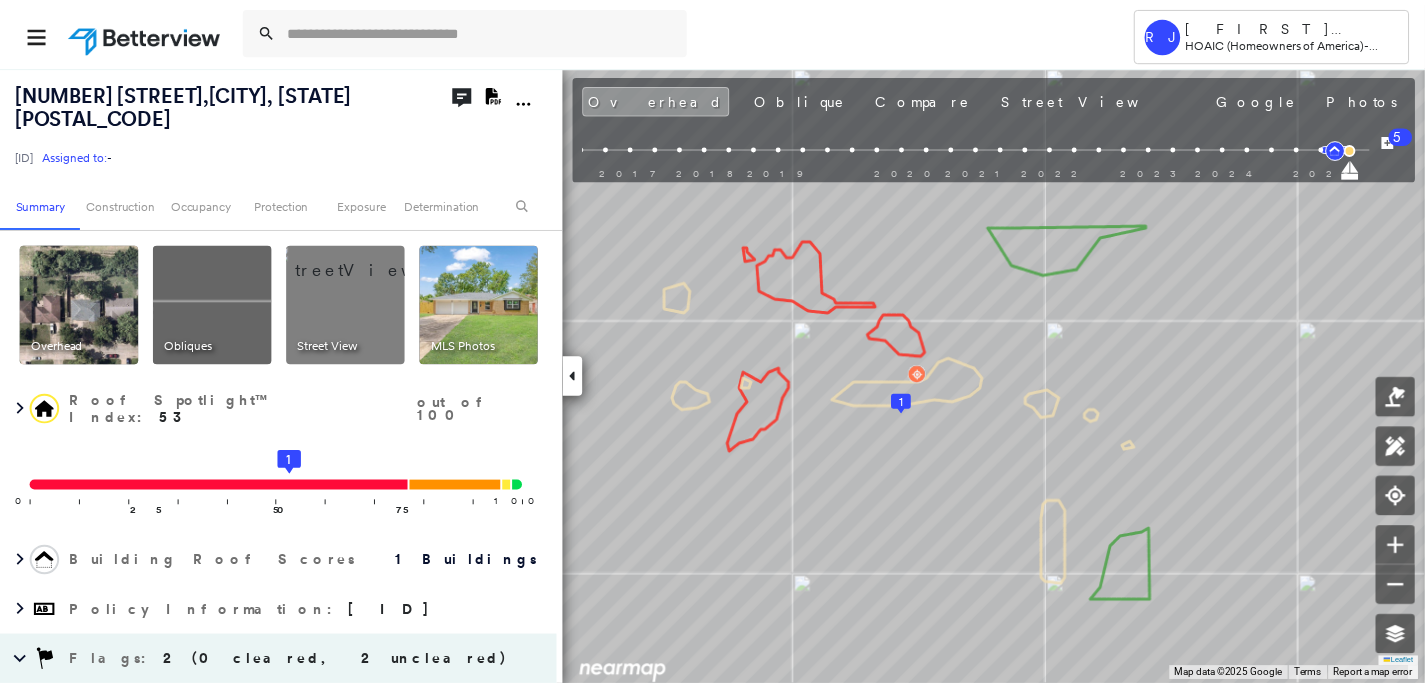 scroll, scrollTop: 247, scrollLeft: 0, axis: vertical 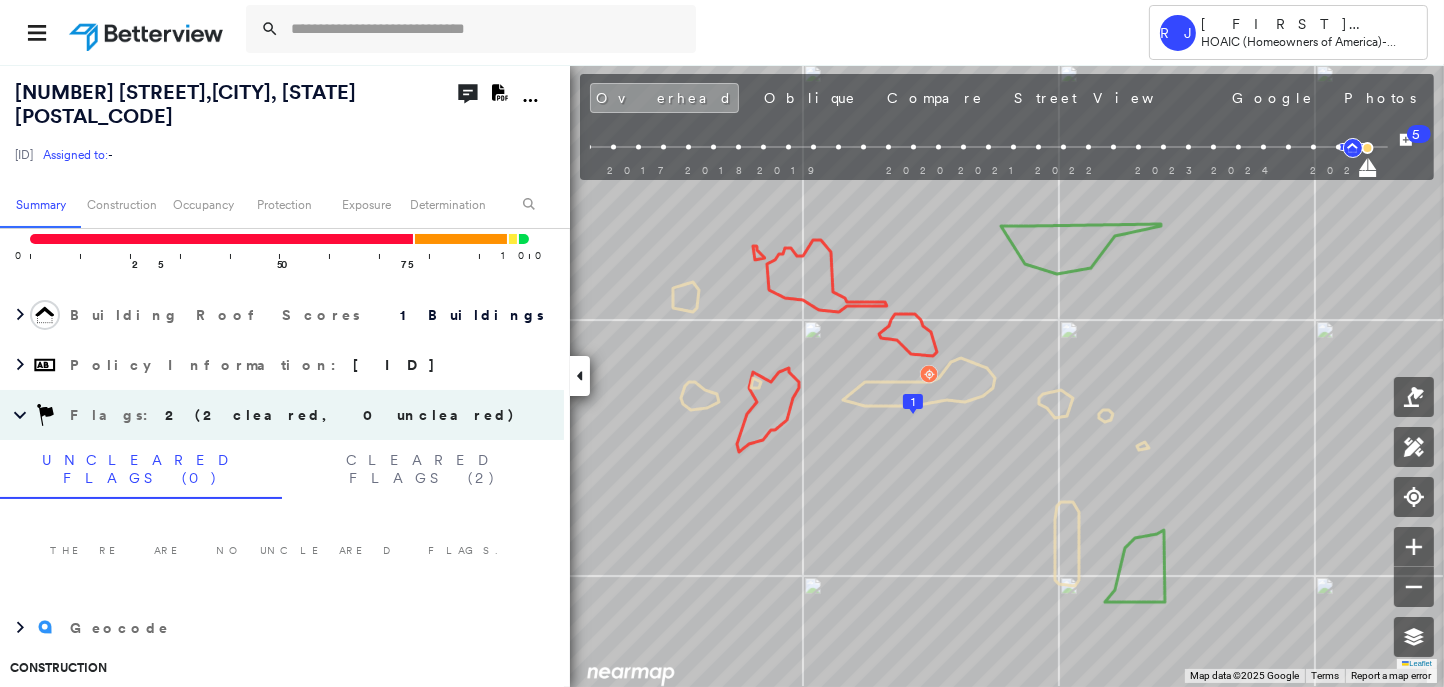 click at bounding box center [148, 32] 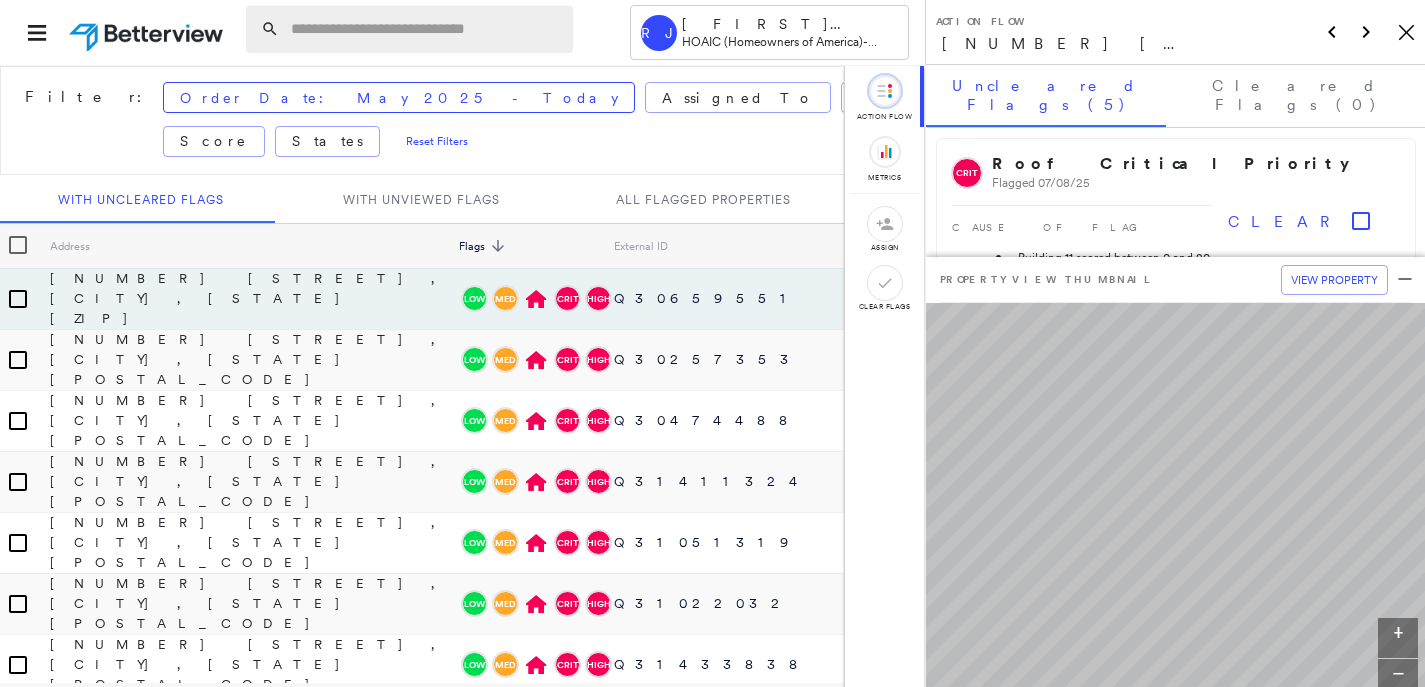 click at bounding box center (426, 29) 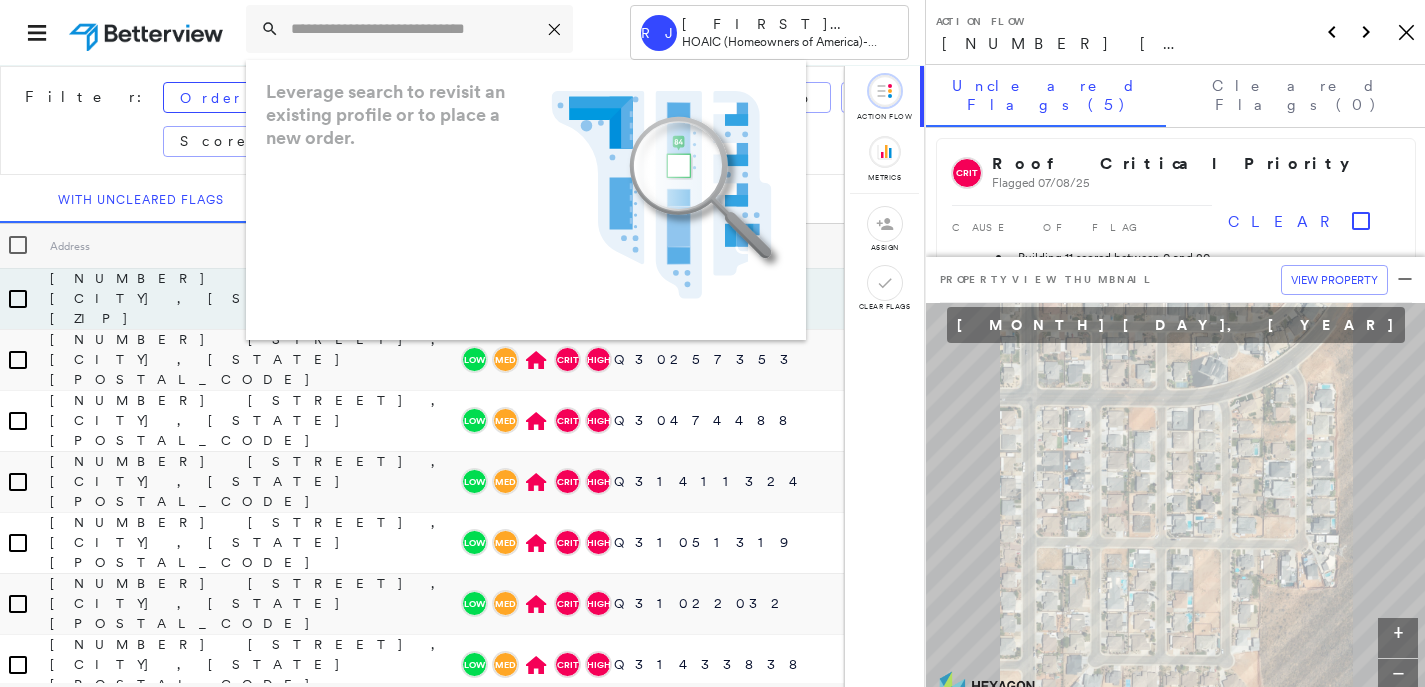 paste on "**********" 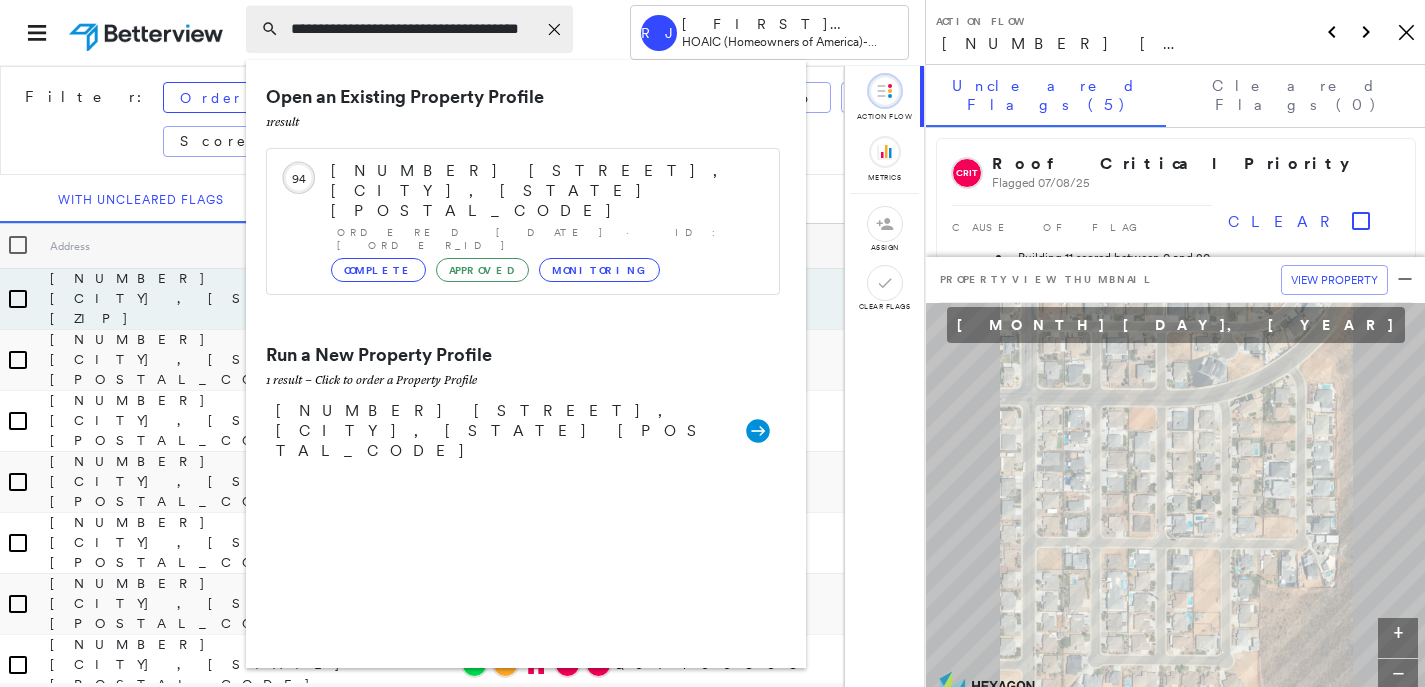 scroll, scrollTop: 0, scrollLeft: 56, axis: horizontal 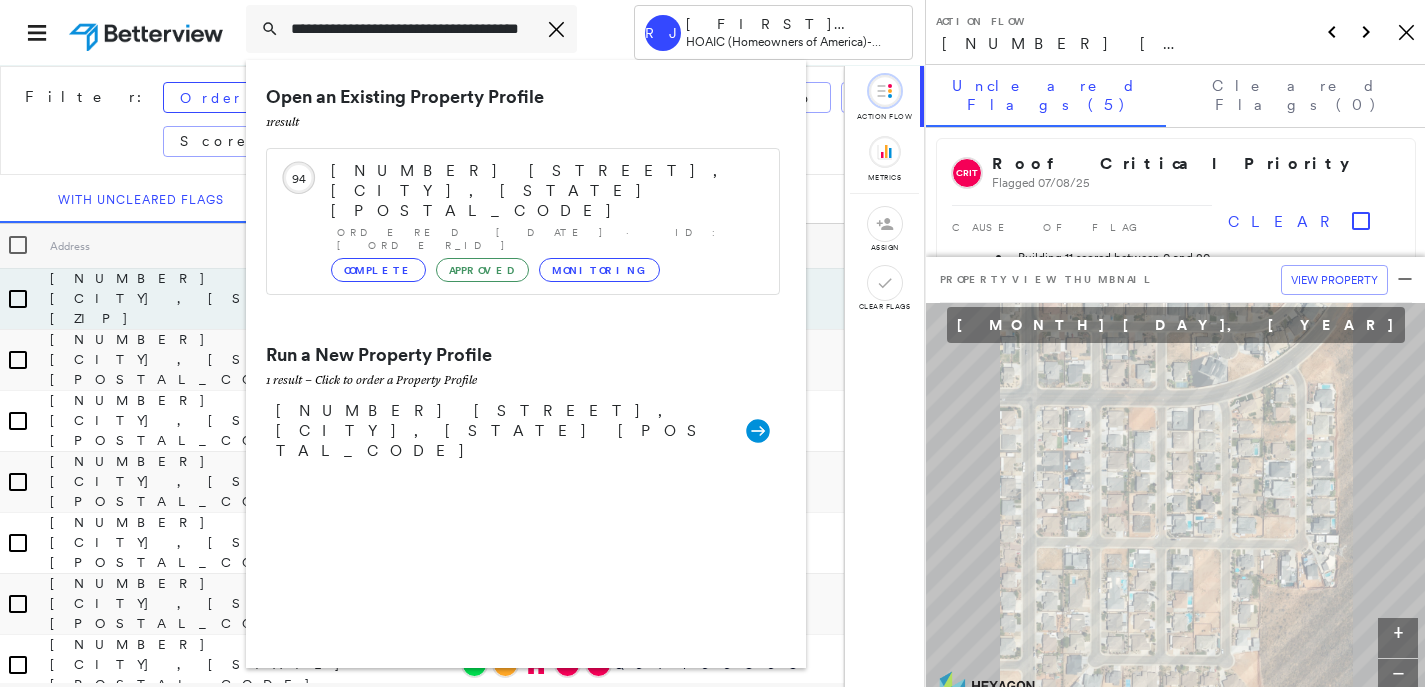 type on "**********" 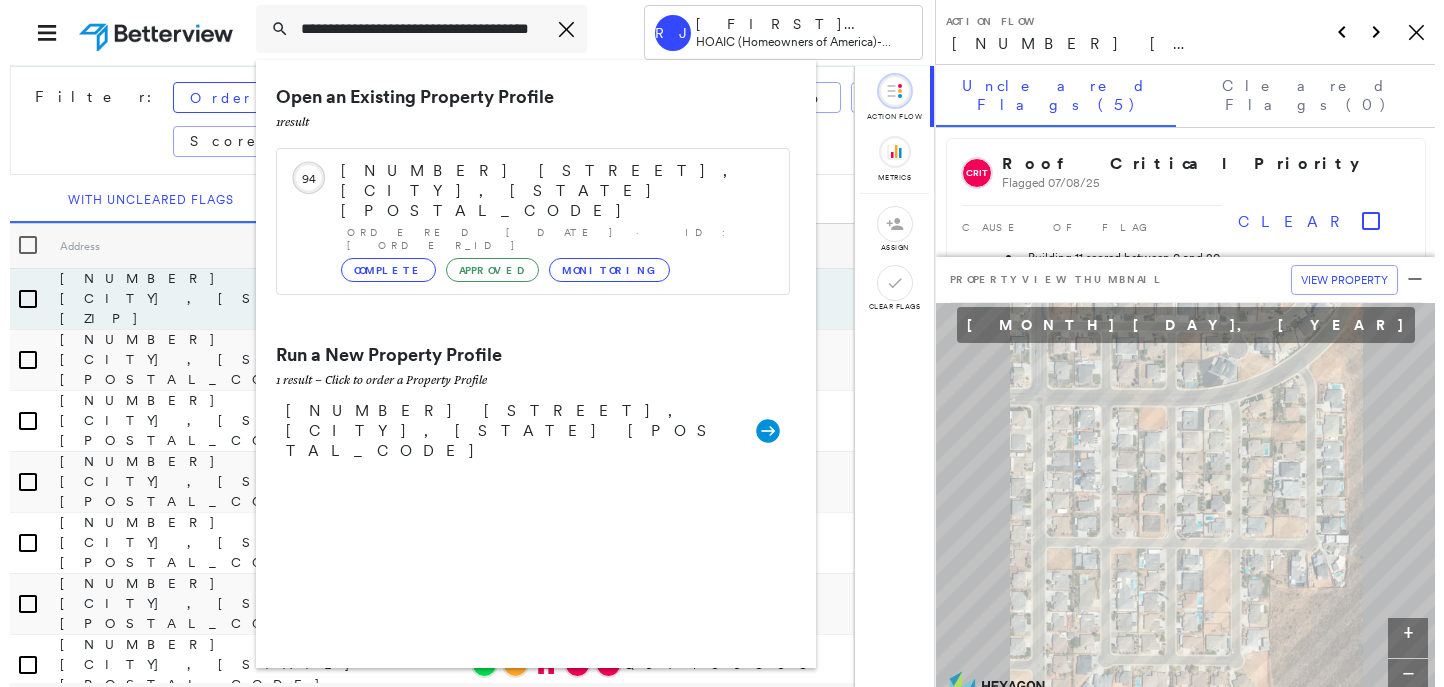 scroll, scrollTop: 0, scrollLeft: 0, axis: both 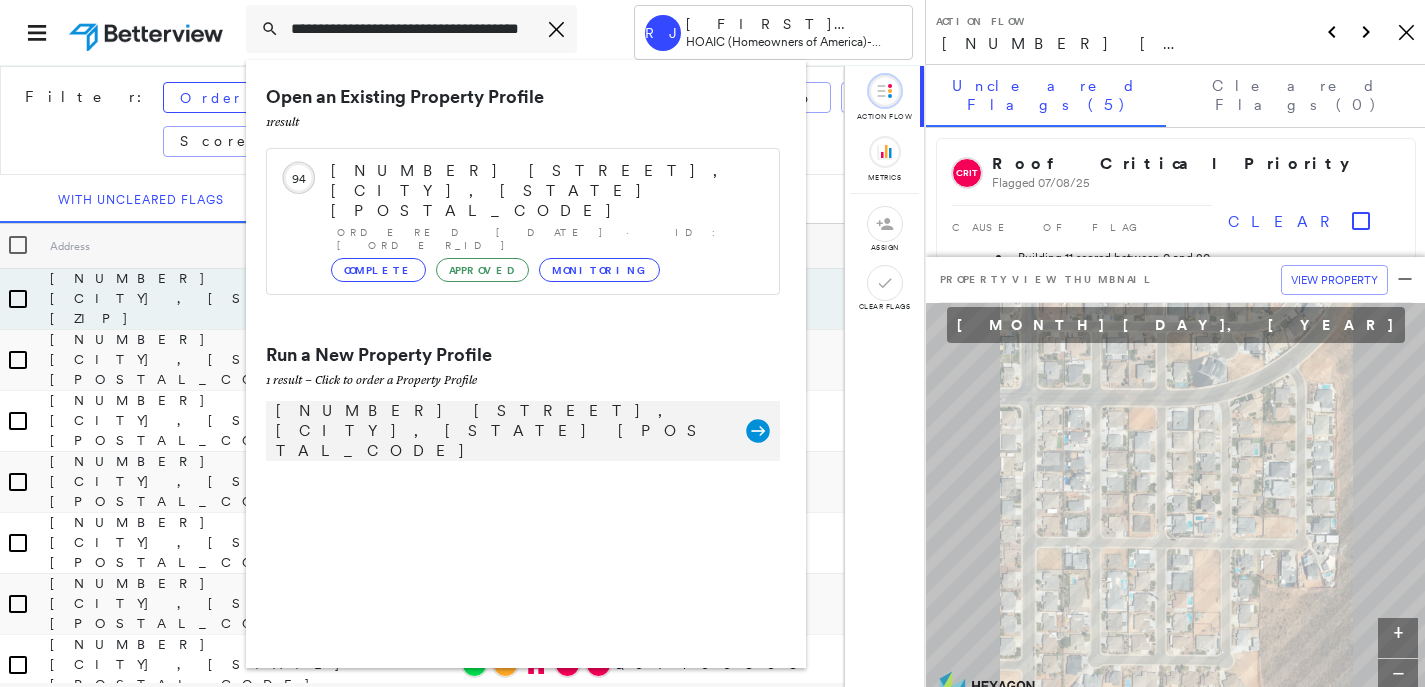 click on "[NUMBER] [STREET], [CITY], [STATE] [POSTAL_CODE]" at bounding box center (501, 431) 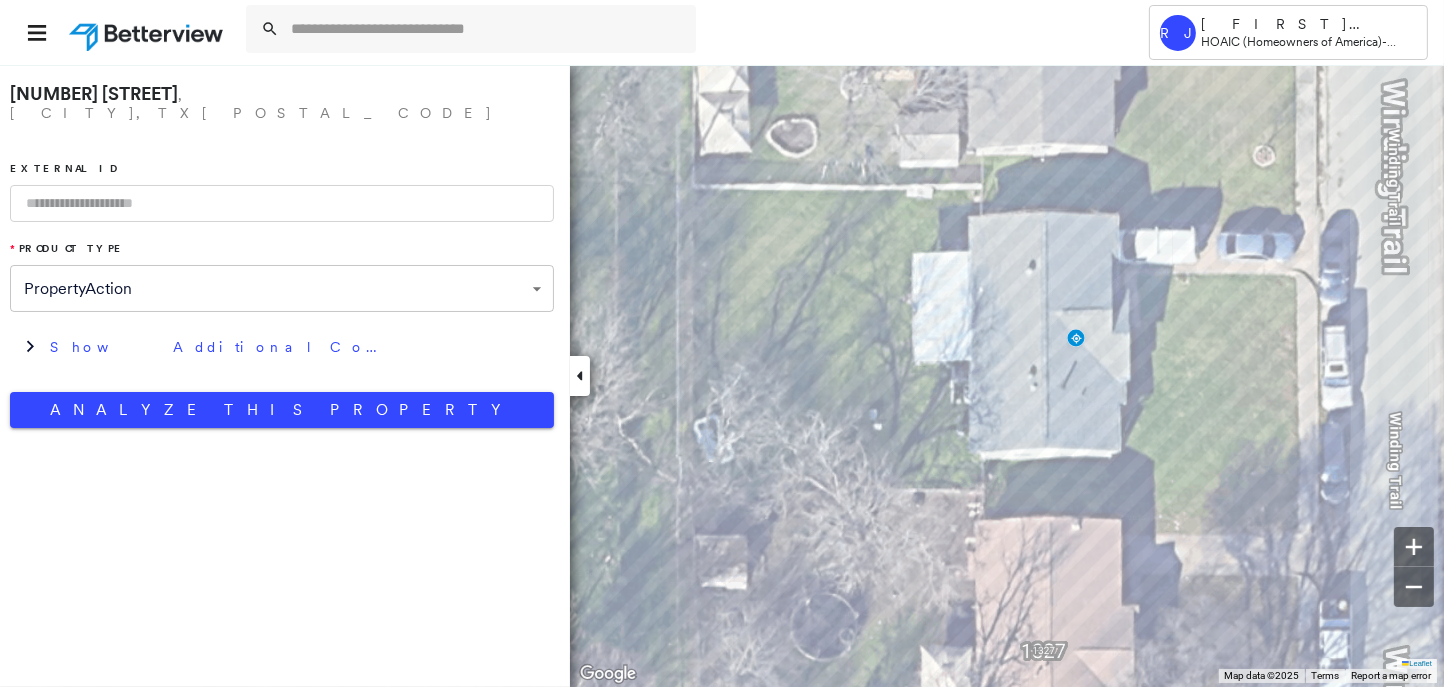 click at bounding box center (282, 203) 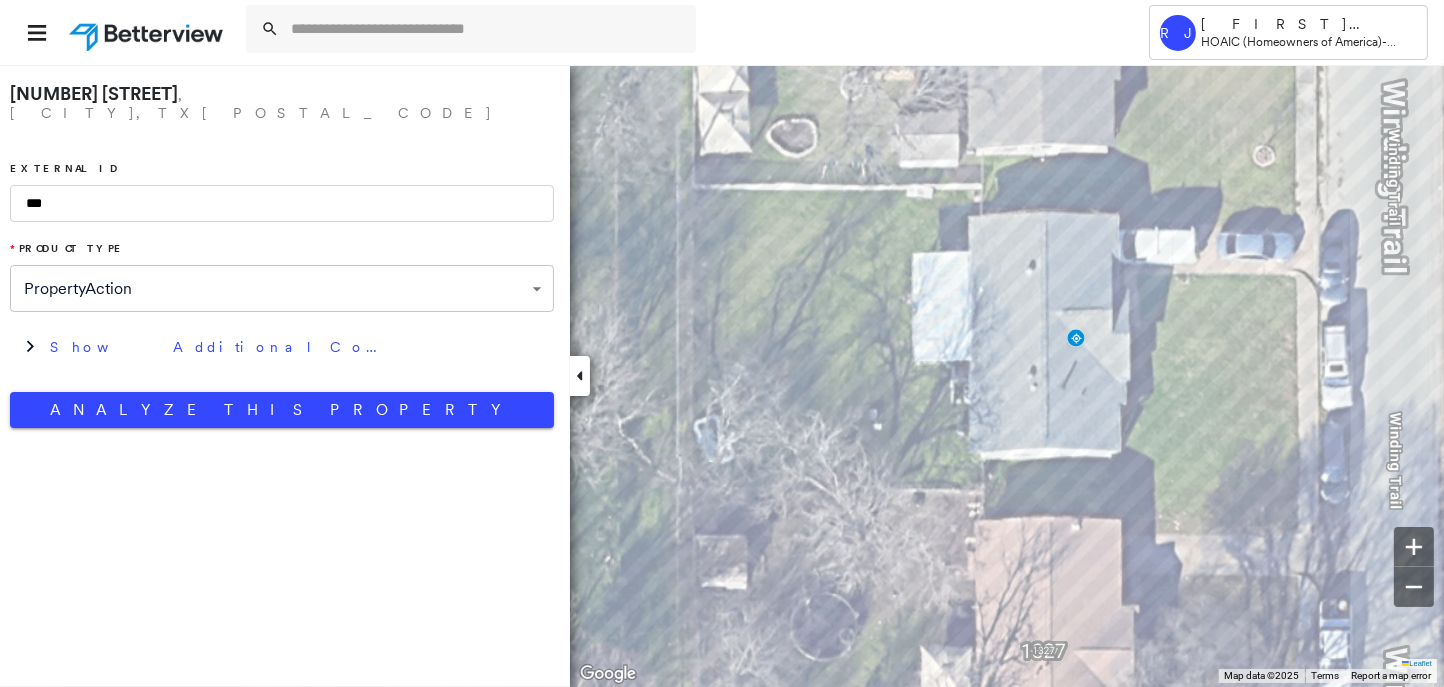 click on "***" at bounding box center [282, 203] 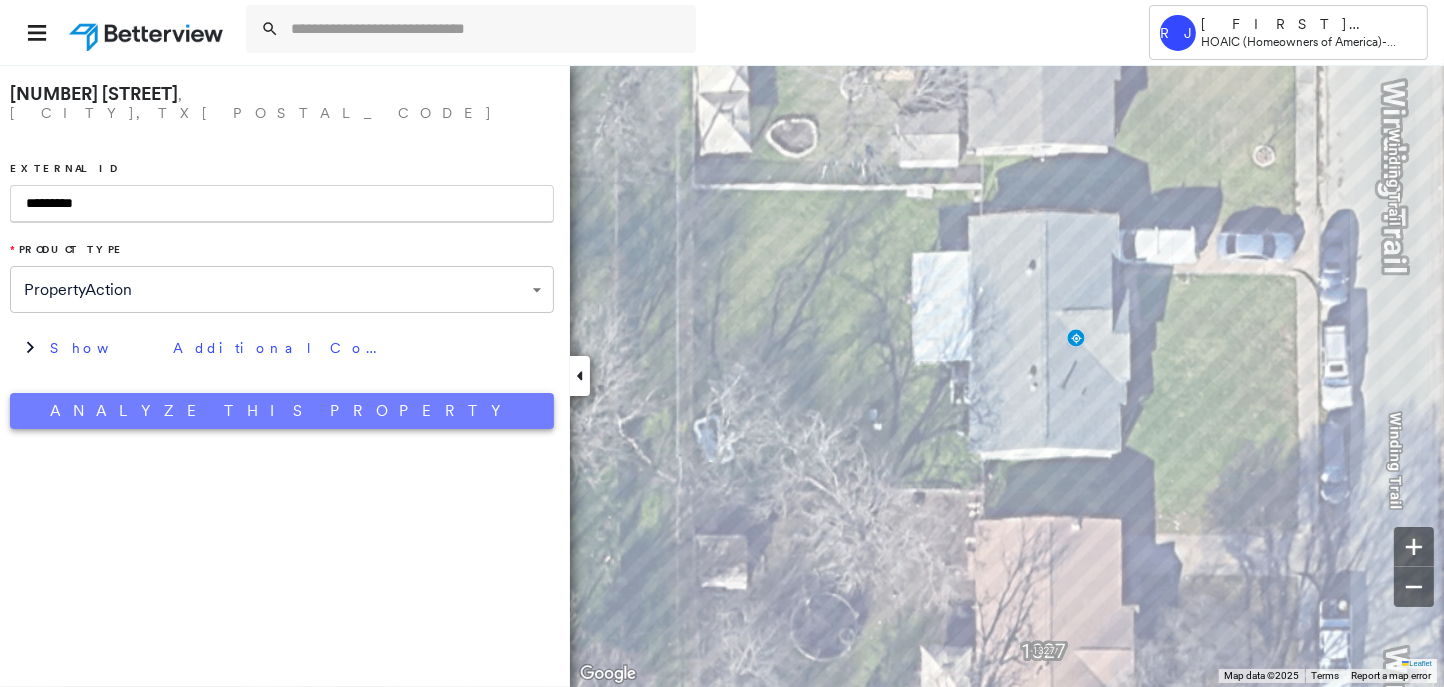 type on "*********" 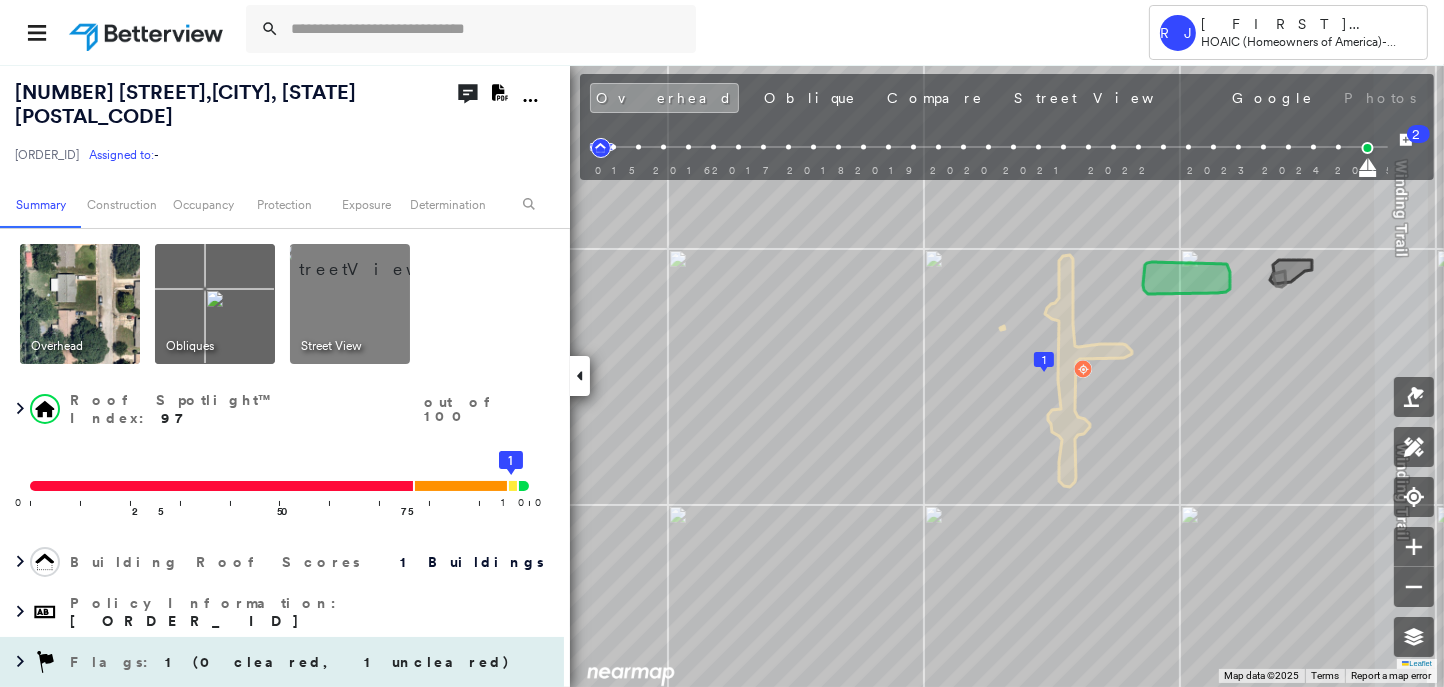 drag, startPoint x: 222, startPoint y: 630, endPoint x: 243, endPoint y: 611, distance: 28.319605 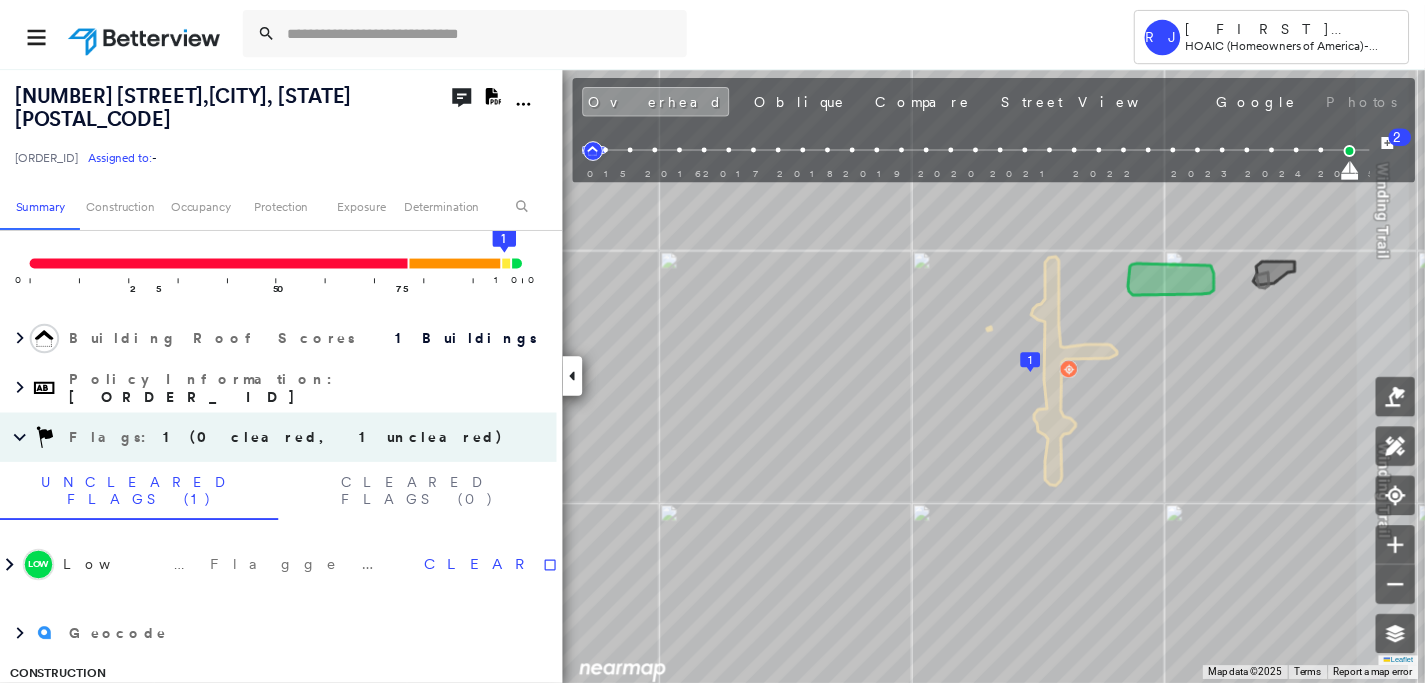 scroll, scrollTop: 228, scrollLeft: 0, axis: vertical 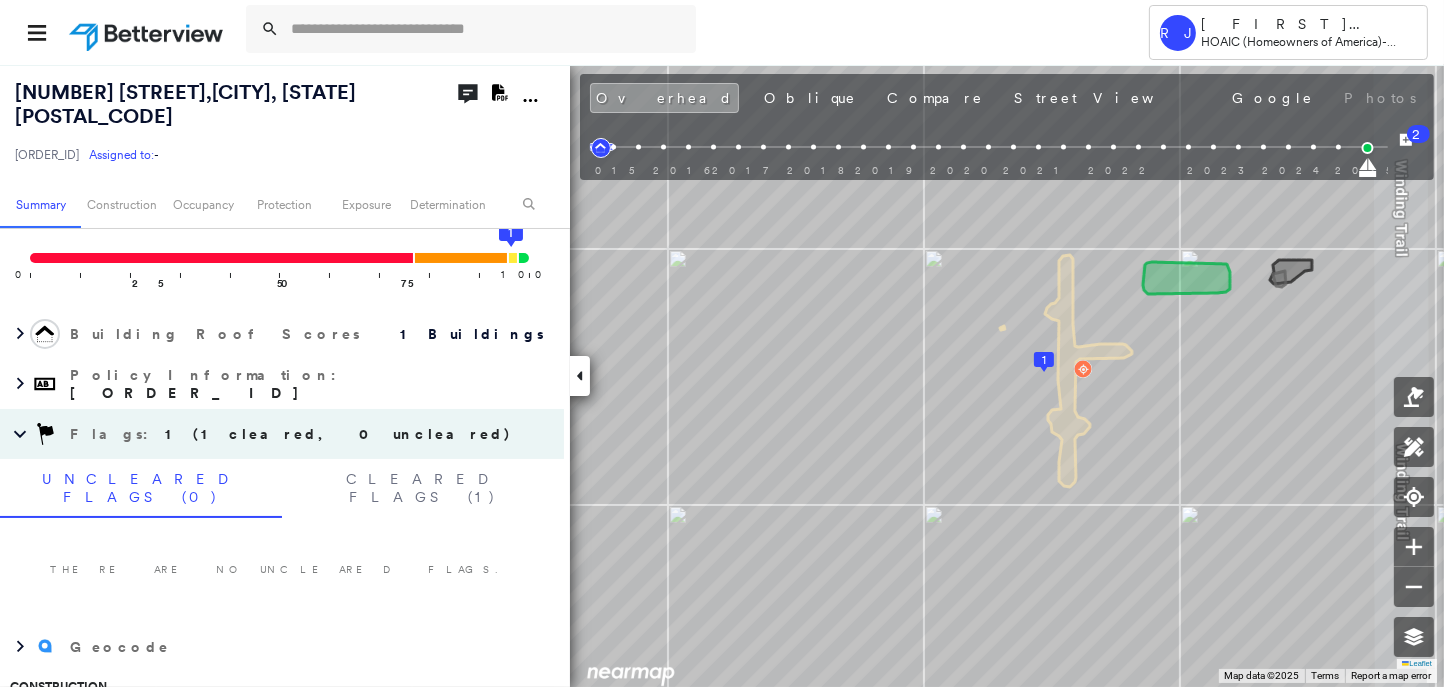 click at bounding box center [148, 32] 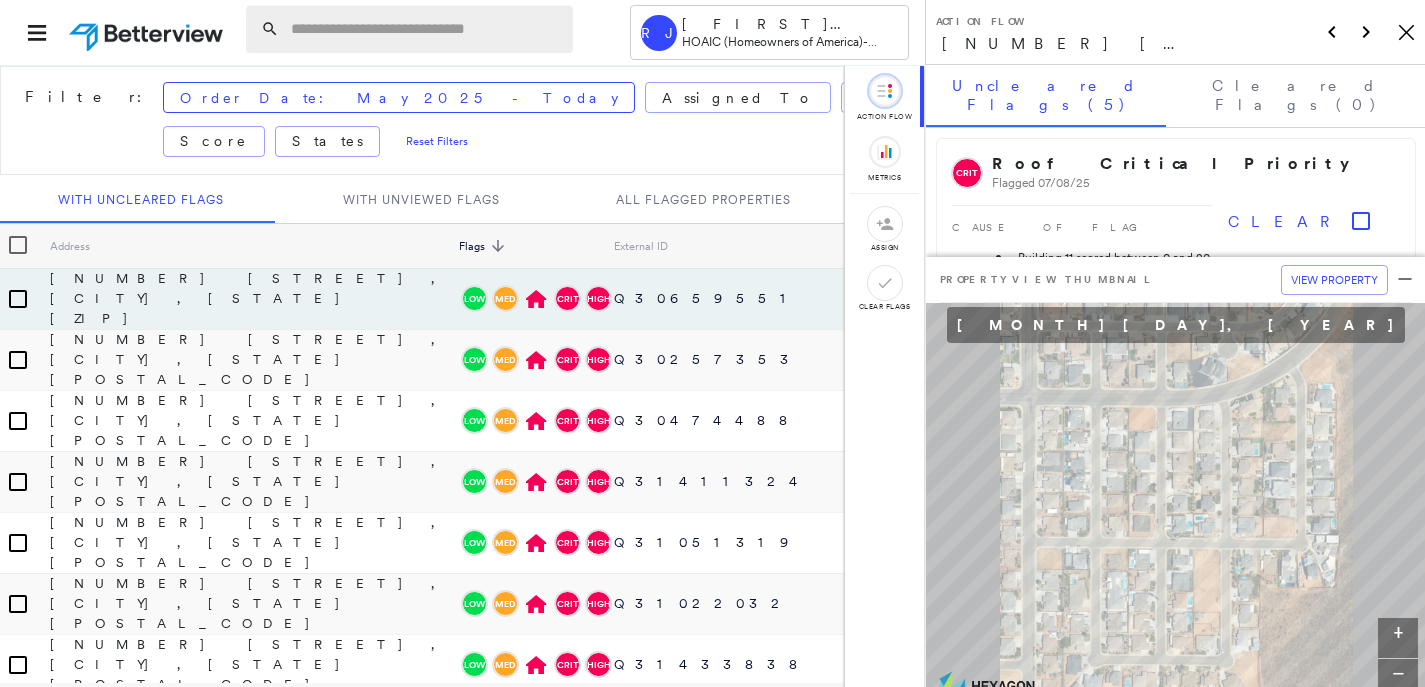 click at bounding box center (426, 29) 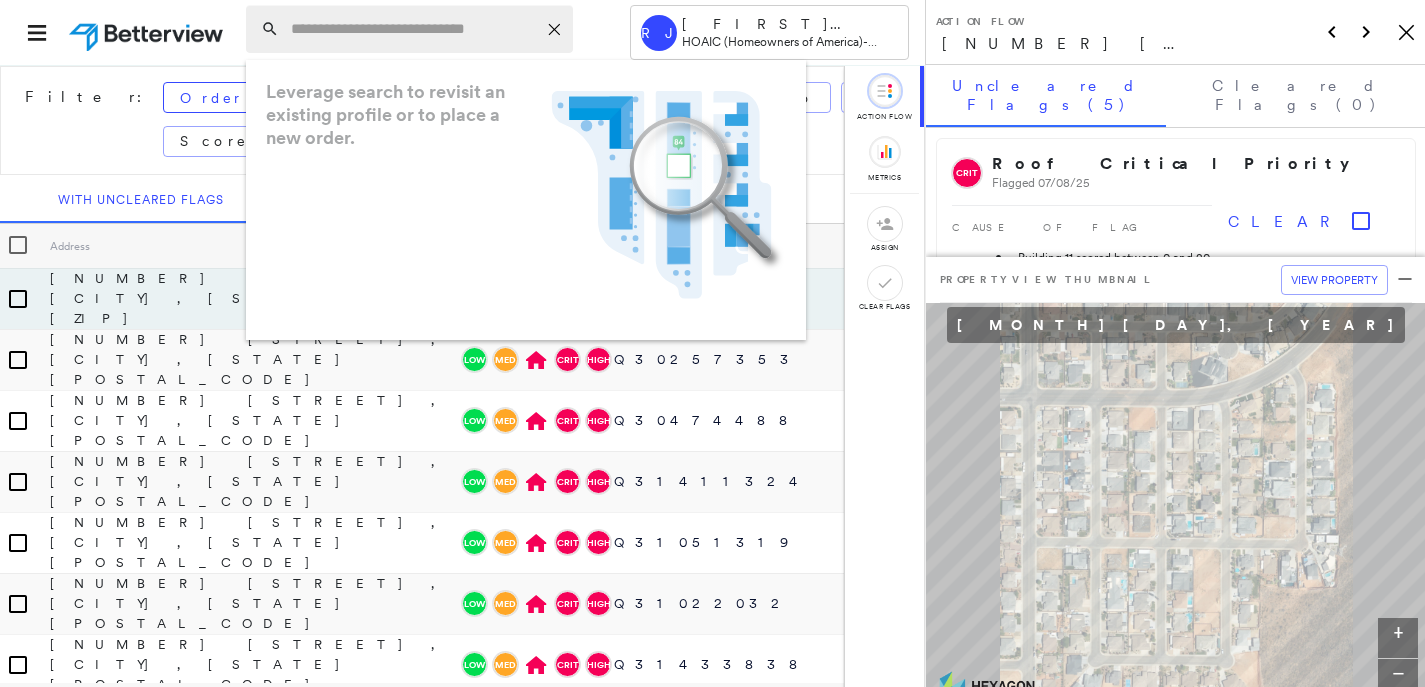 paste on "**********" 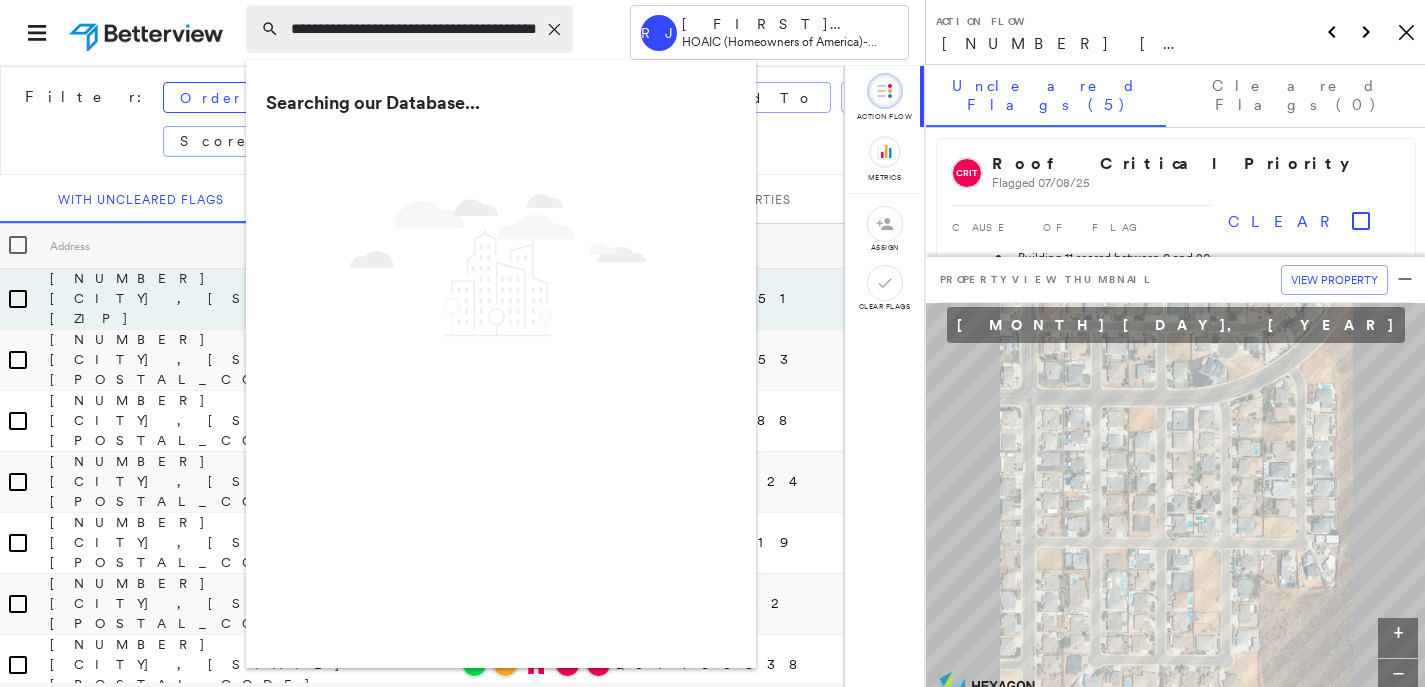 scroll, scrollTop: 0, scrollLeft: 80, axis: horizontal 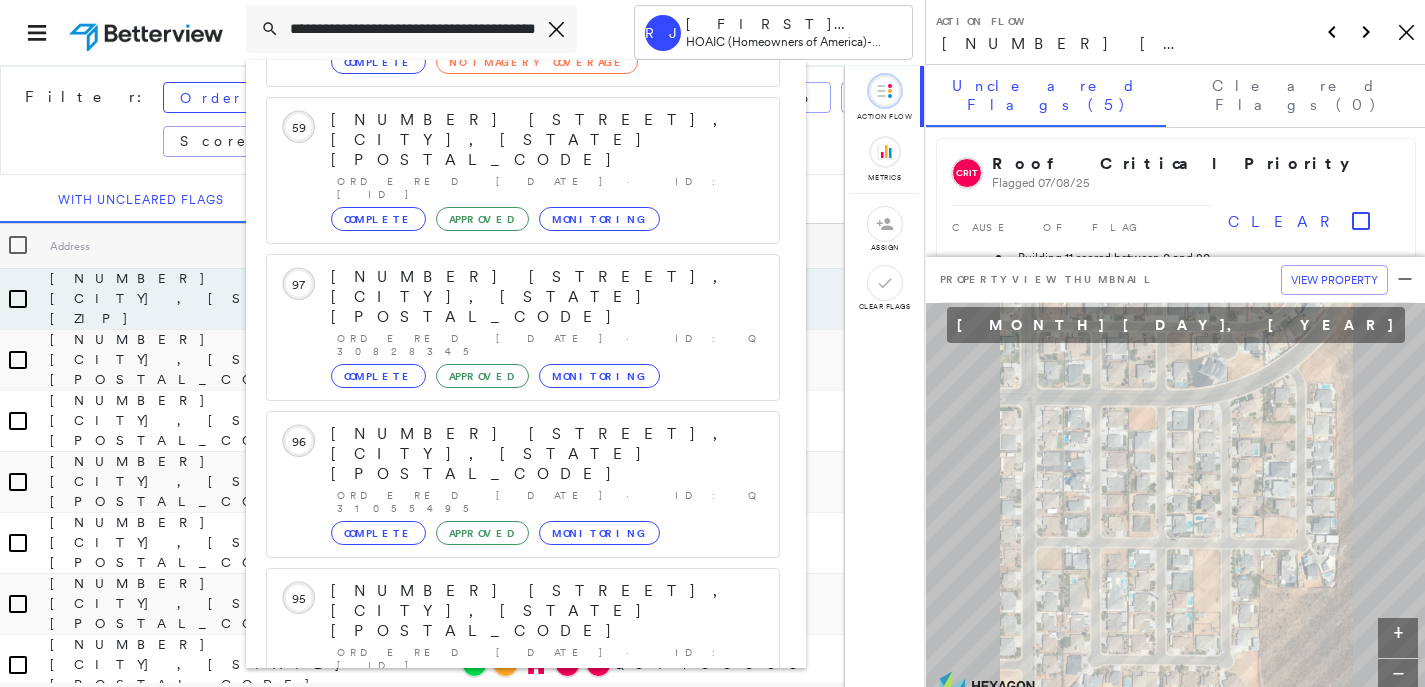 click on "[NUMBER] [STREET], [CITY], [STATE] [POSTAL_CODE]" at bounding box center (501, 903) 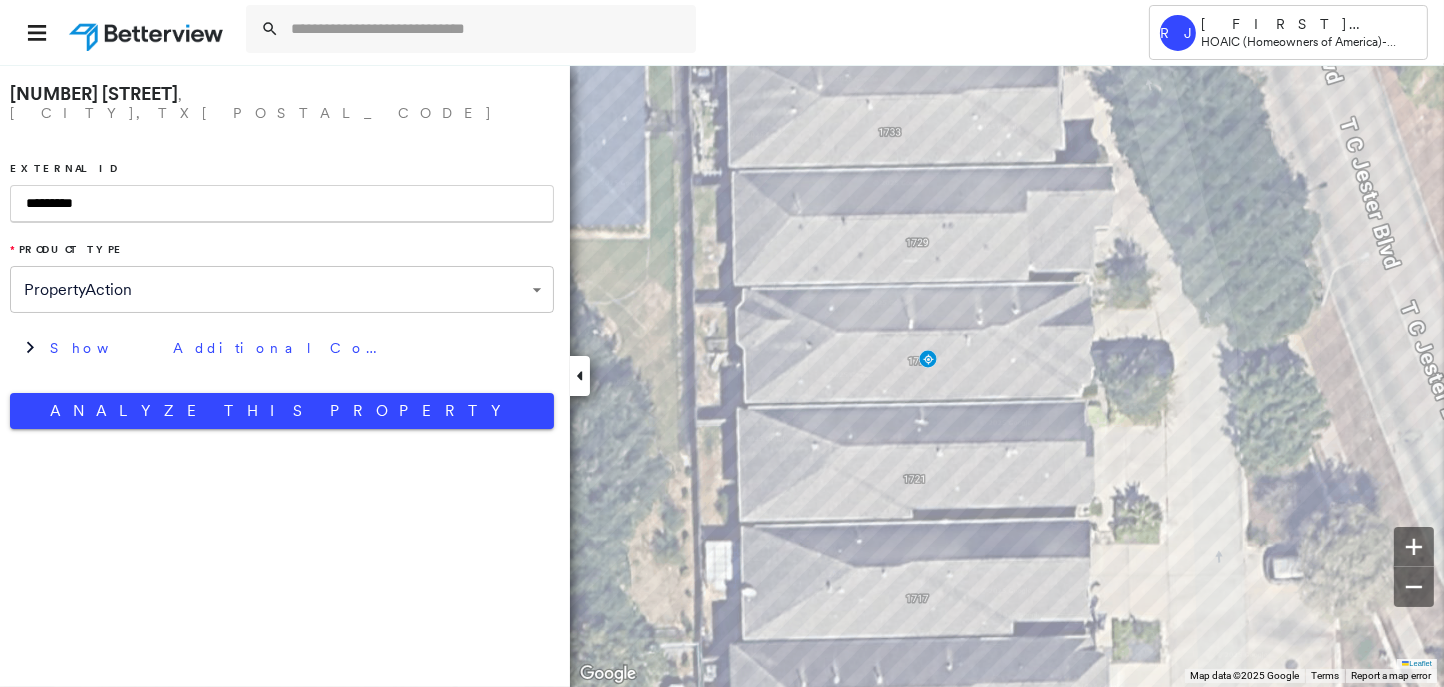 type on "*********" 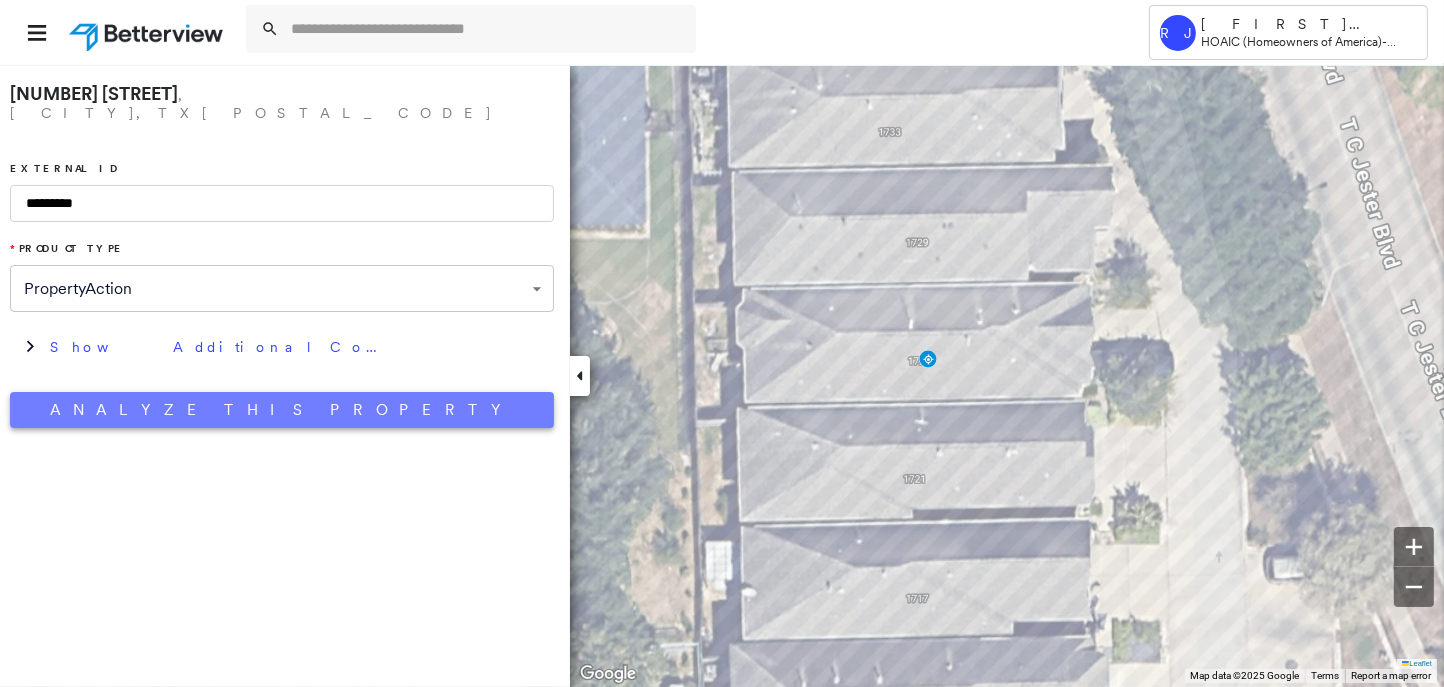 click on "Analyze This Property" at bounding box center (282, 410) 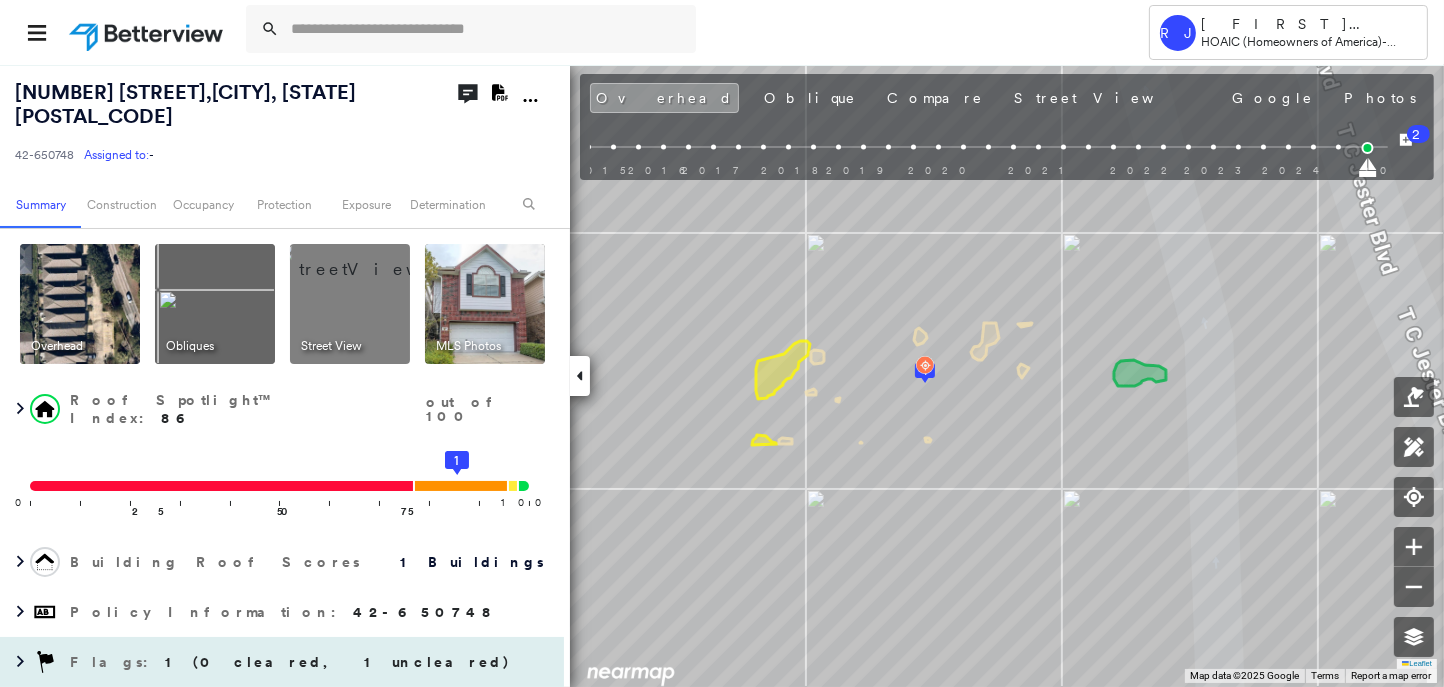 click on "1 (0 cleared, 1 uncleared)" at bounding box center (338, 662) 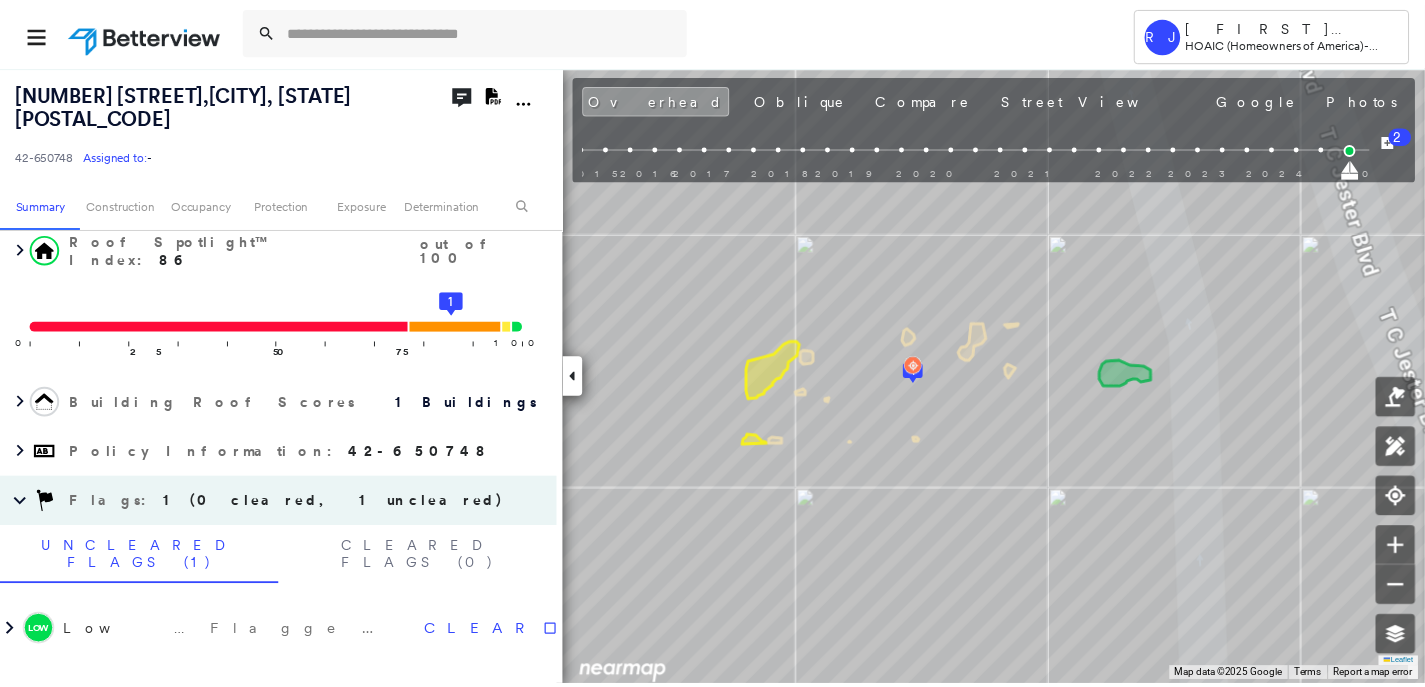 scroll, scrollTop: 168, scrollLeft: 0, axis: vertical 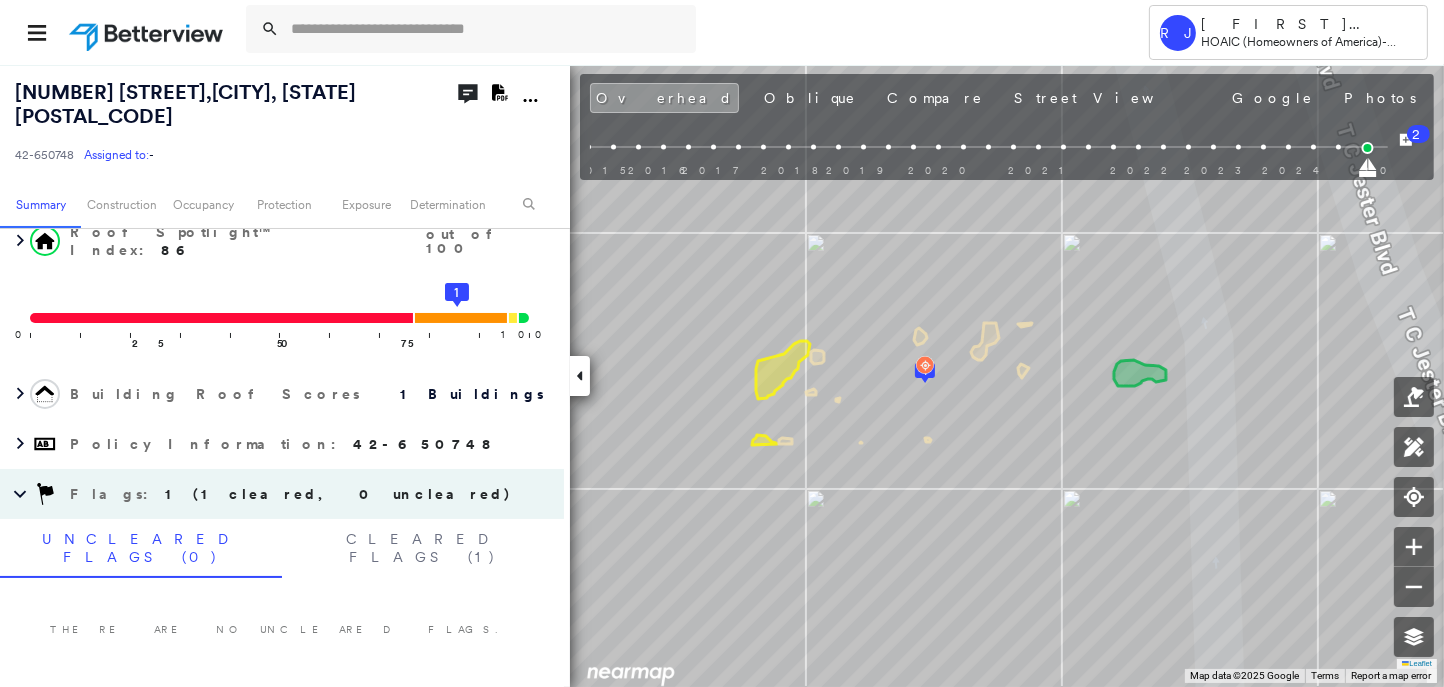 click at bounding box center [148, 32] 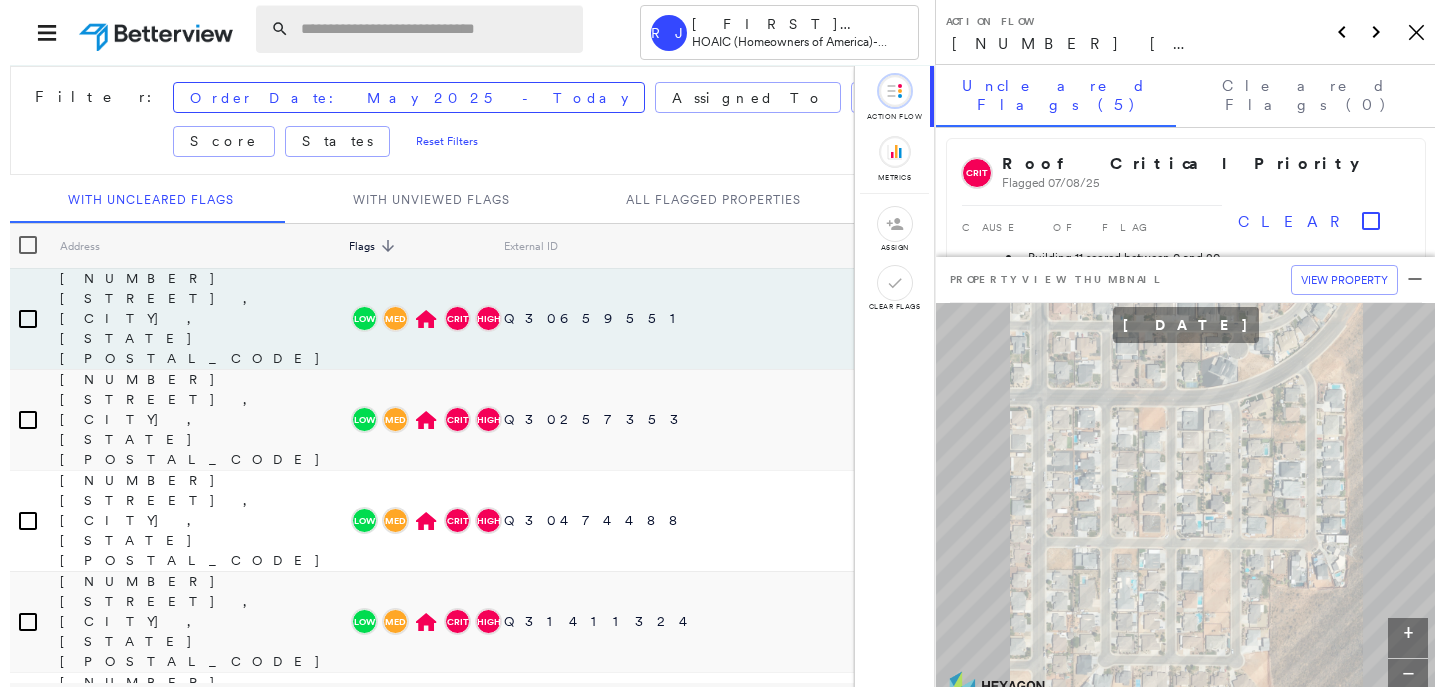 scroll, scrollTop: 0, scrollLeft: 0, axis: both 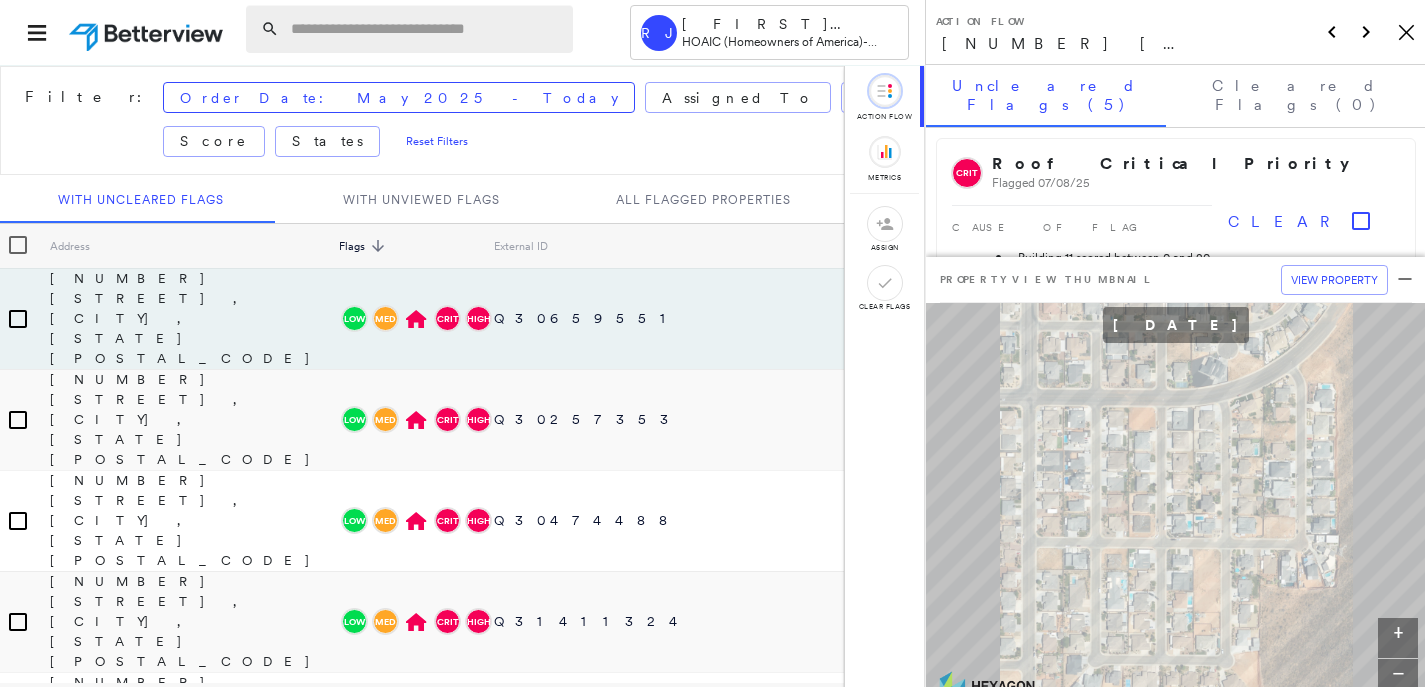 click at bounding box center [426, 29] 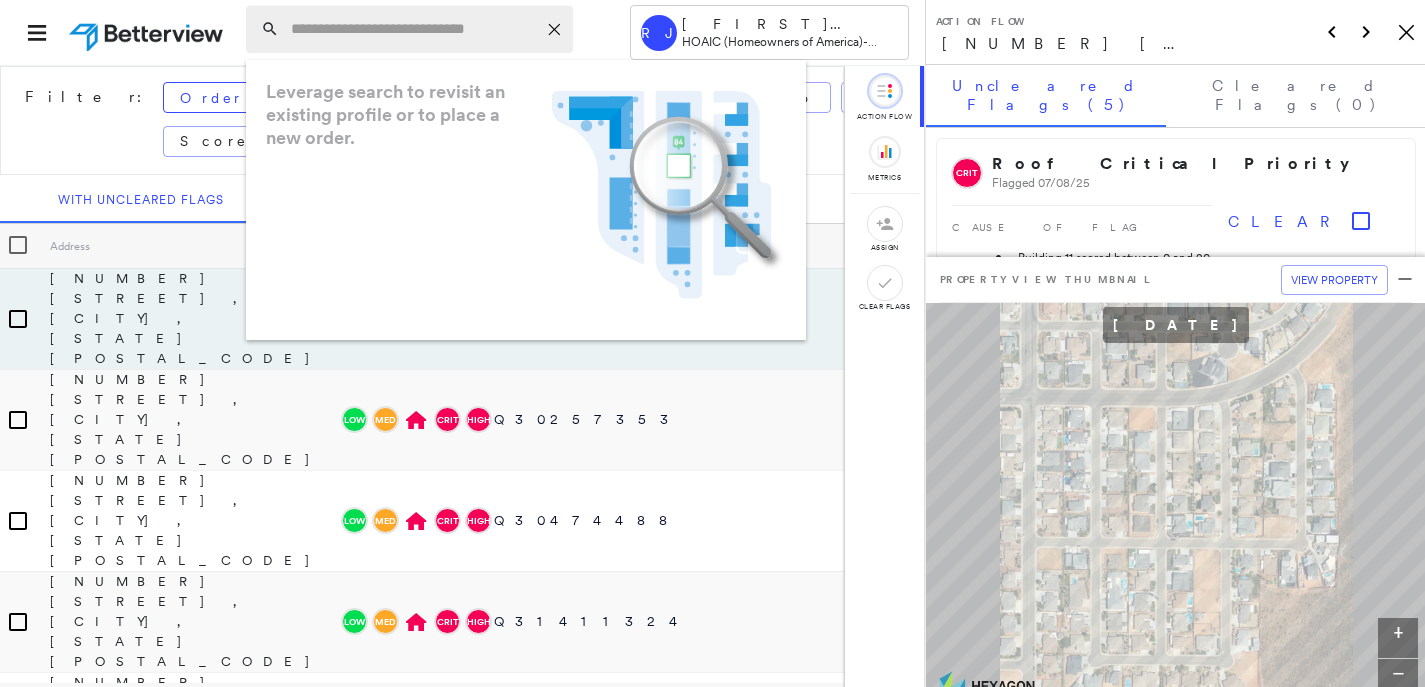 paste on "**********" 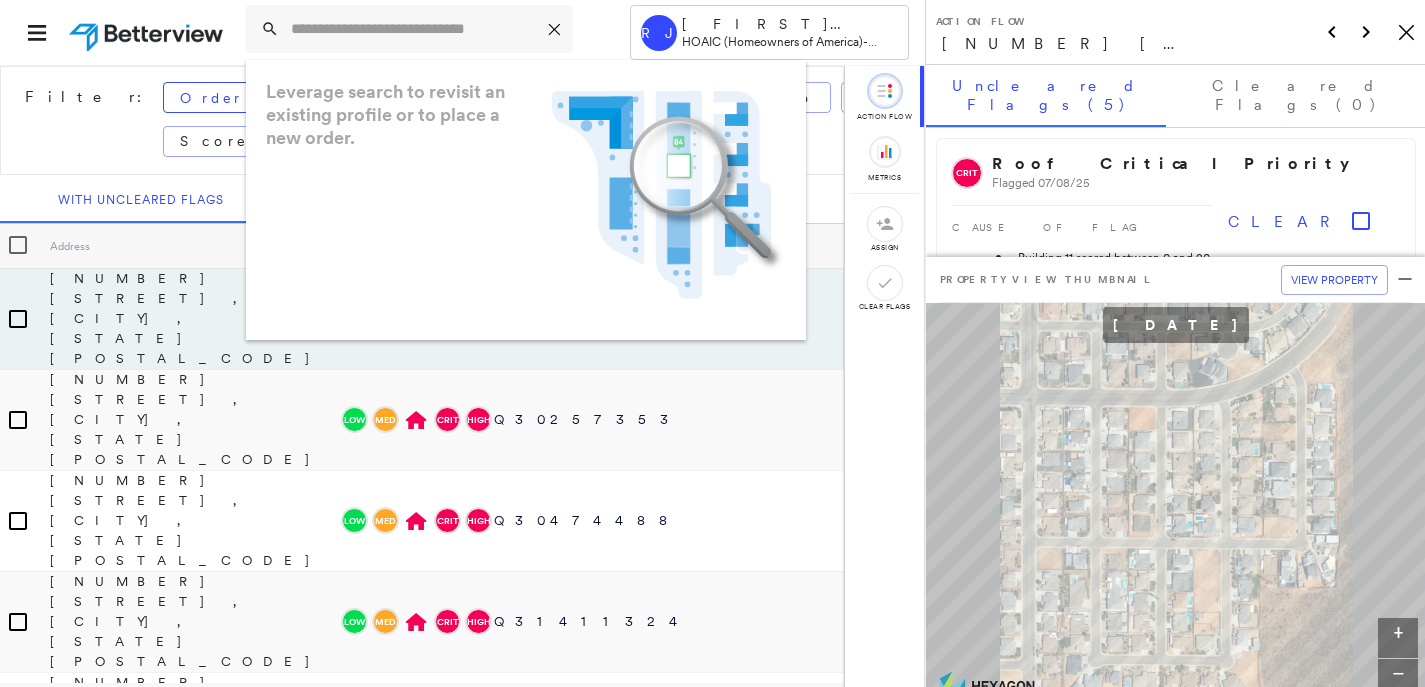 type on "**********" 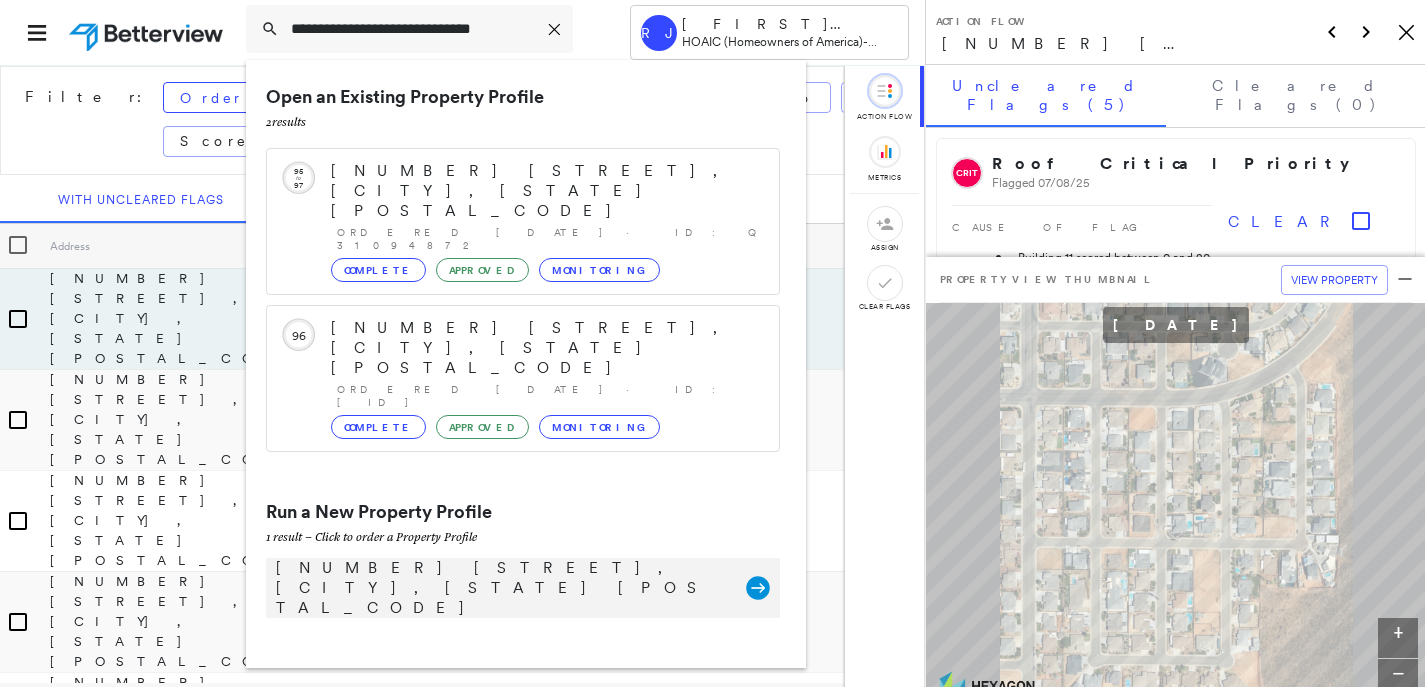 click on "904 Beverly Ave, Pasadena, TX 77506" at bounding box center [501, 588] 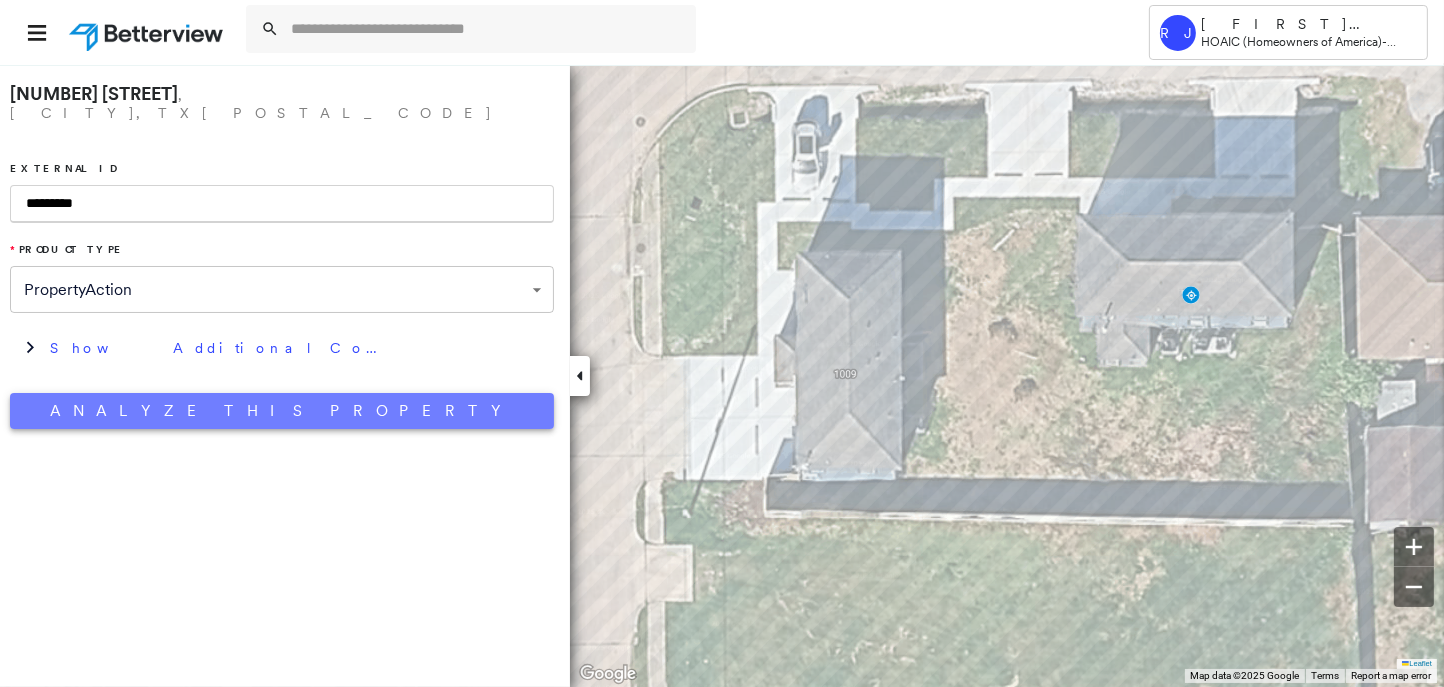 type on "*********" 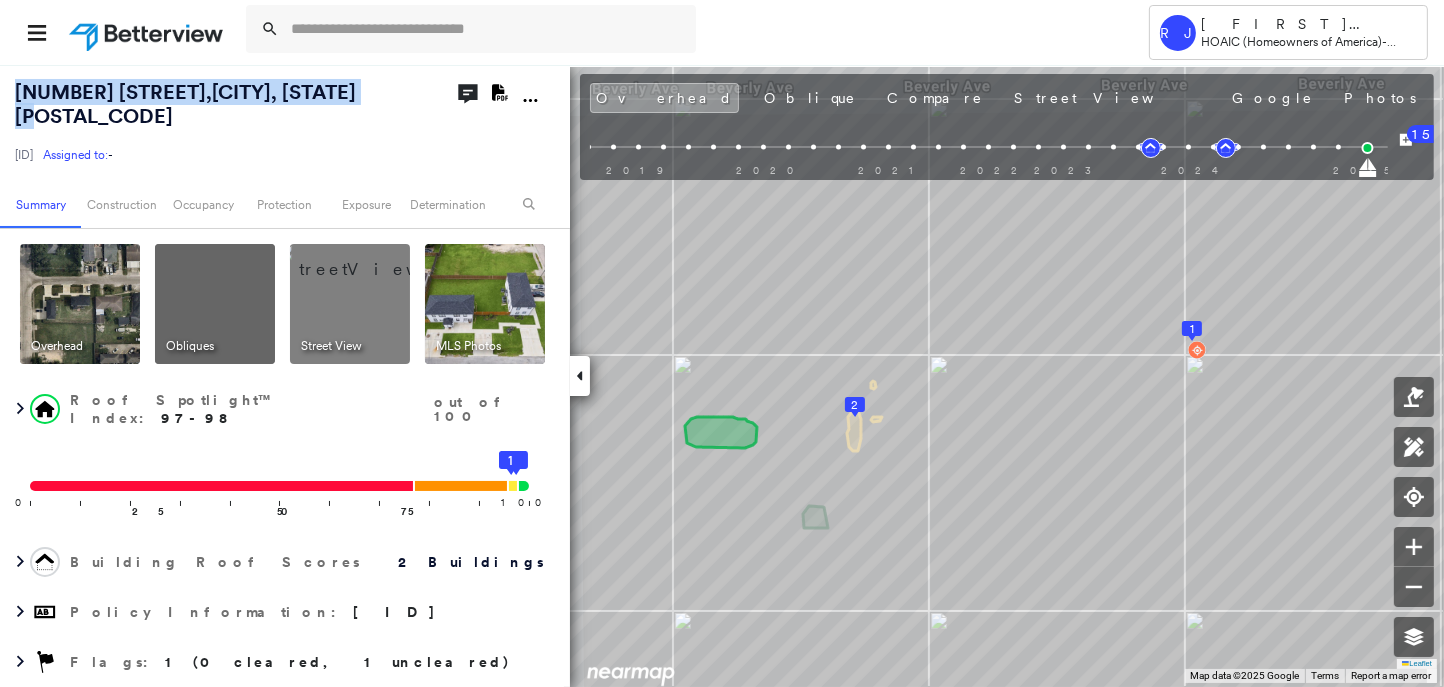 drag, startPoint x: 360, startPoint y: 91, endPoint x: 45, endPoint y: 87, distance: 315.0254 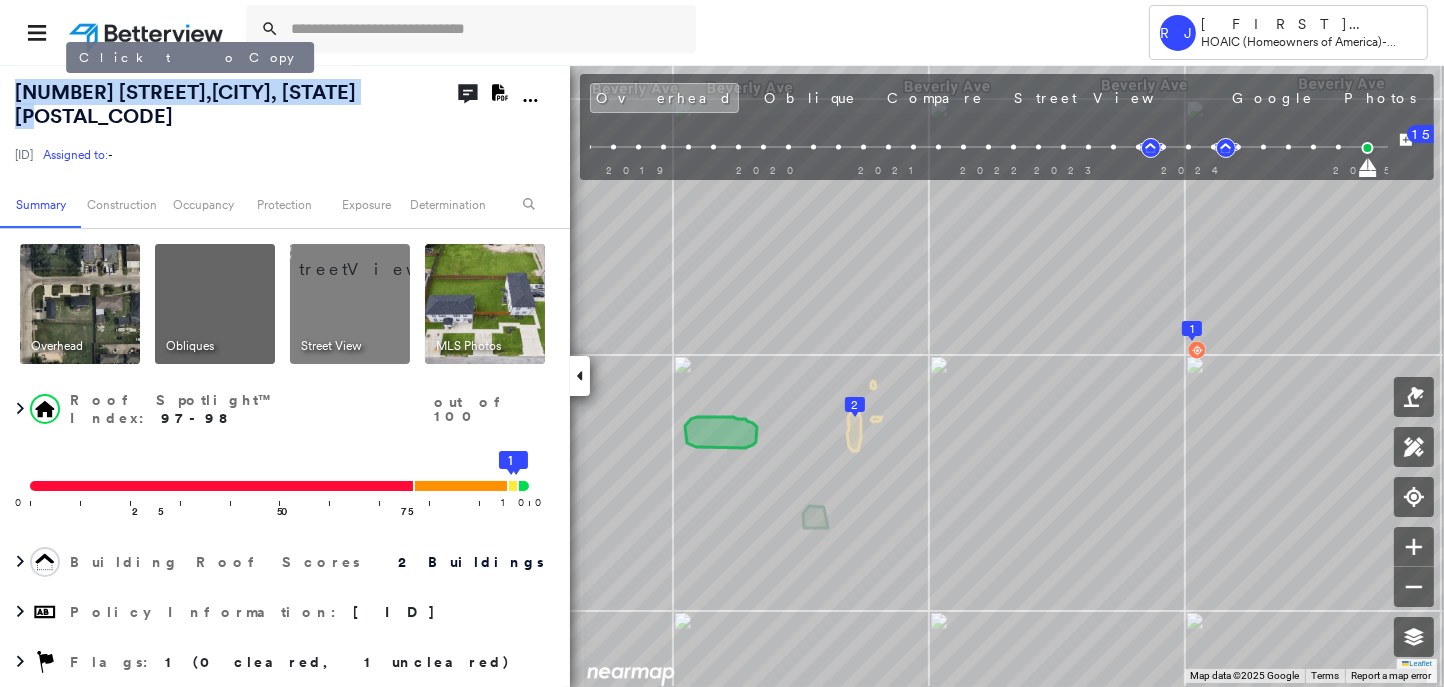 copy on "904  Beverly Ave ,  Pasadena, TX 77506" 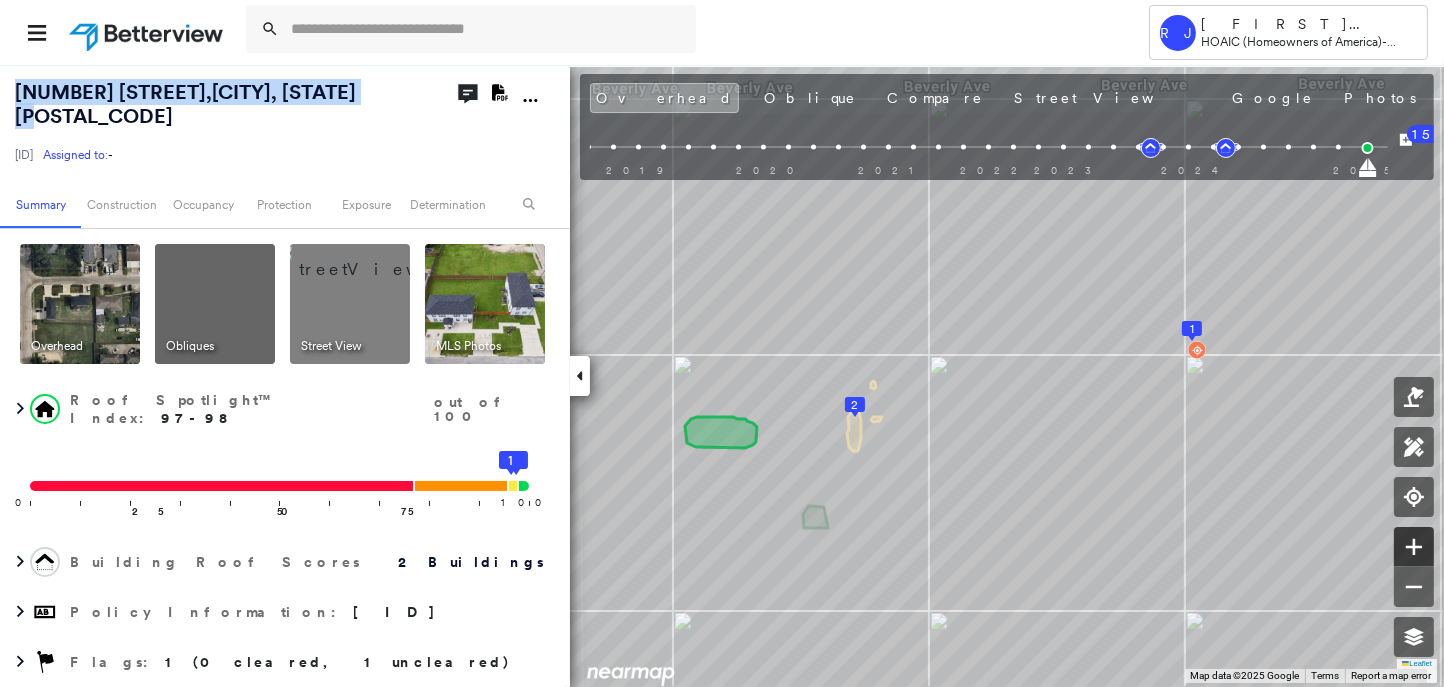 click 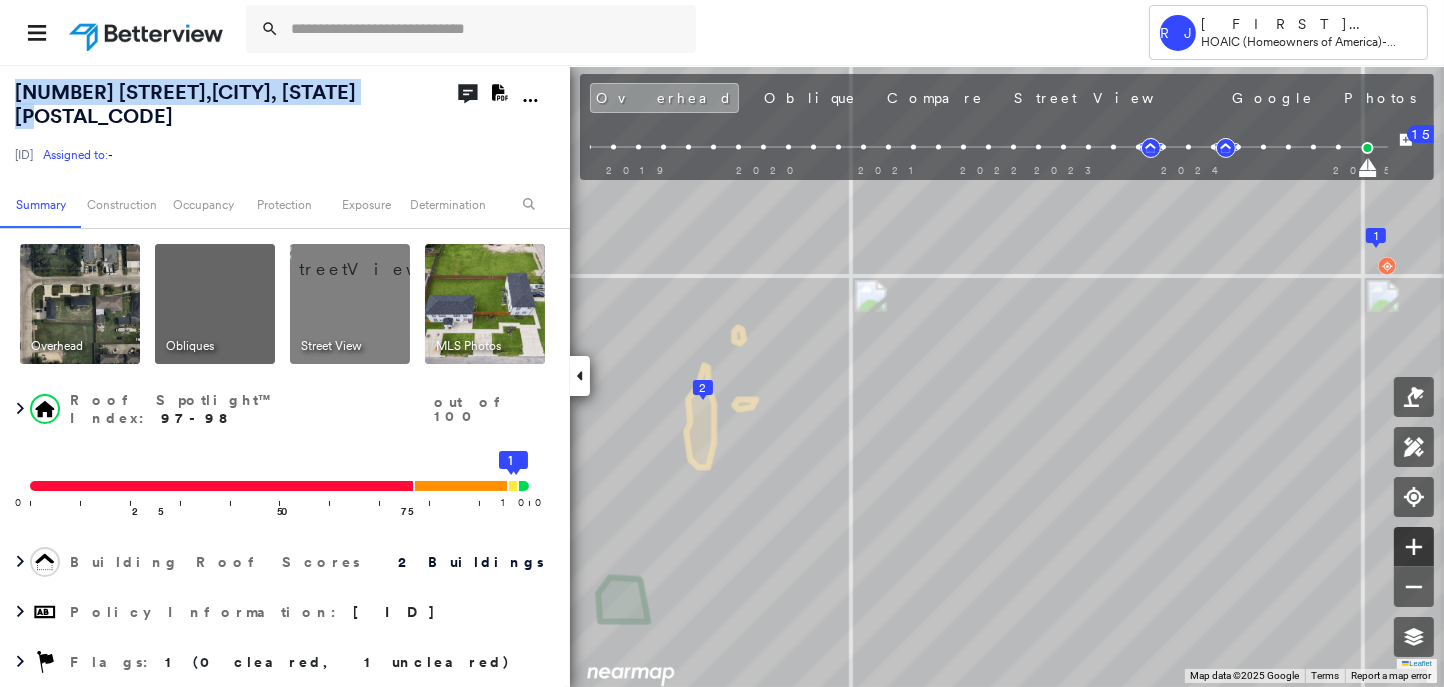 click 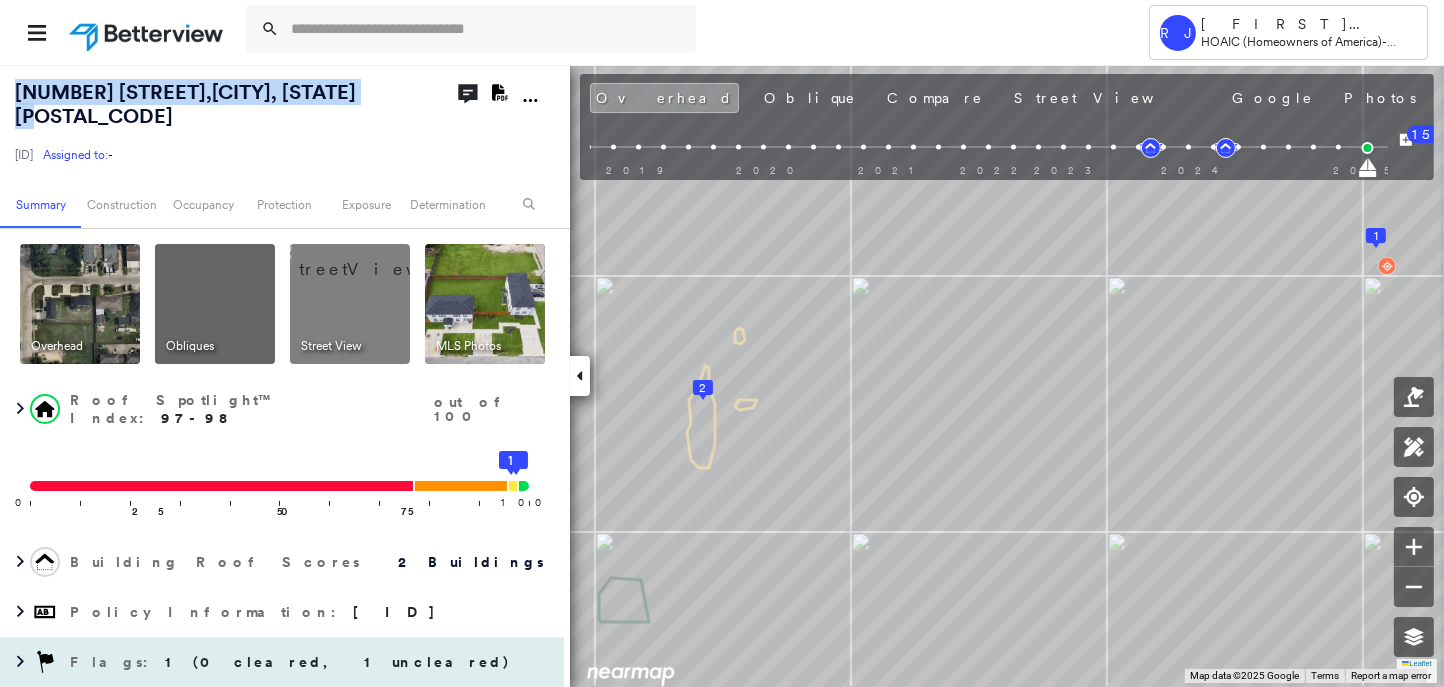 click on "Flags :  1 (0 cleared, 1 uncleared)" at bounding box center (292, 662) 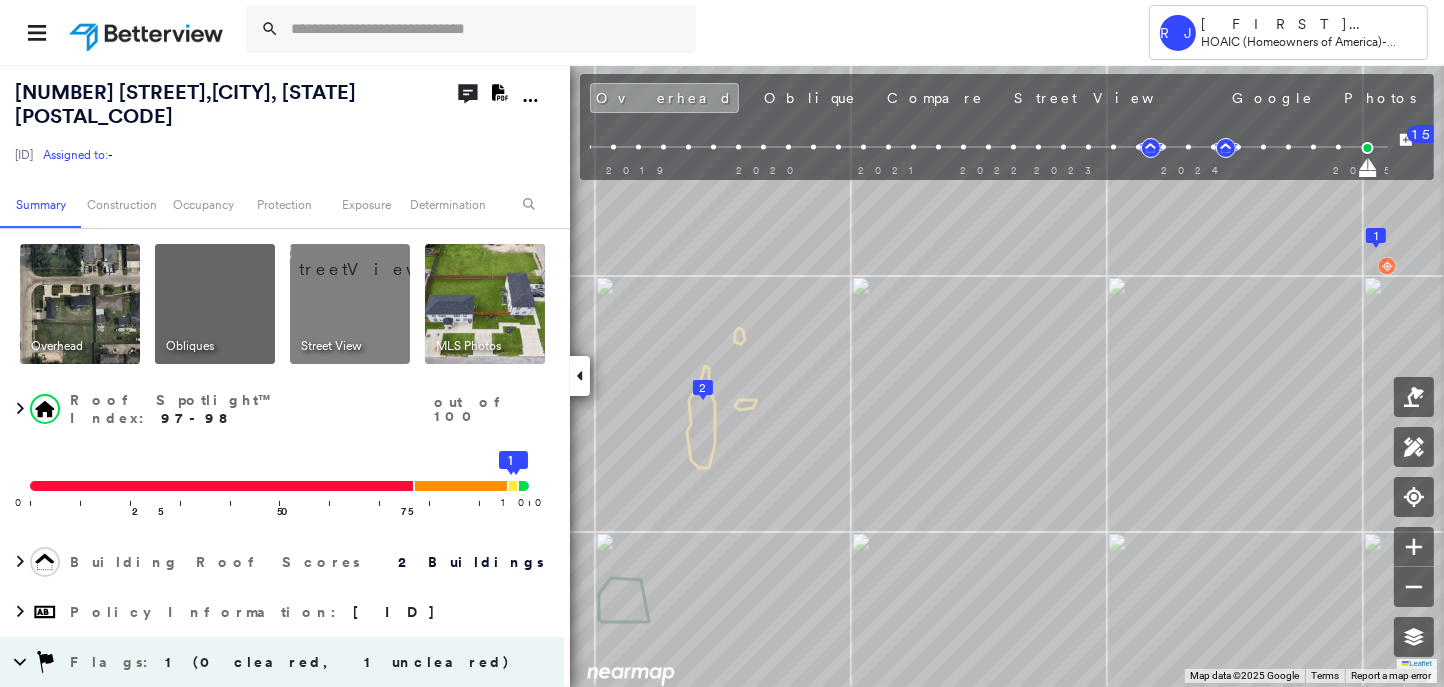 scroll, scrollTop: 109, scrollLeft: 0, axis: vertical 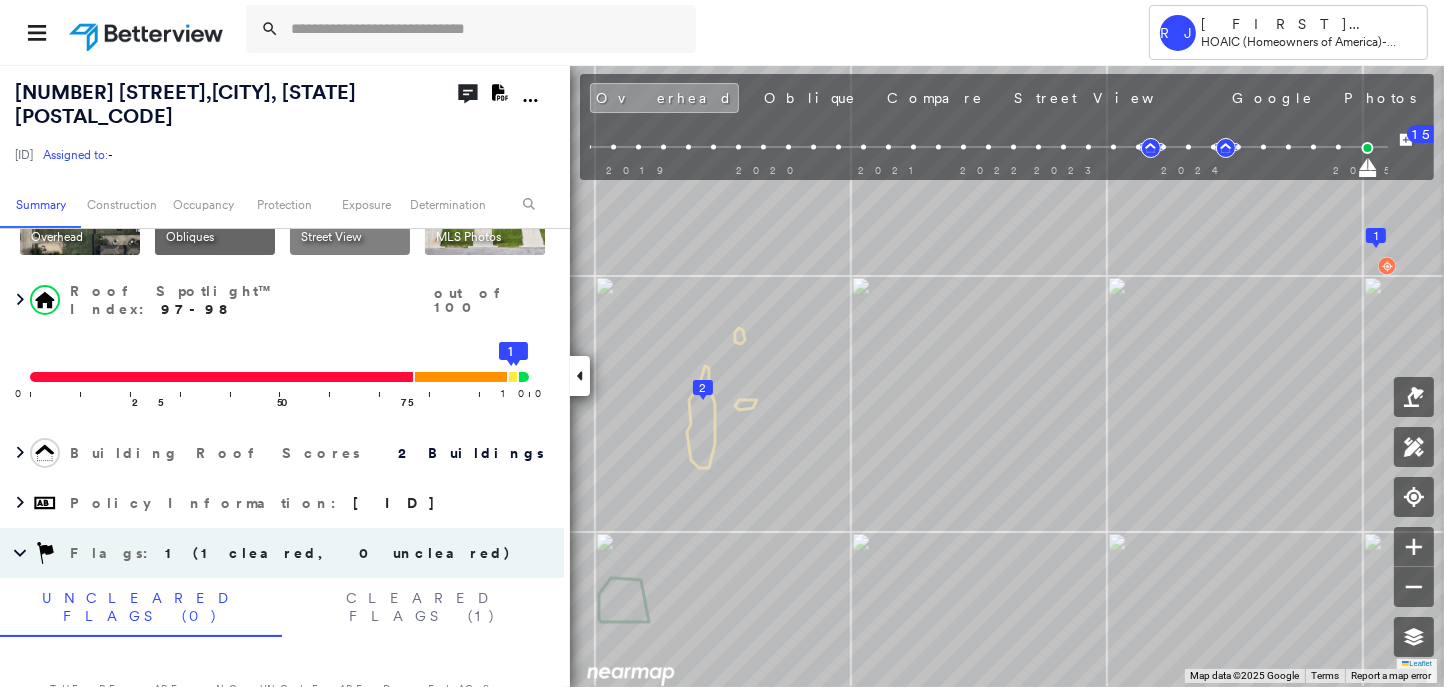 click at bounding box center [148, 32] 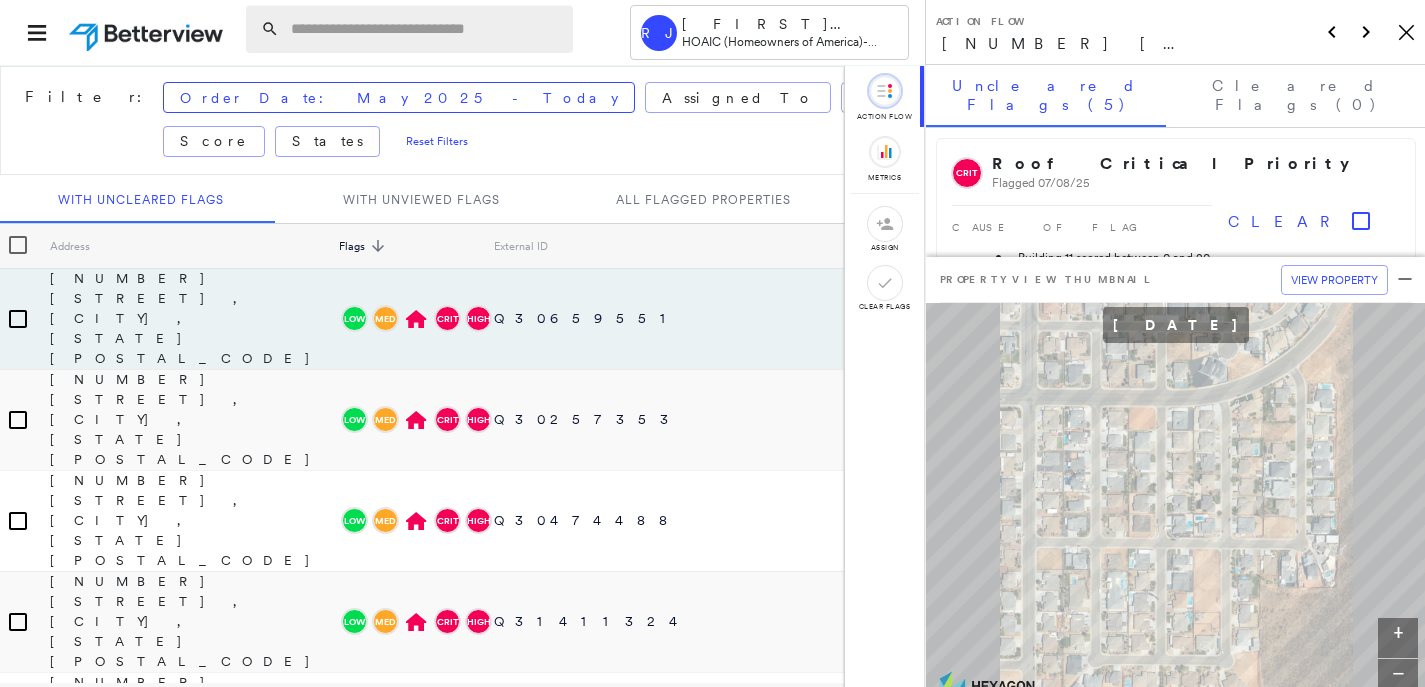 click at bounding box center (426, 29) 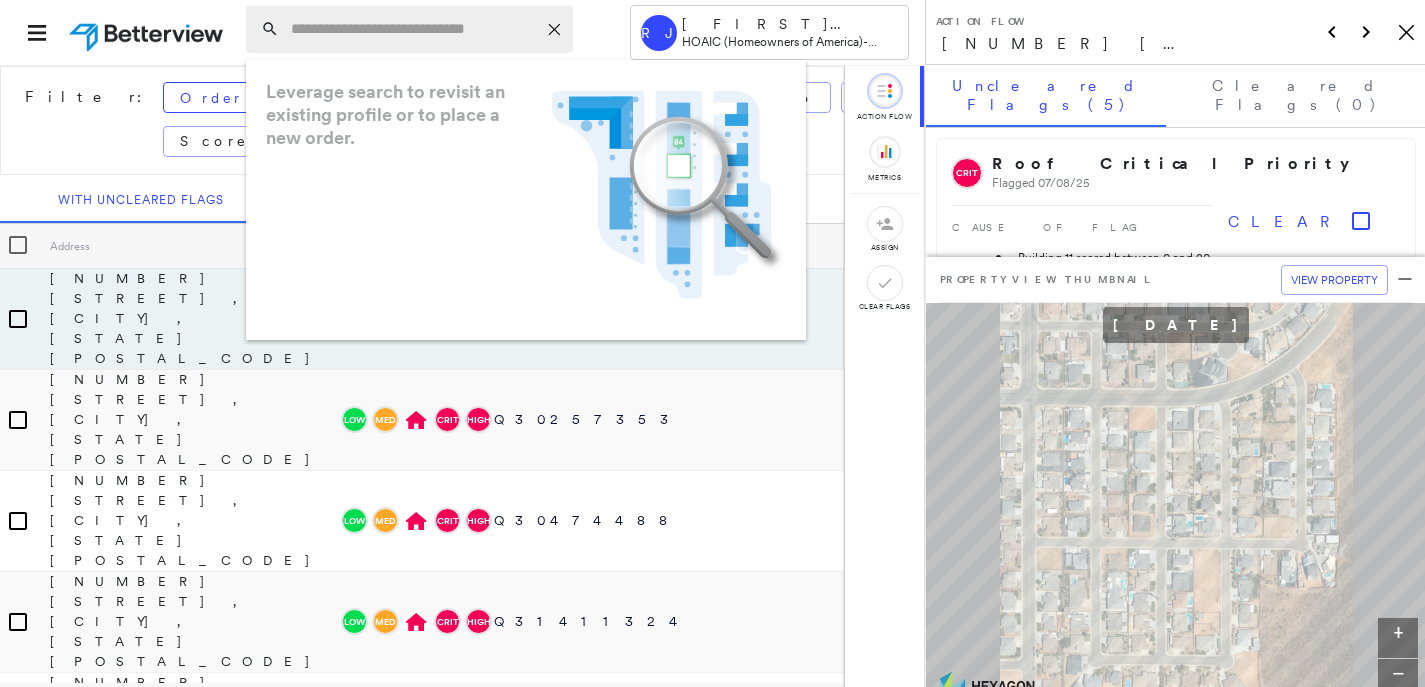 paste on "**********" 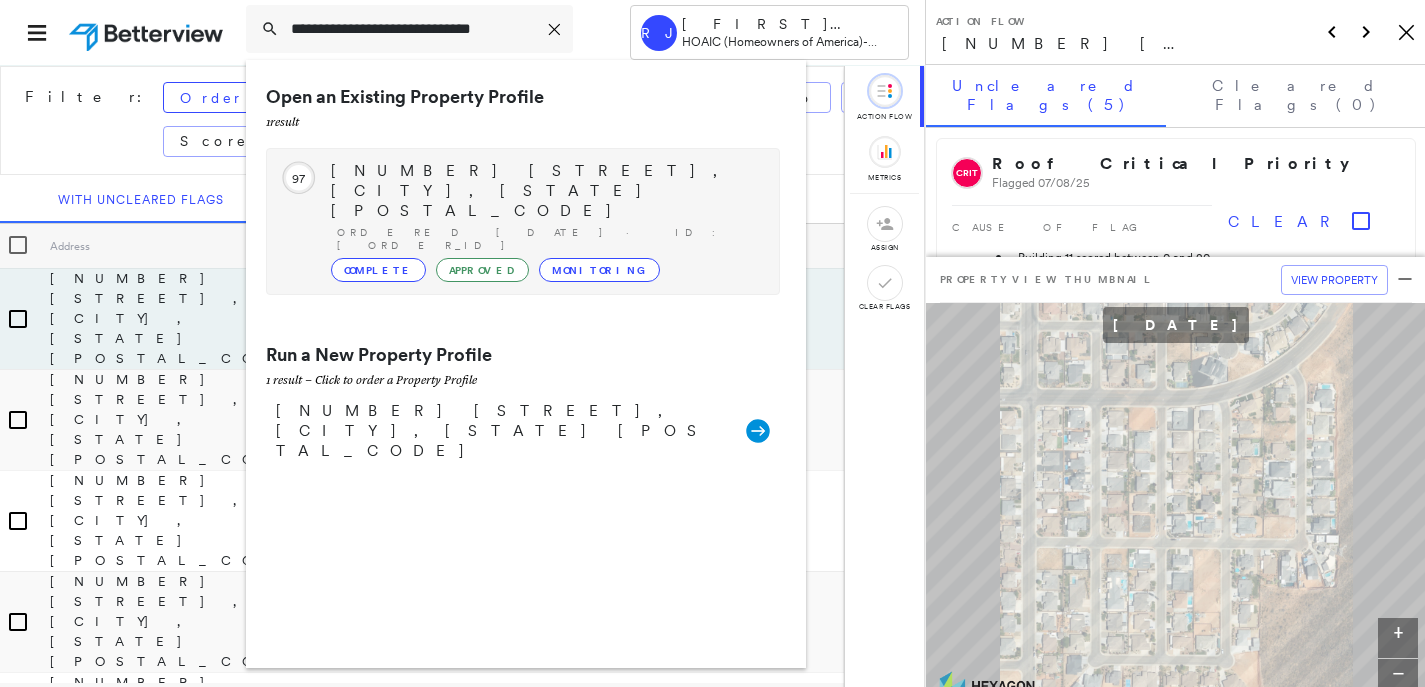 type on "**********" 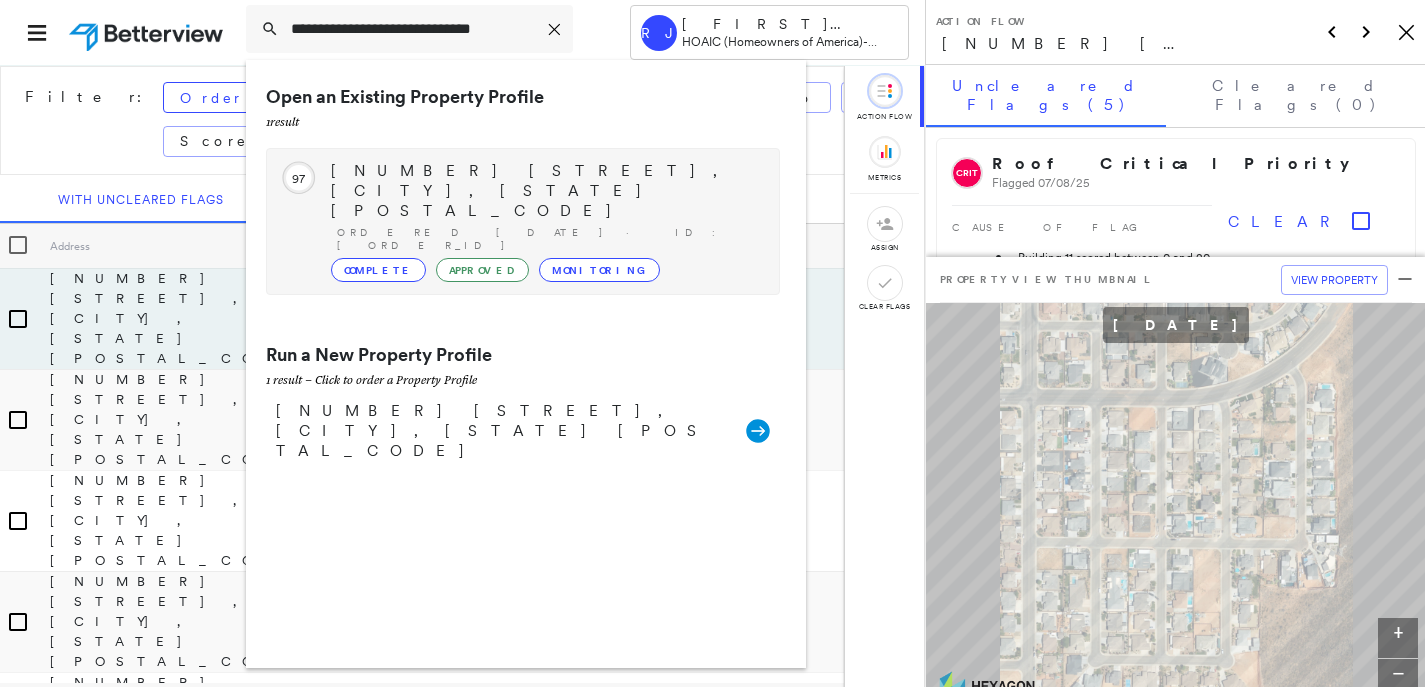 click on "2412 Roth Terrace, Austin, TX 78754 Ordered 06/09/25 · ID: 42-345043 Complete Approved Monitoring" at bounding box center (545, 221) 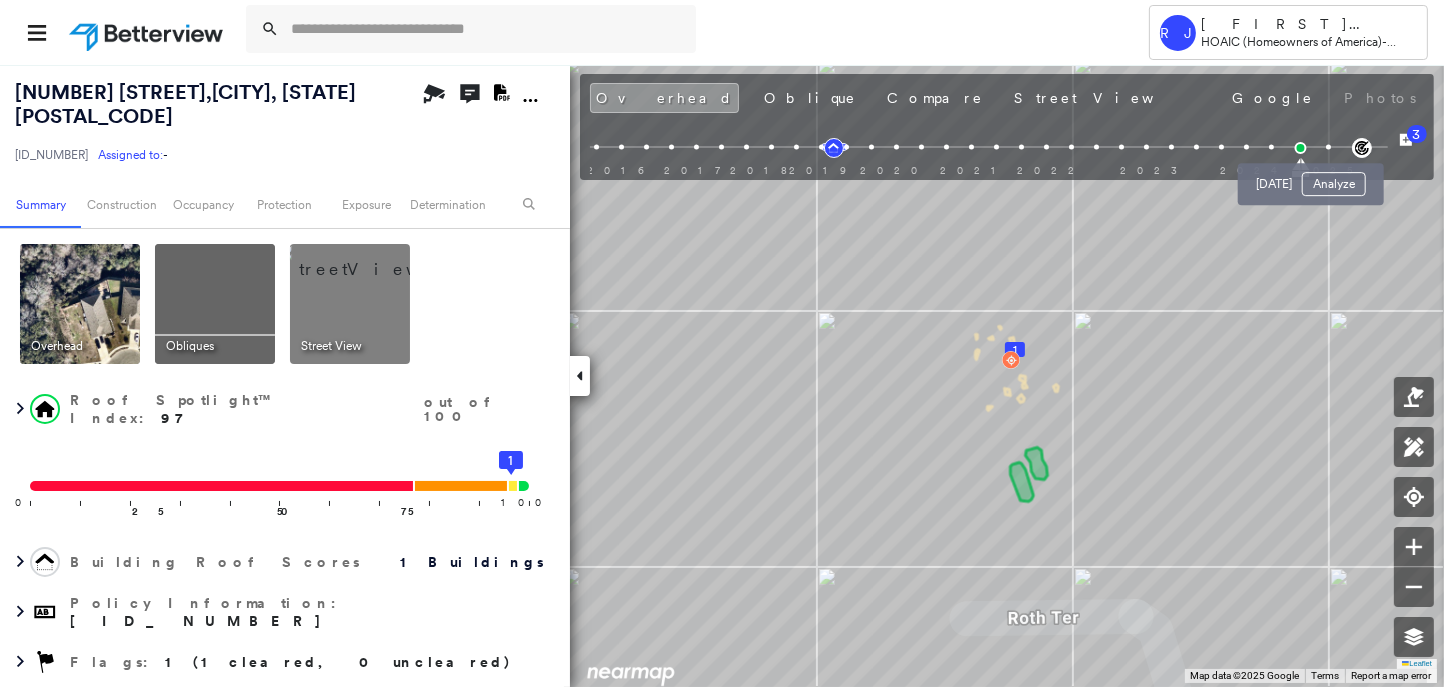 click at bounding box center [1328, 147] 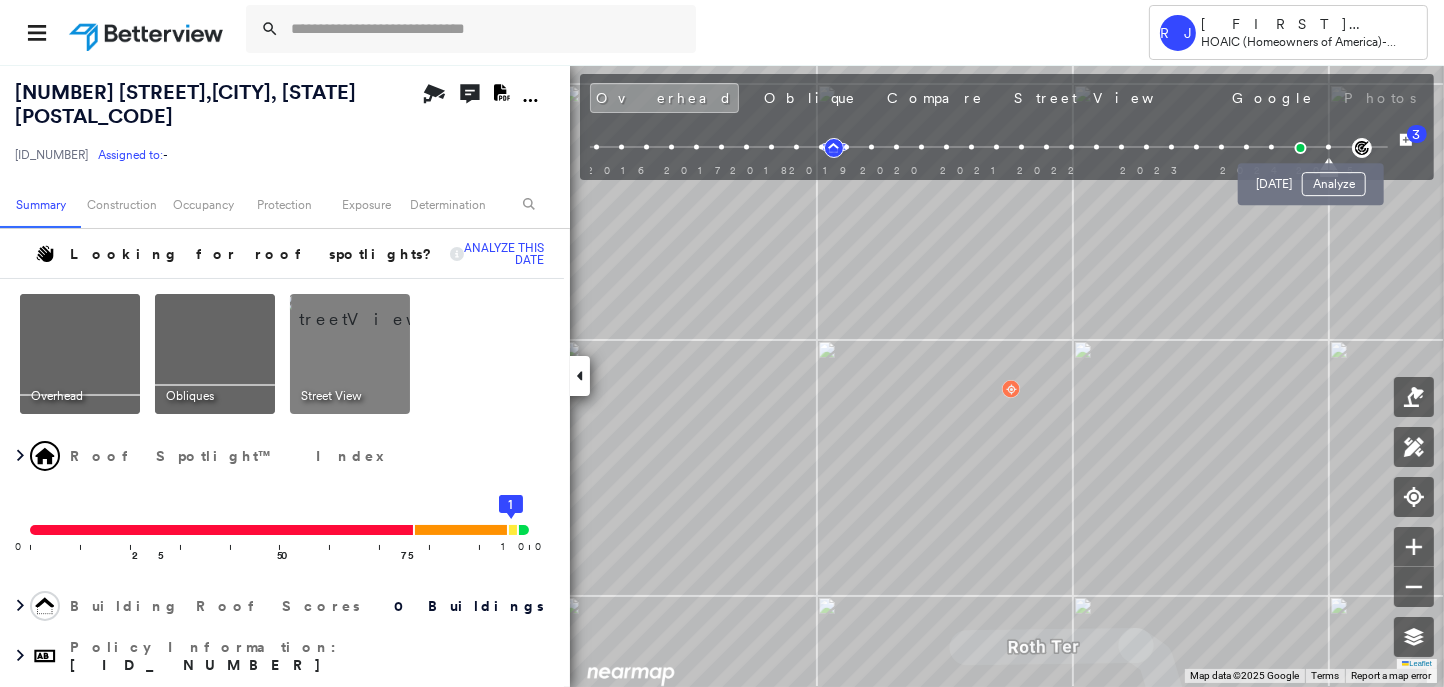 click at bounding box center (1328, 147) 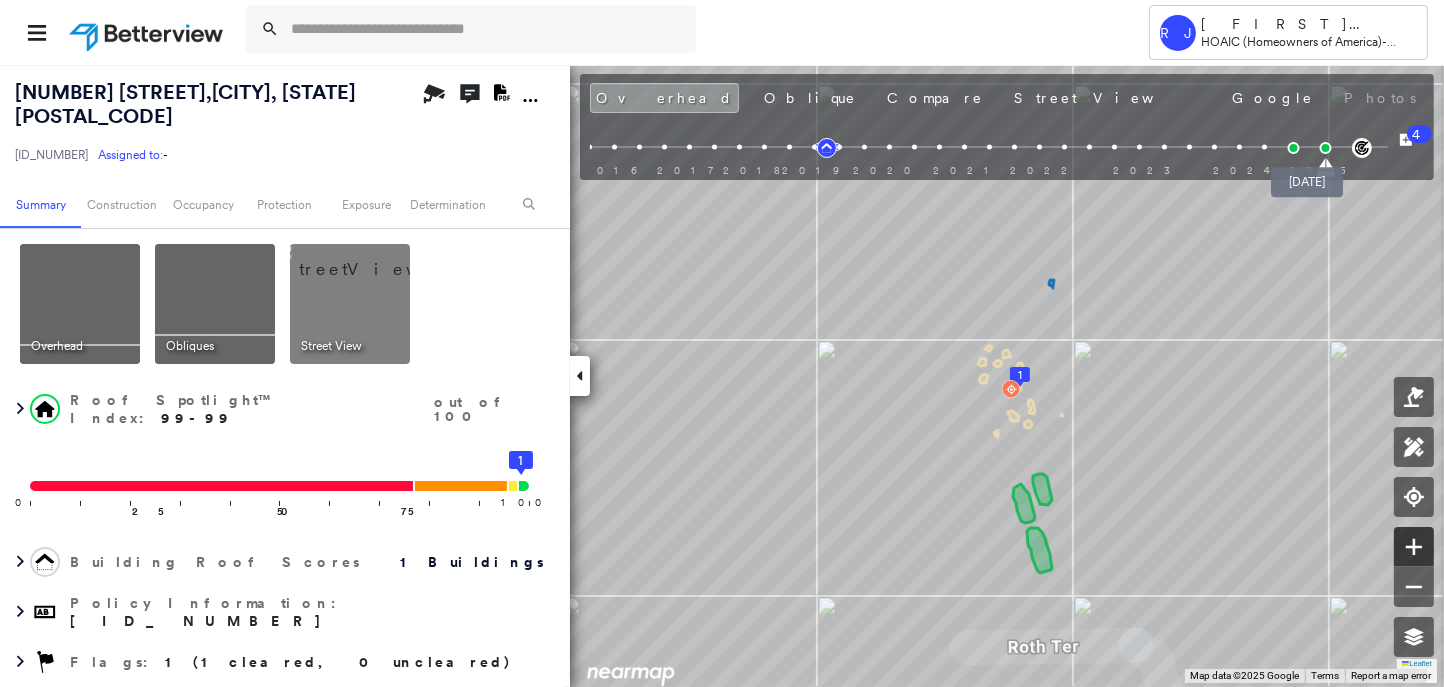 click at bounding box center [1414, 547] 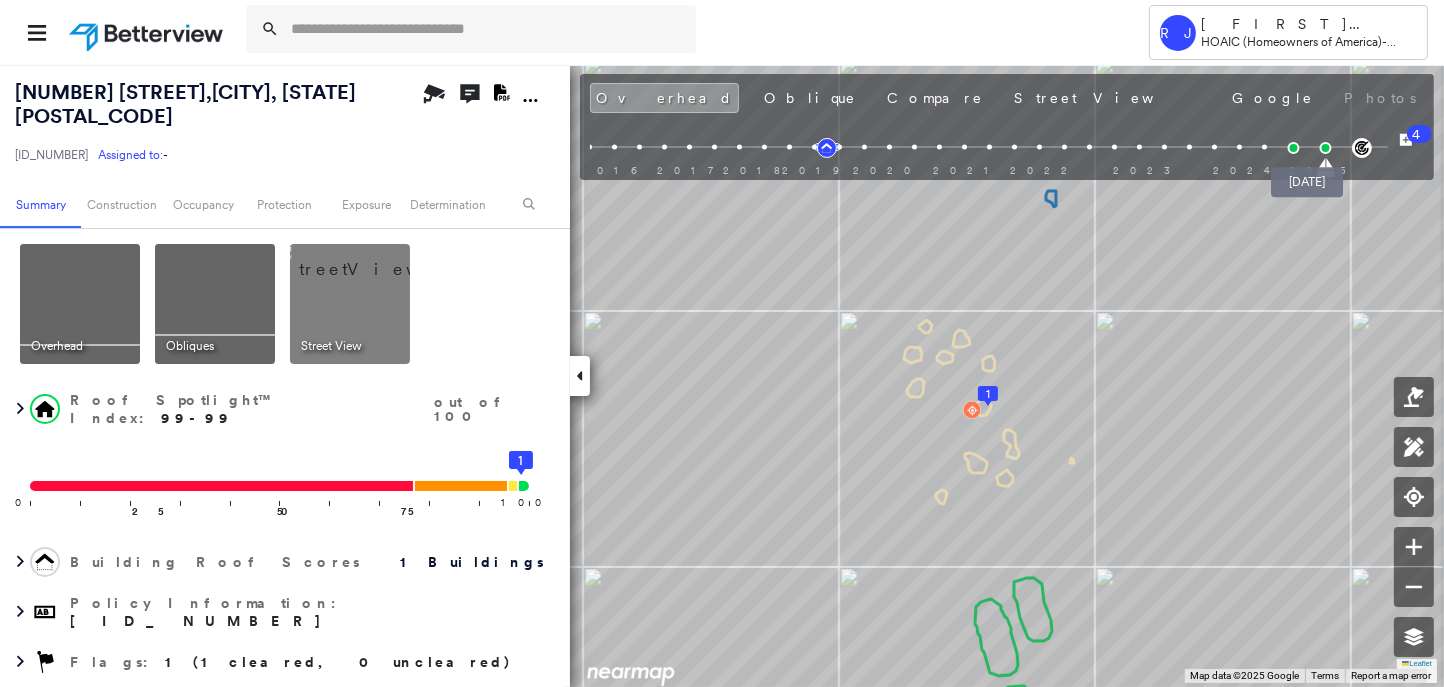 click at bounding box center (1325, 148) 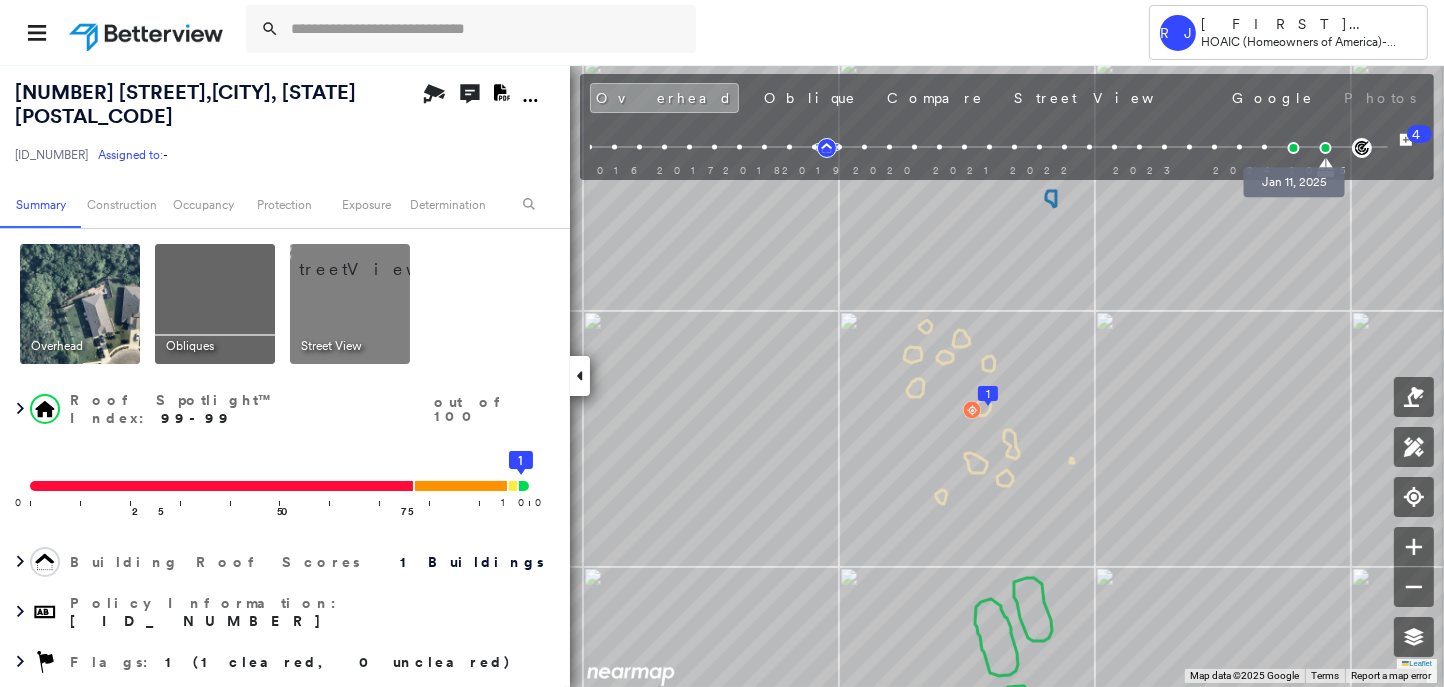 click at bounding box center [1293, 148] 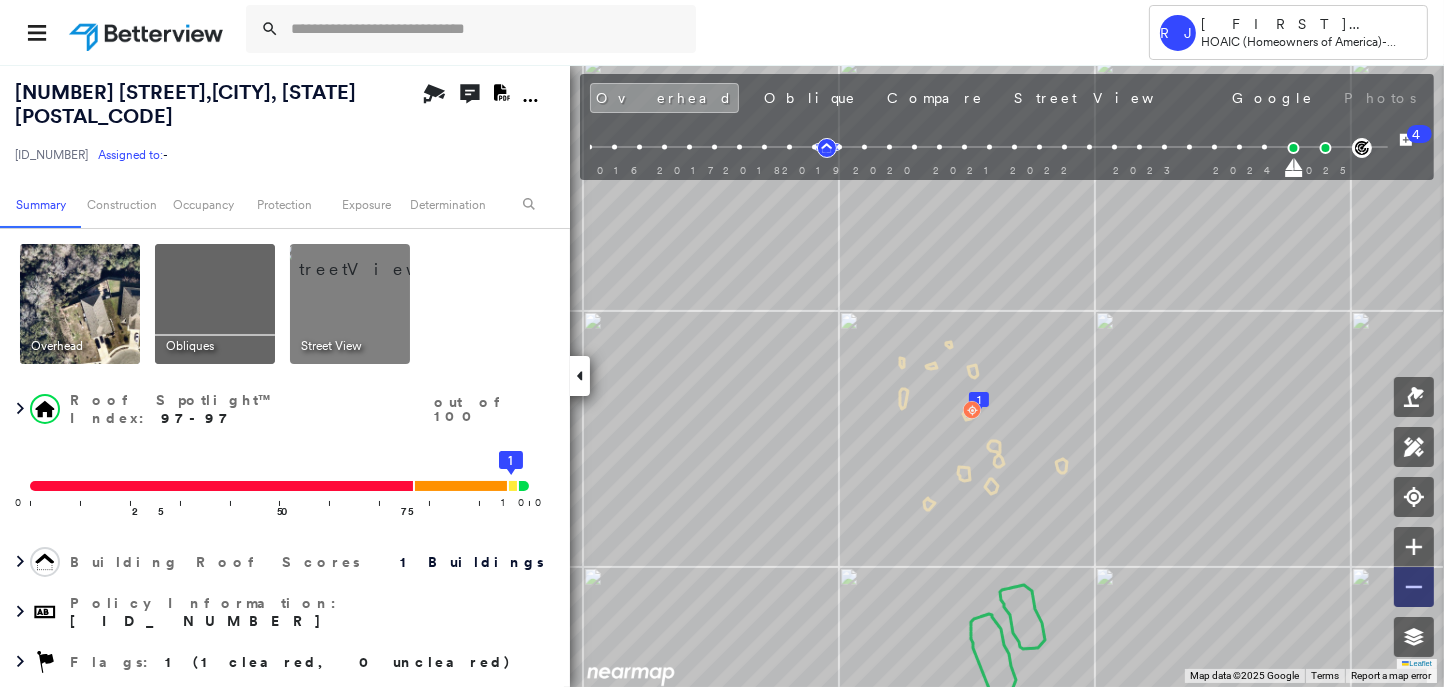 click at bounding box center (1414, 587) 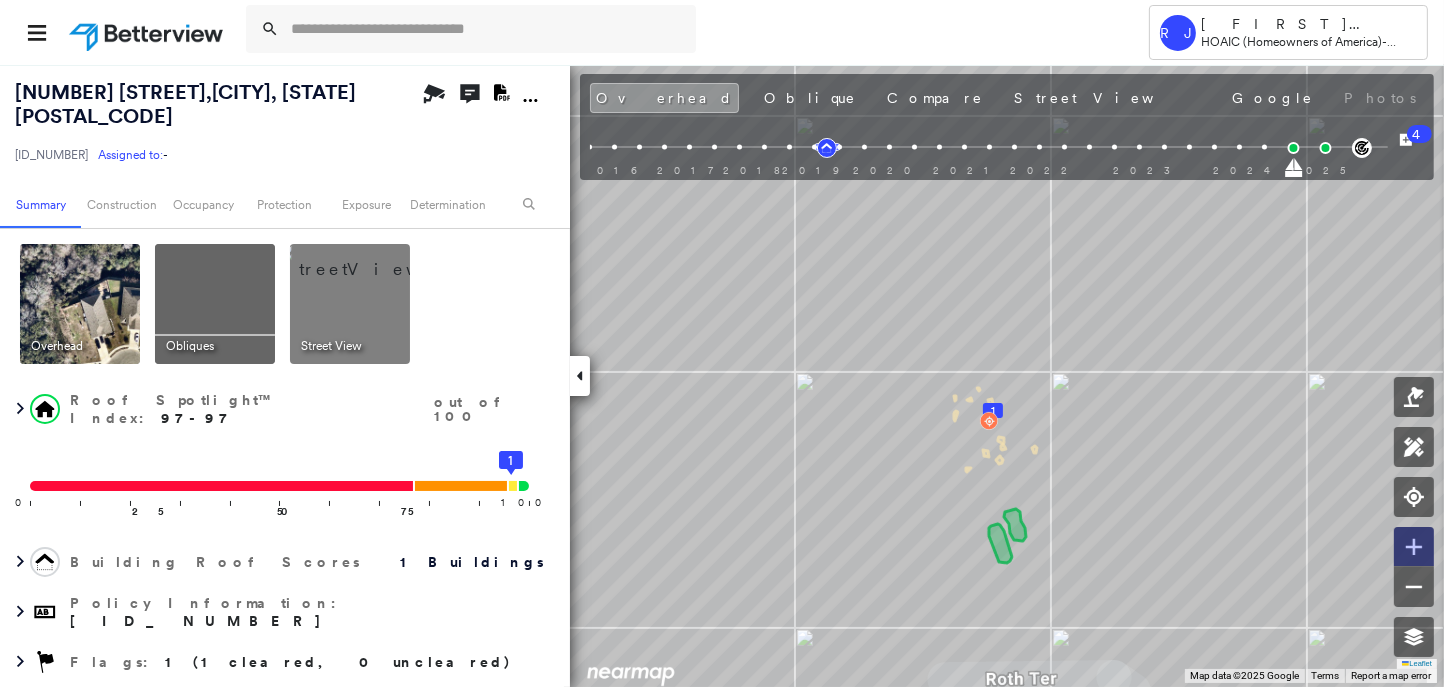 click 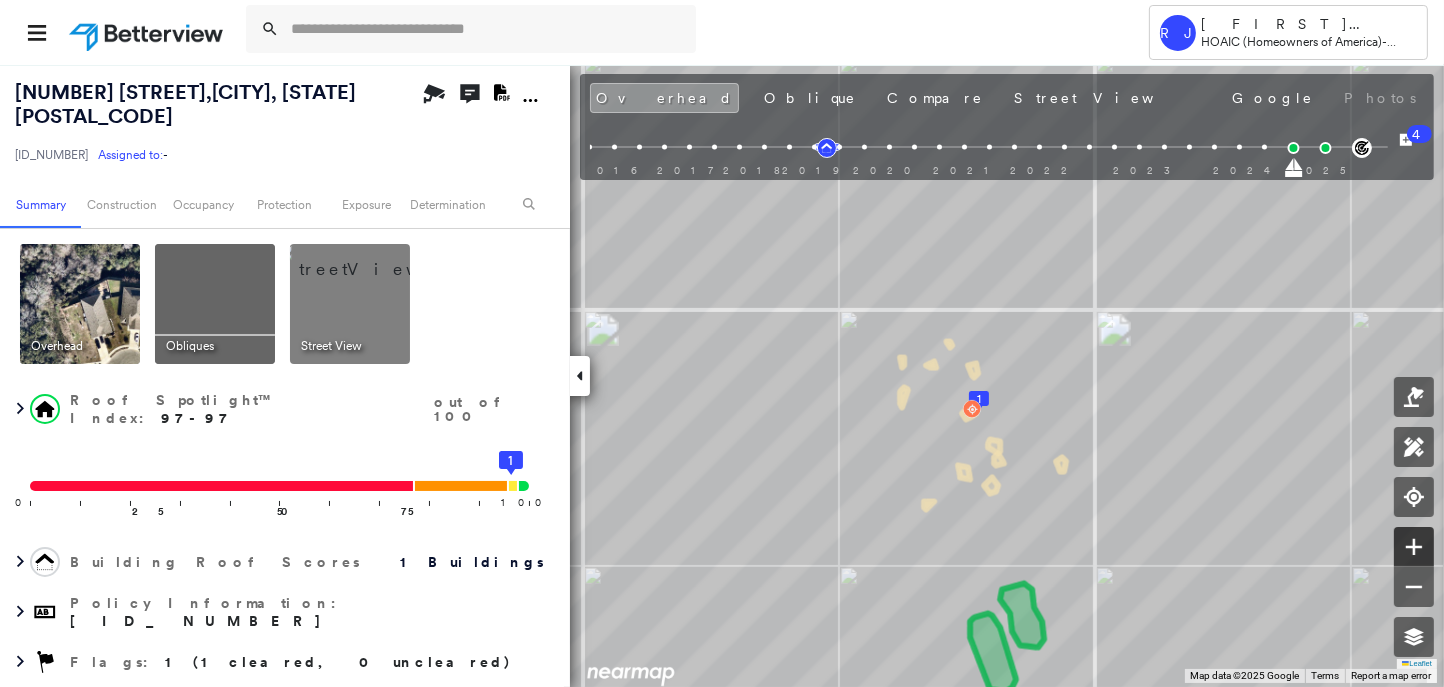 click 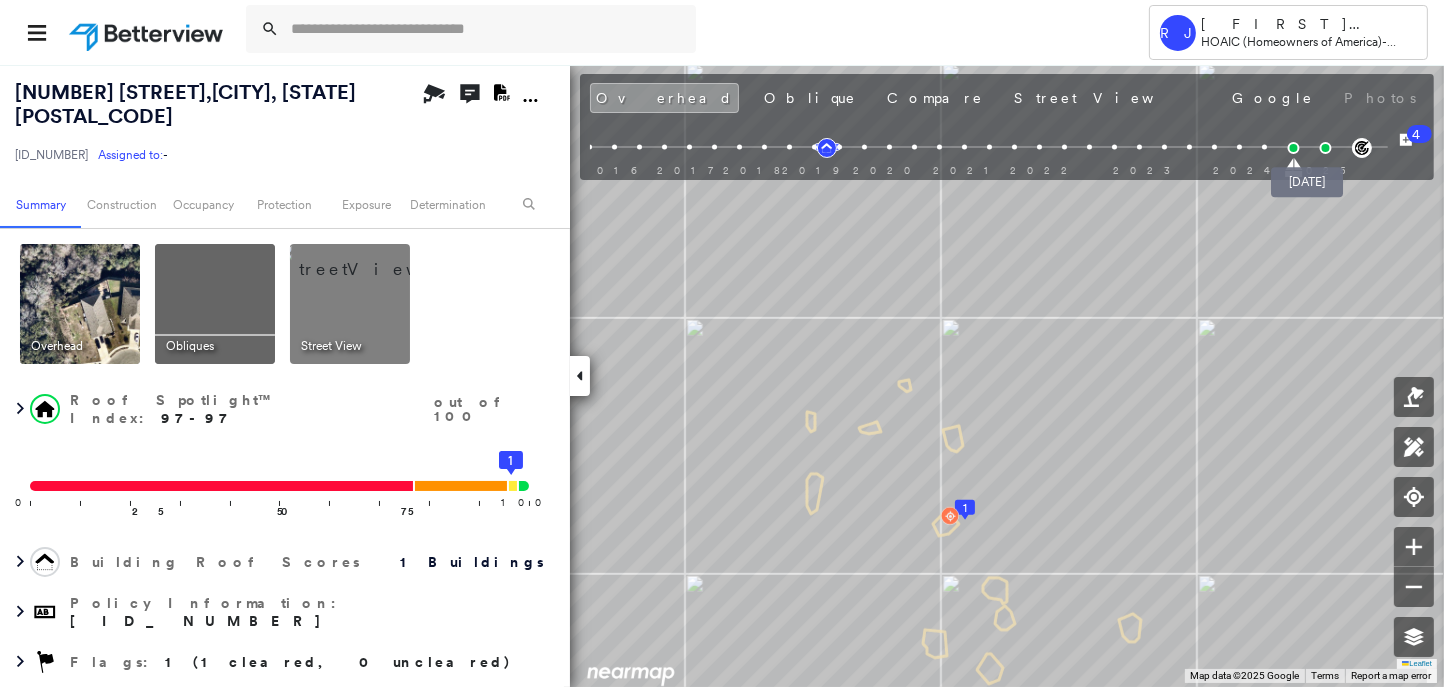 click at bounding box center [1325, 148] 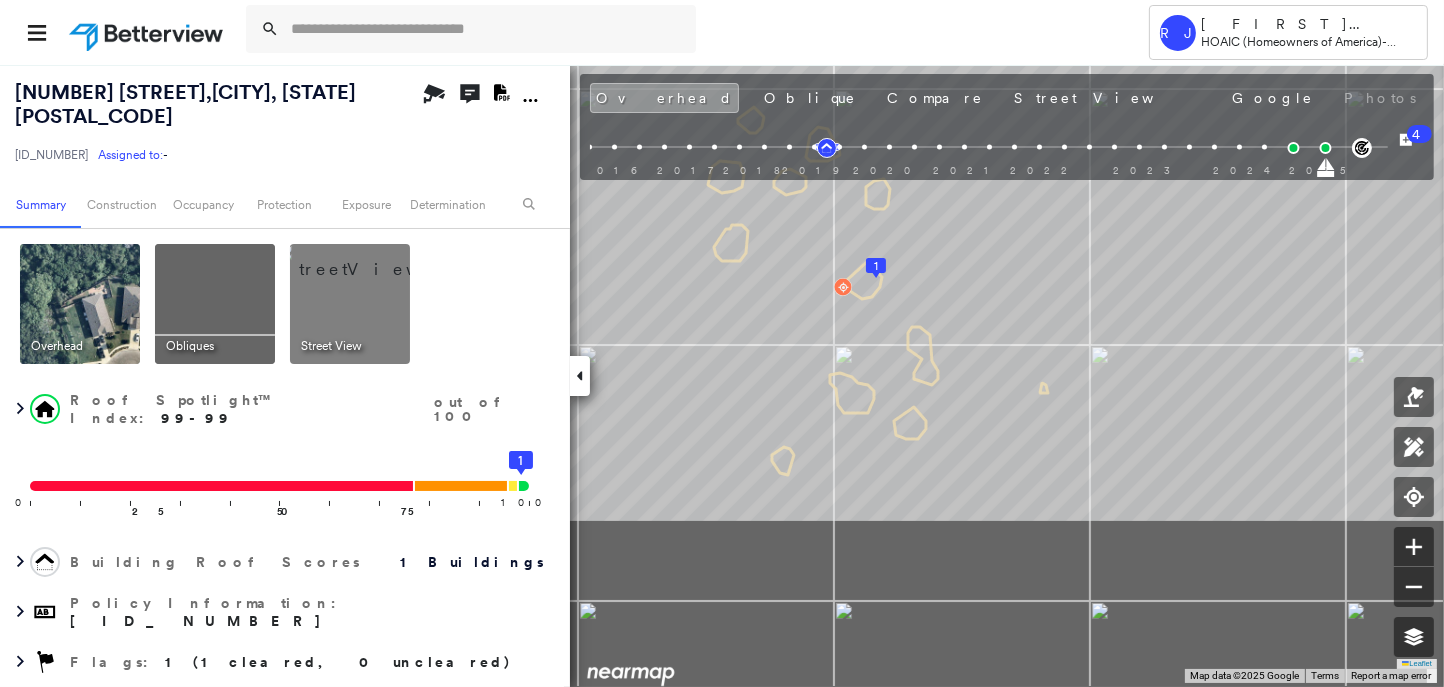 click on "2412 Roth Terrace ,  Austin, TX 78754 42-345043 Assigned to:  - Assigned to:  - 42-345043 Assigned to:  - Open Comments Download PDF Report Summary Construction Occupancy Protection Exposure Determination Overhead Obliques Street View Roof Spotlight™ Index :  99-99 out of 100 0 100 25 50 75 1 Building Roof Scores 1 Buildings Policy Information :  42-345043 Flags :  1 (1 cleared, 0 uncleared) Geocode Construction Roof Spotlights :  Vent Property Features :  Car, Patio Furniture Roof Age :  6 years old. 1 Building 1 :  6 years COMPARE Before :  Jun 7, 2019 2,721 ft² After :  Oct 26, 2019 2,721 ft² Roof Size & Shape :  1 building  - Hip | Asphalt Shingle Assessor and MLS Details Occupancy Ownership Place Detail Property Lookup MLS Photos Protection Protection Exposure Fire Path Wildfire Regional Hazard: 3   out of  5 Additional Perils Guidewire HazardHub FEMA Risk Index HazardHub Risks Determination Flags :  1 (1 cleared, 0 uncleared) Uncleared Flags (0) Cleared Flags  (1) There are no  uncleared  flags. 4" at bounding box center [722, 375] 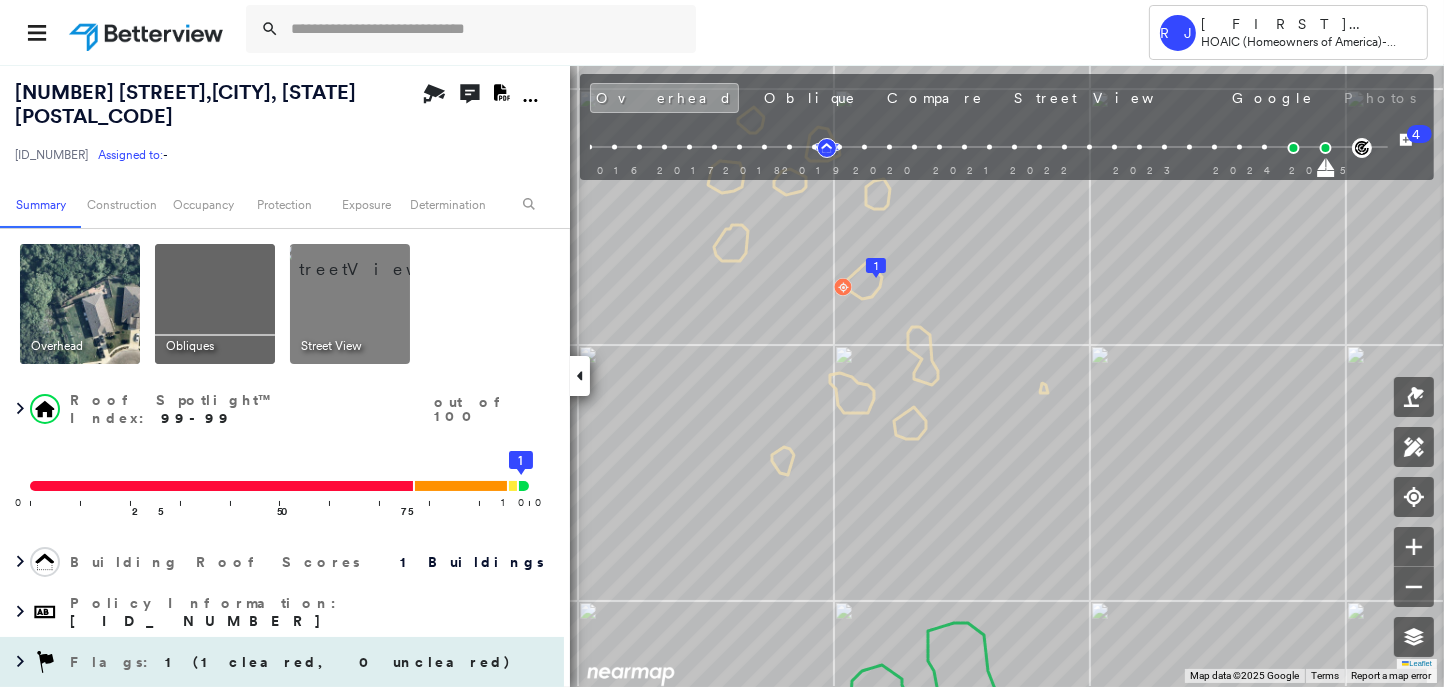 click on "Flags :  1 (1 cleared, 0 uncleared)" at bounding box center [293, 662] 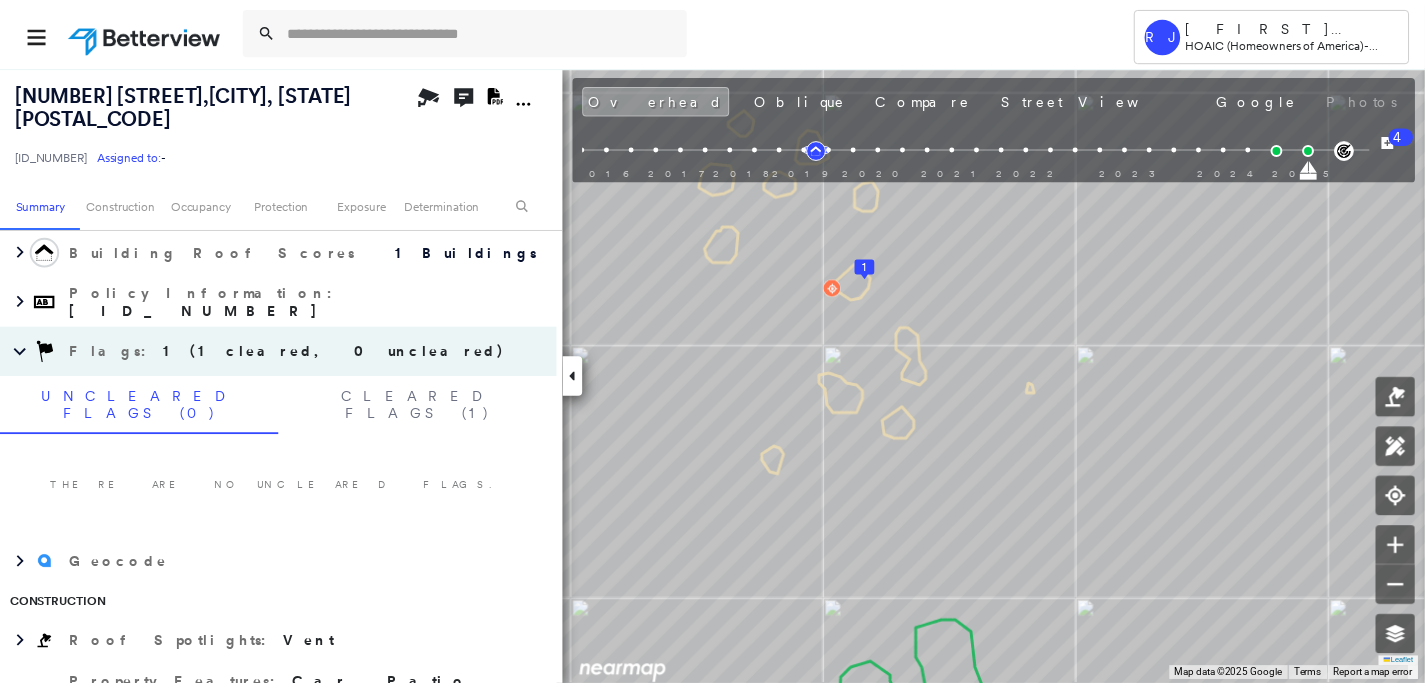 scroll, scrollTop: 349, scrollLeft: 0, axis: vertical 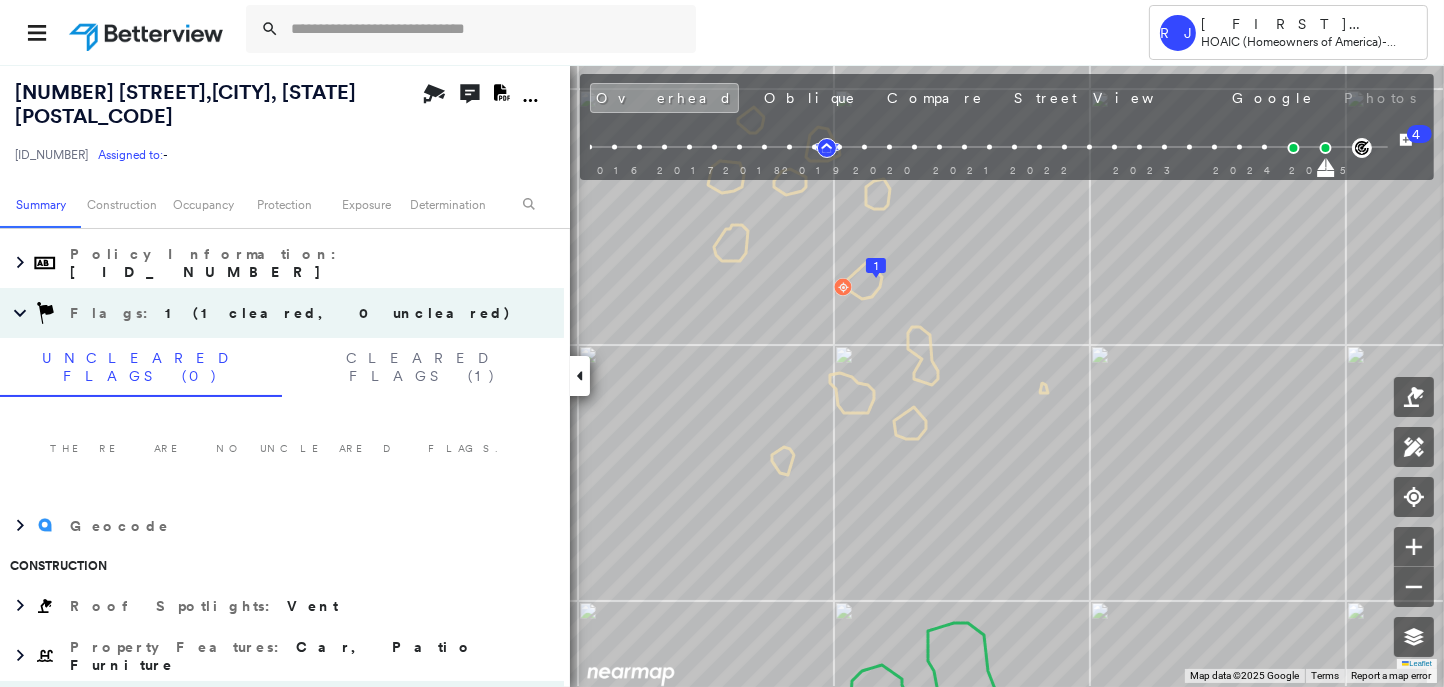 click at bounding box center [148, 32] 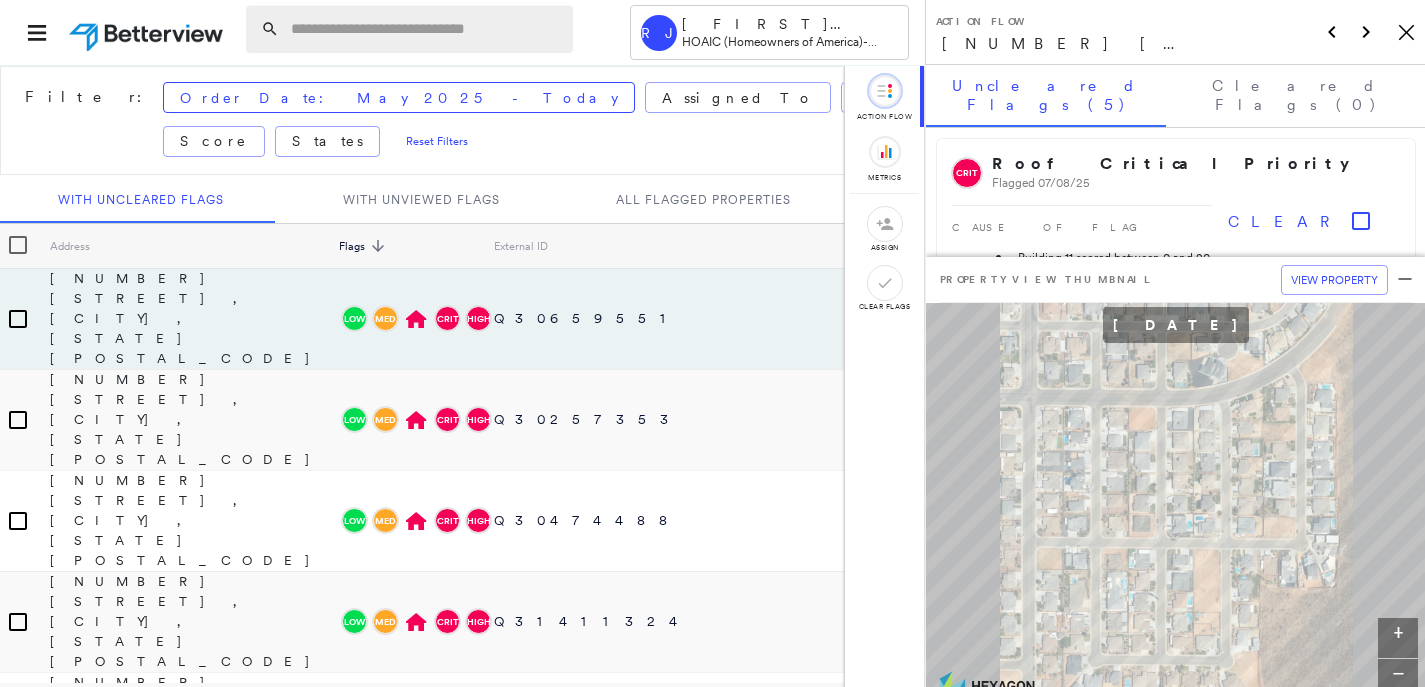 click at bounding box center (426, 29) 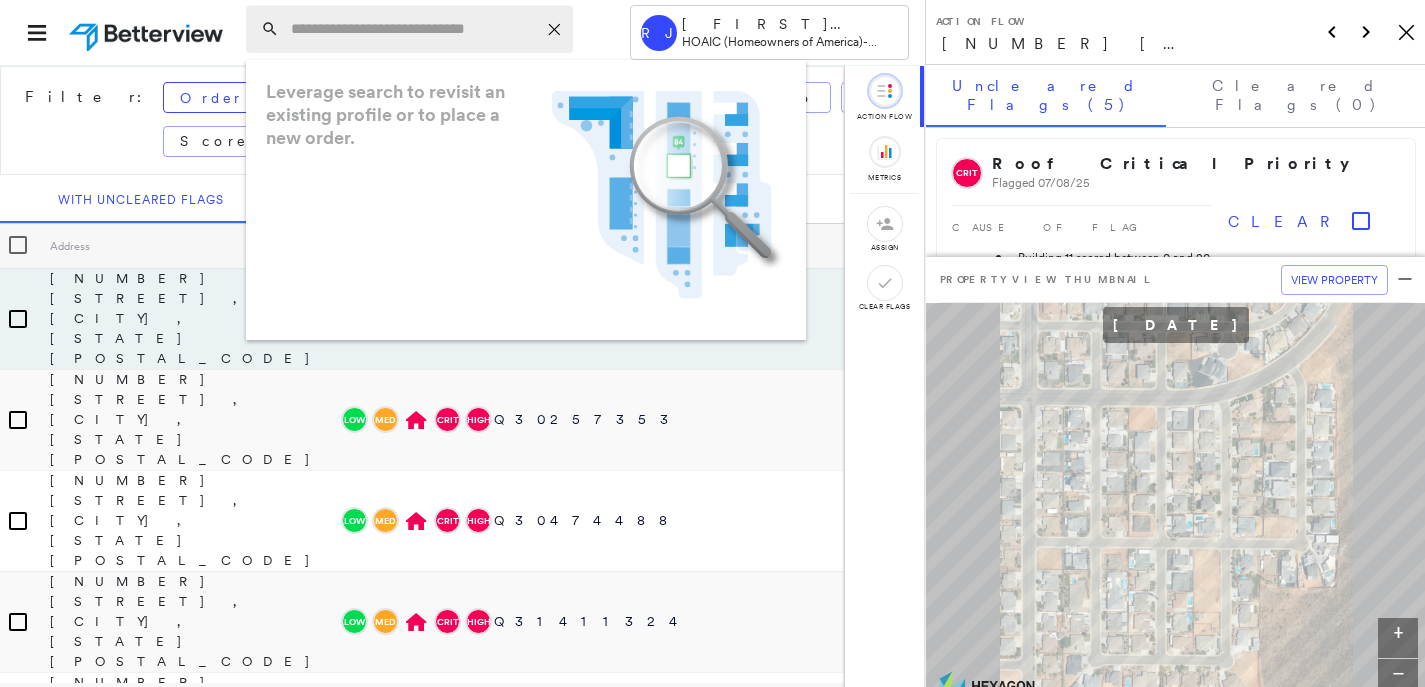 paste on "**********" 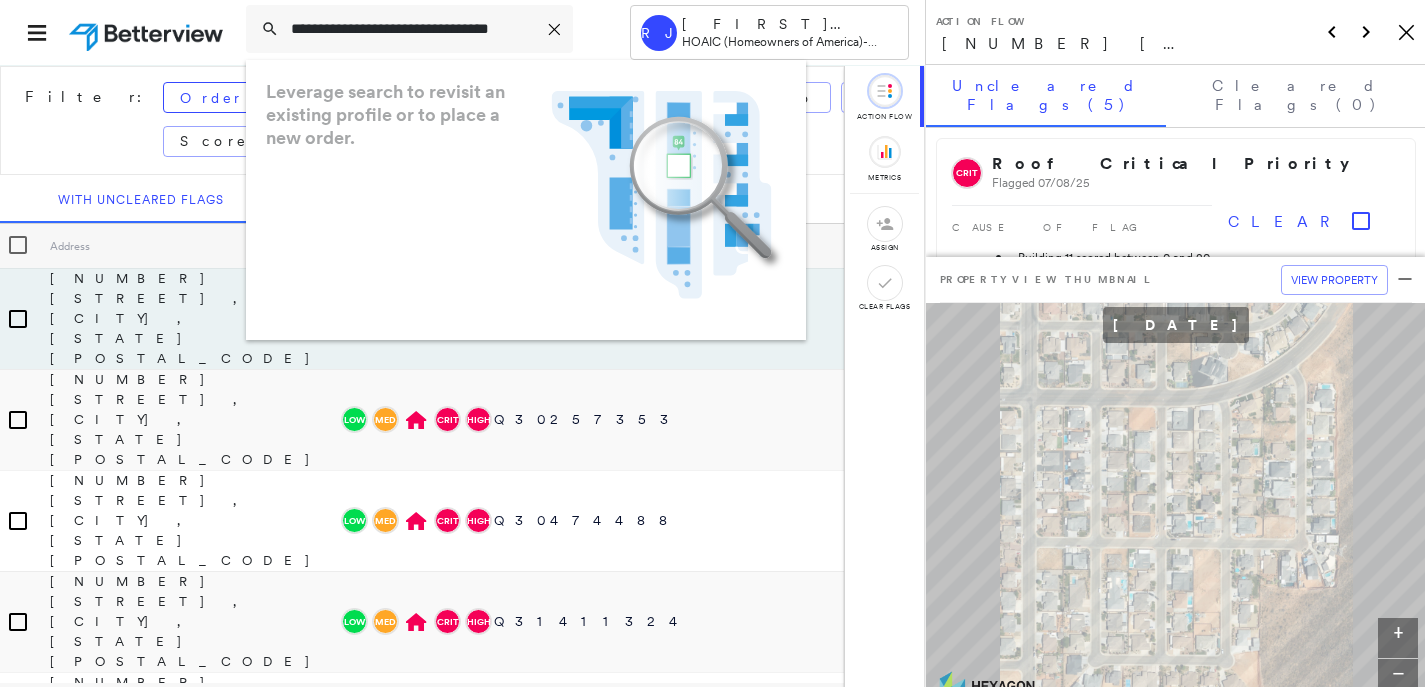scroll, scrollTop: 0, scrollLeft: 7, axis: horizontal 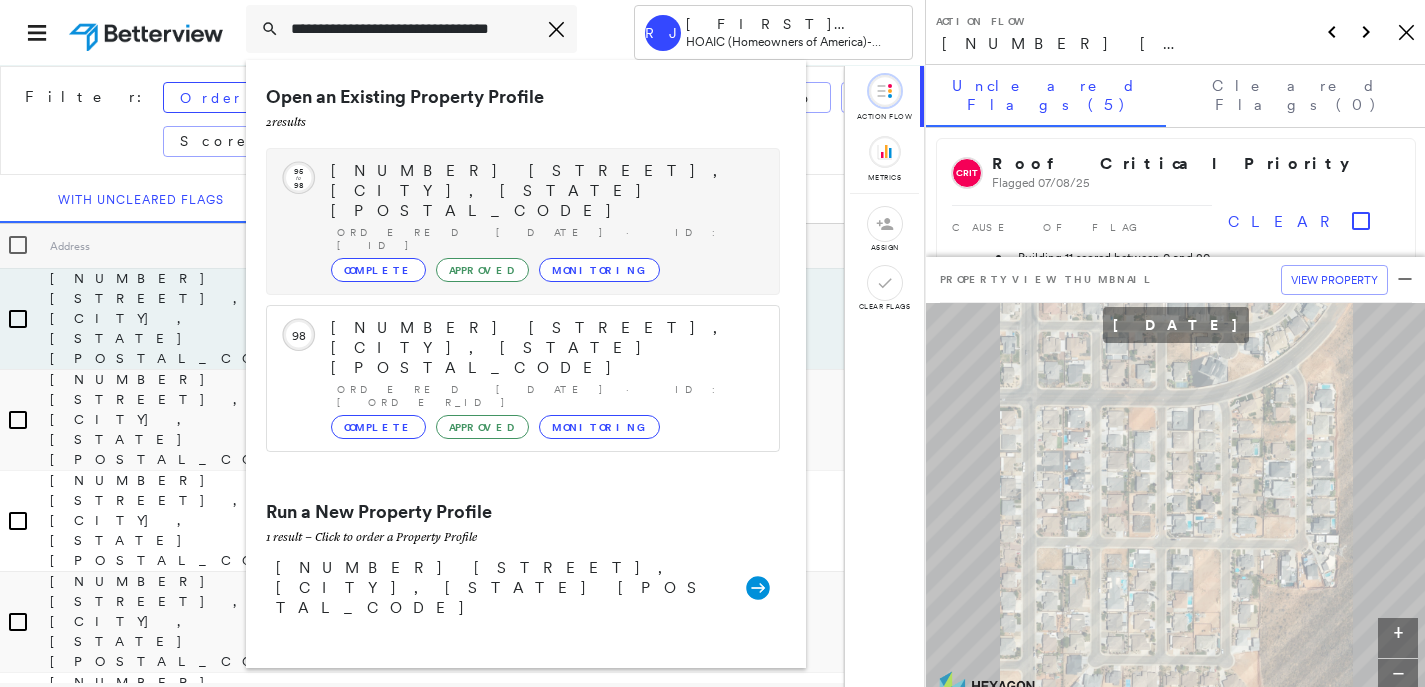 type on "**********" 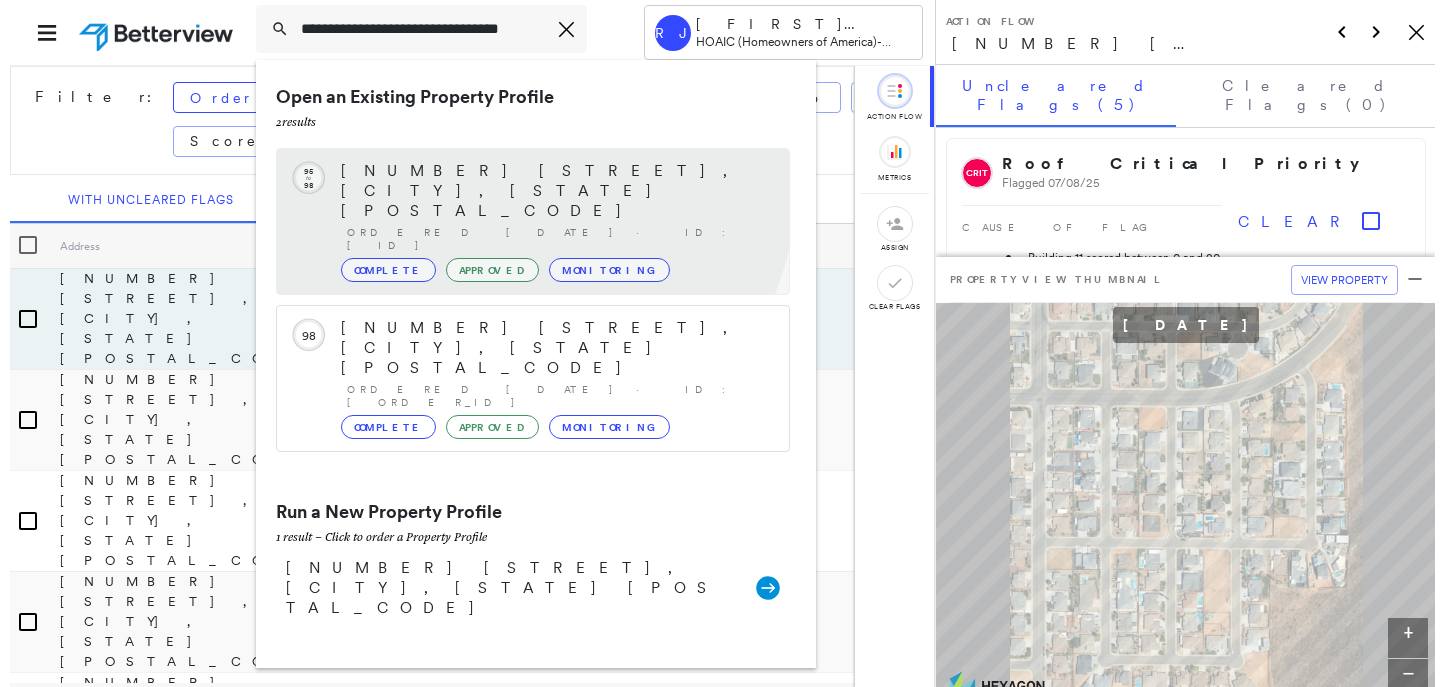 scroll, scrollTop: 0, scrollLeft: 0, axis: both 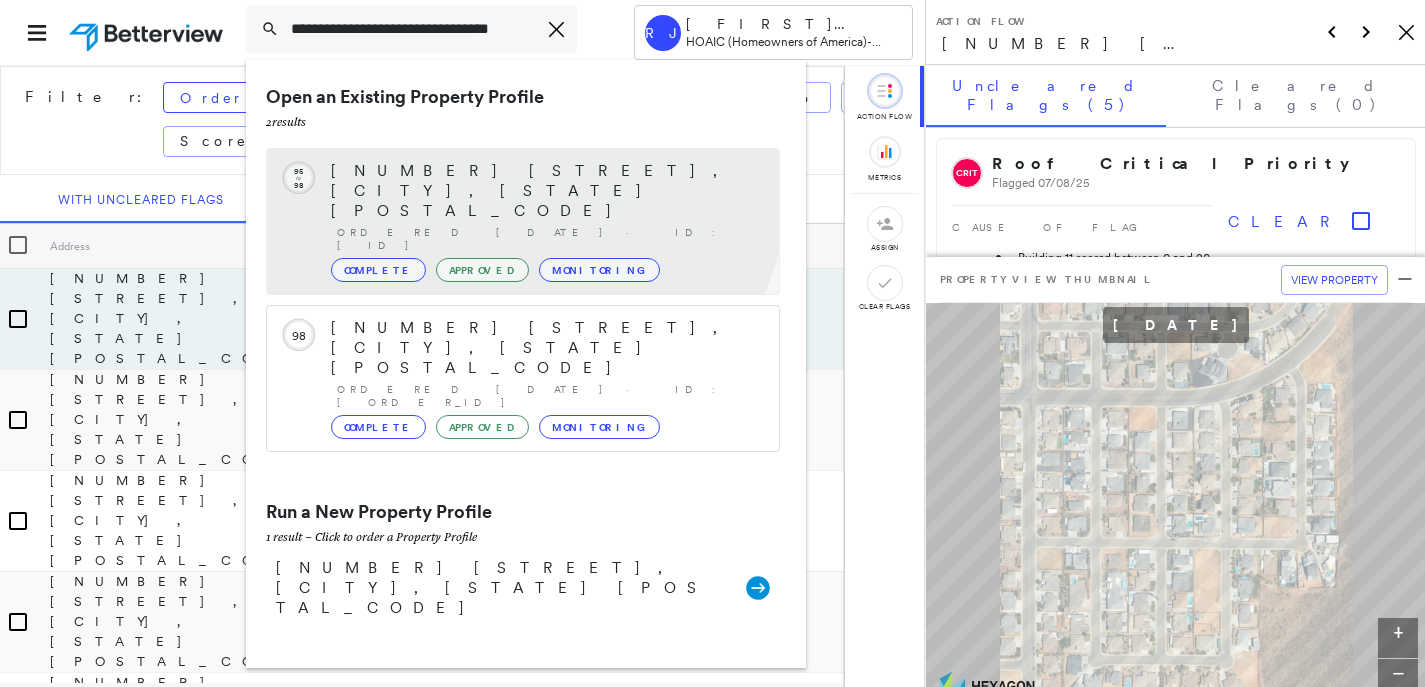 click on "1704 S 8th St, Las Vegas, NV 89104" at bounding box center (545, 191) 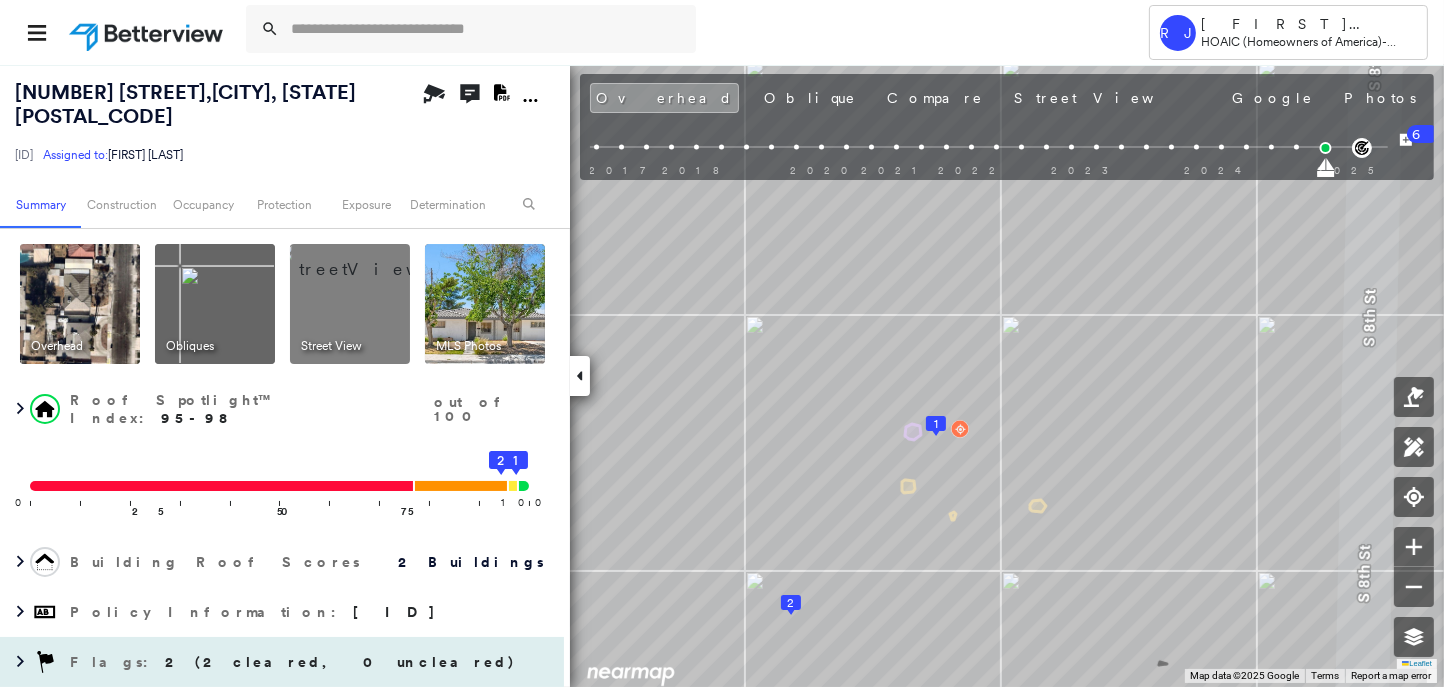 click on "2 (2 cleared, 0 uncleared)" at bounding box center (340, 662) 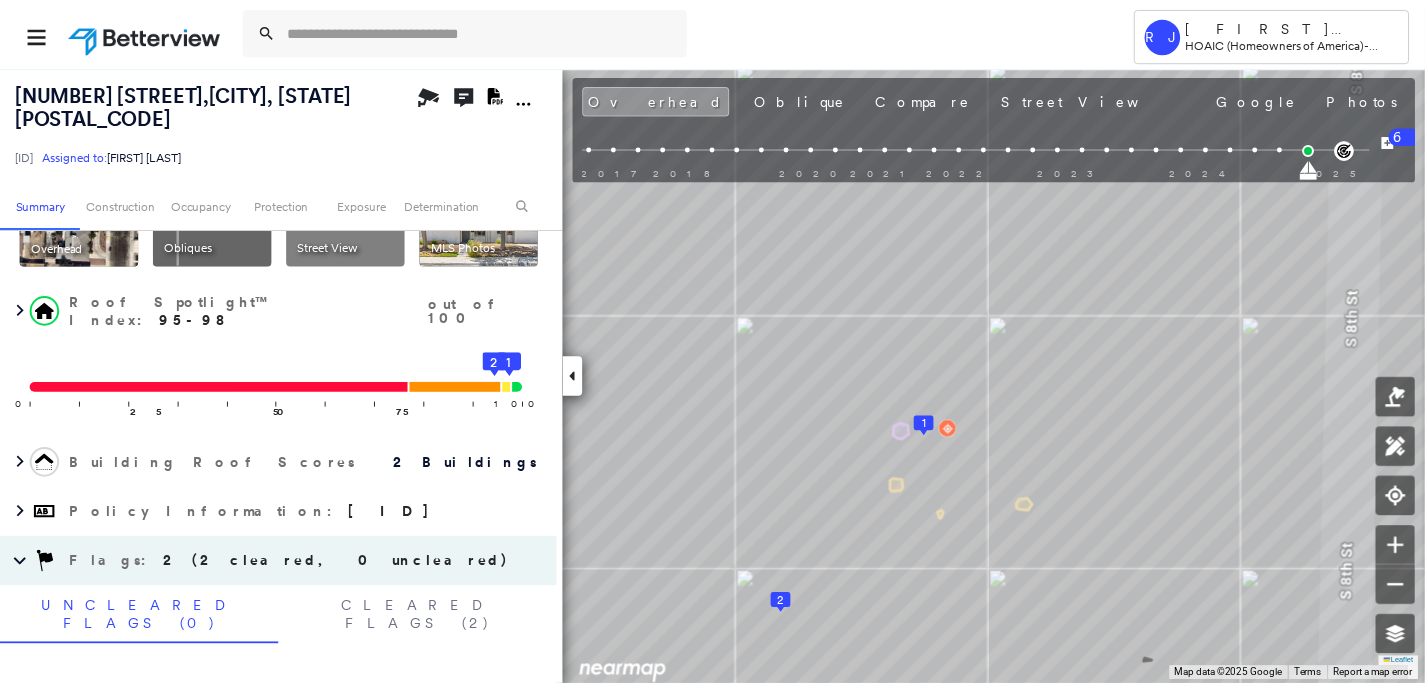 scroll, scrollTop: 111, scrollLeft: 0, axis: vertical 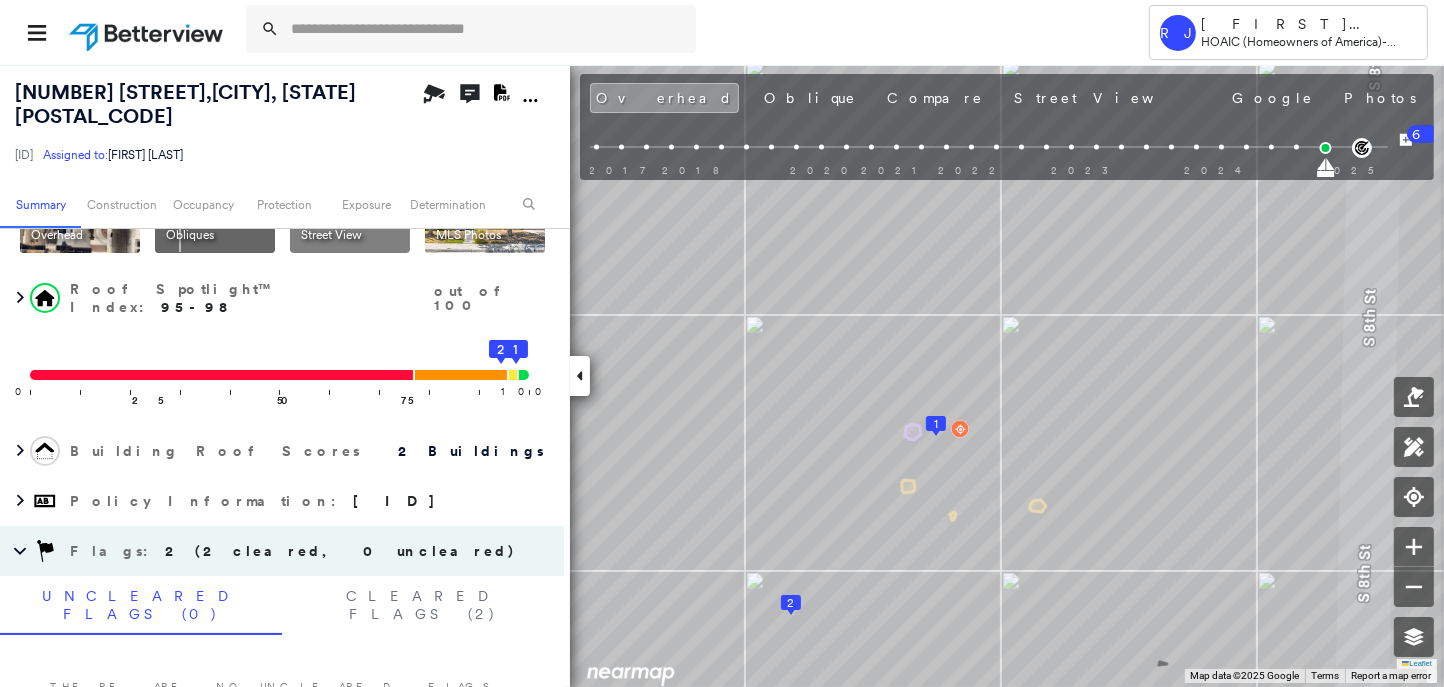 click at bounding box center (148, 32) 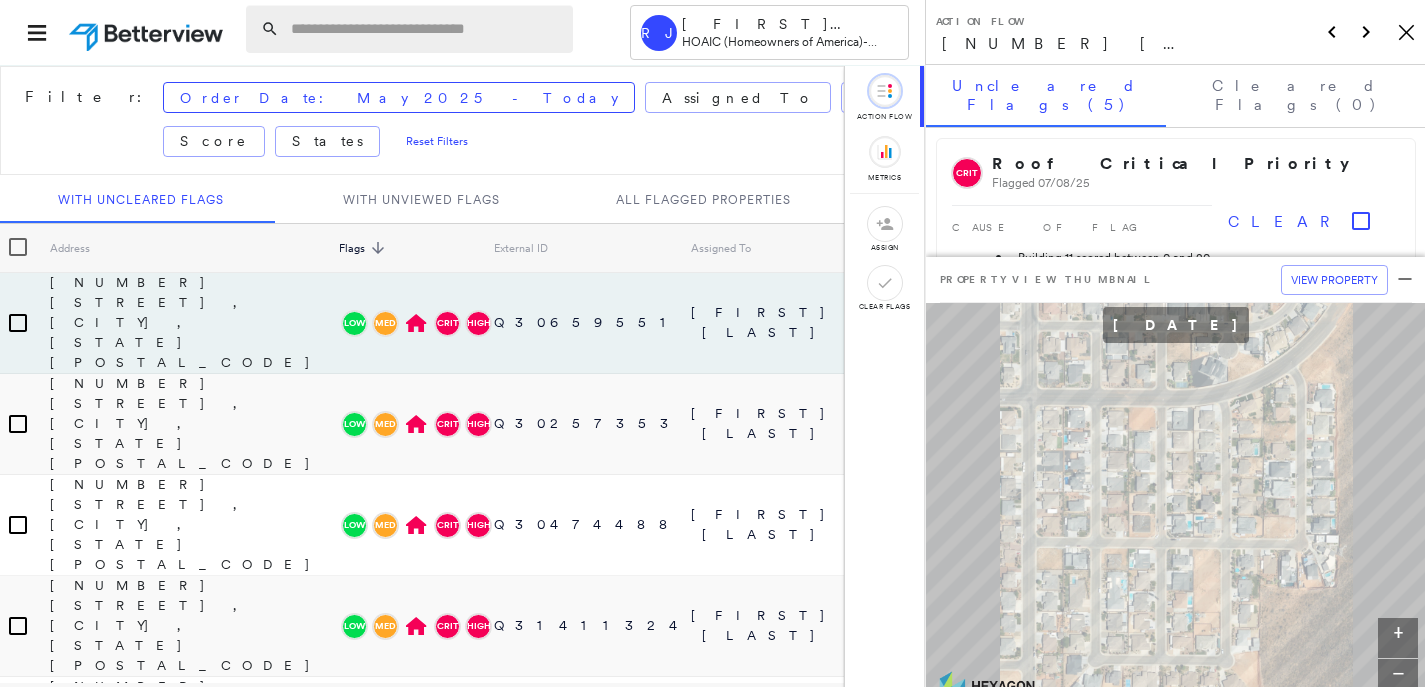 click at bounding box center (426, 29) 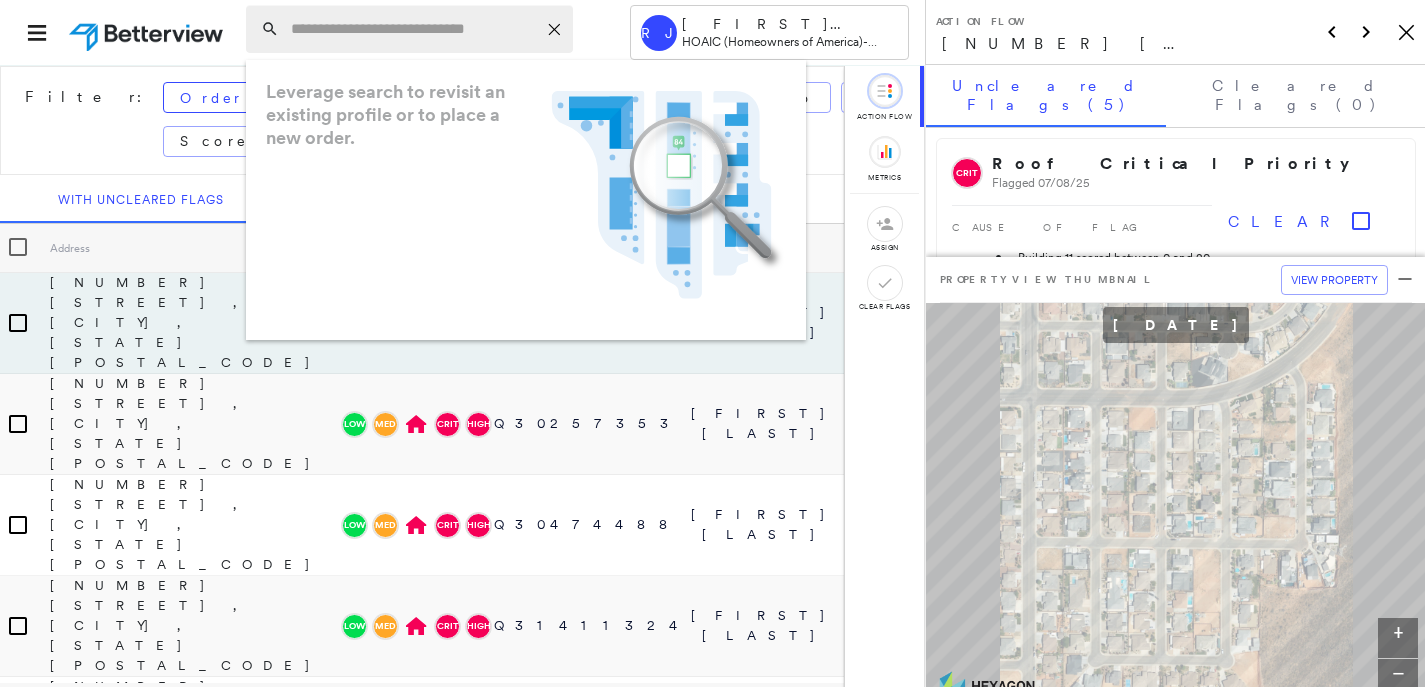 paste on "**********" 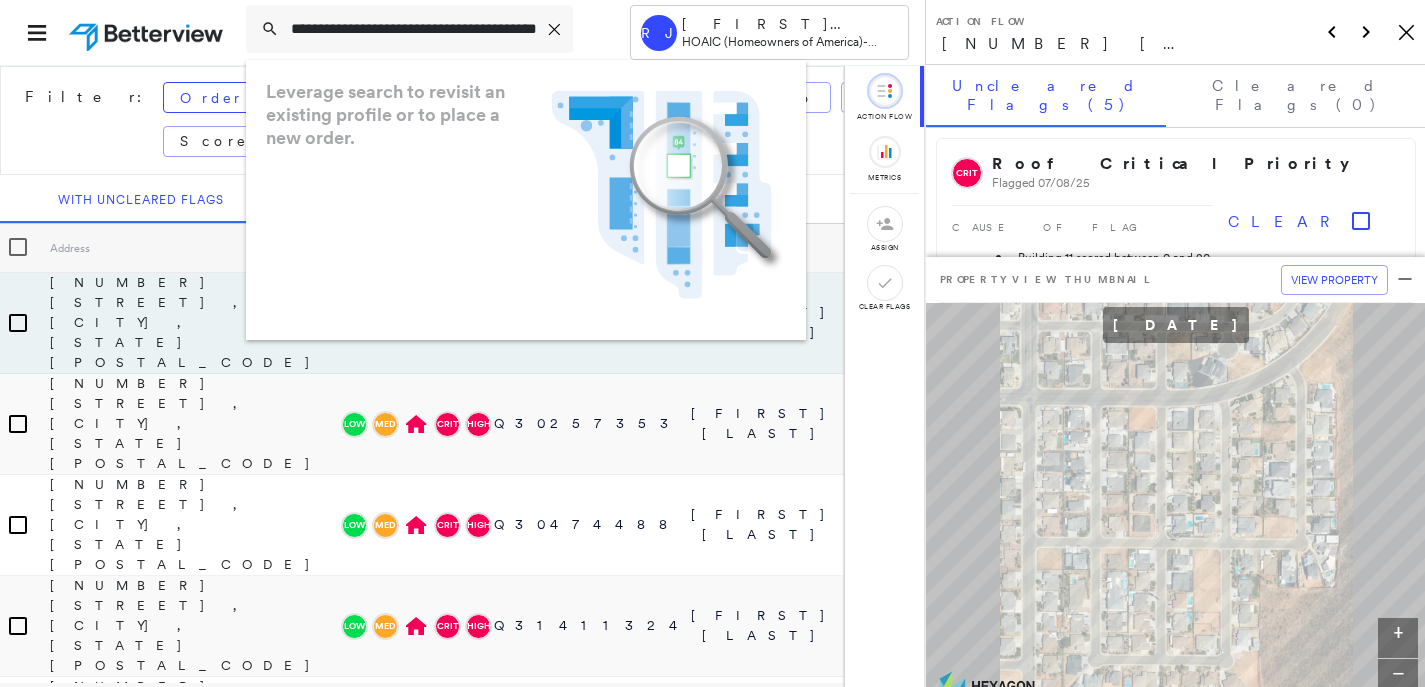 scroll, scrollTop: 0, scrollLeft: 95, axis: horizontal 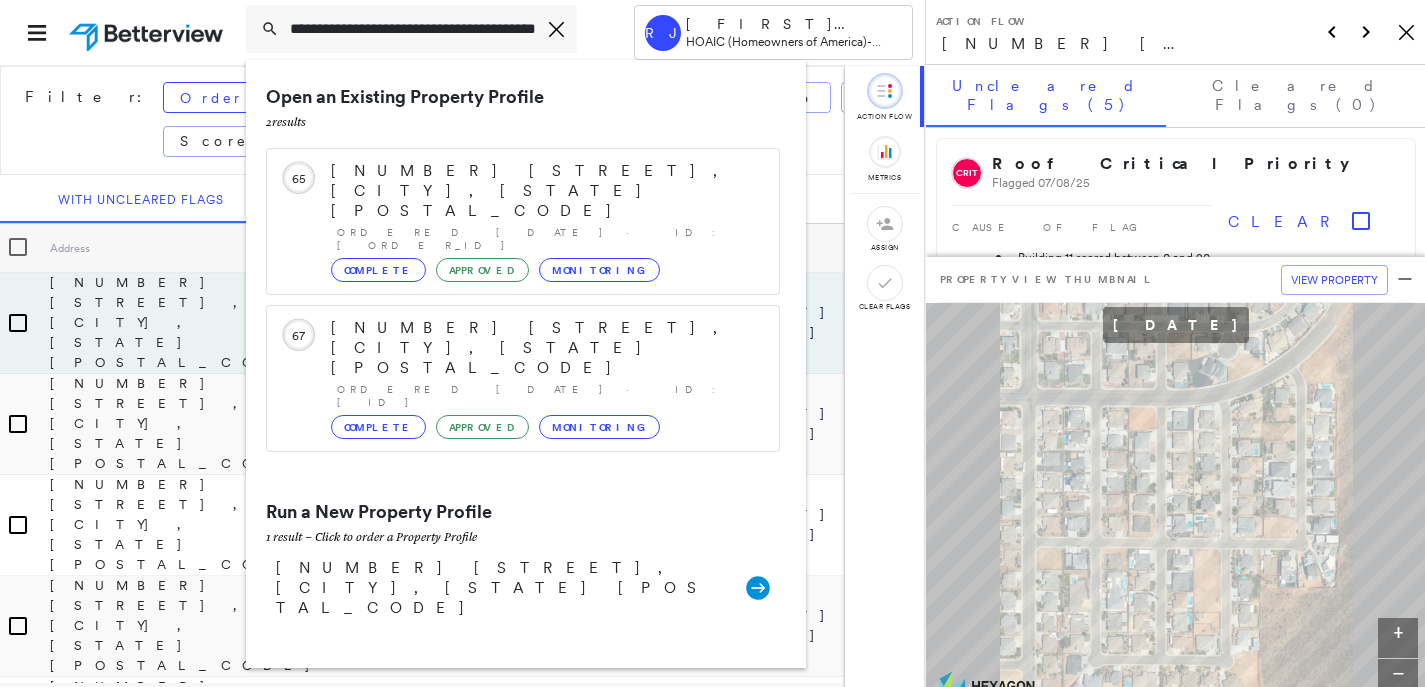 type on "**********" 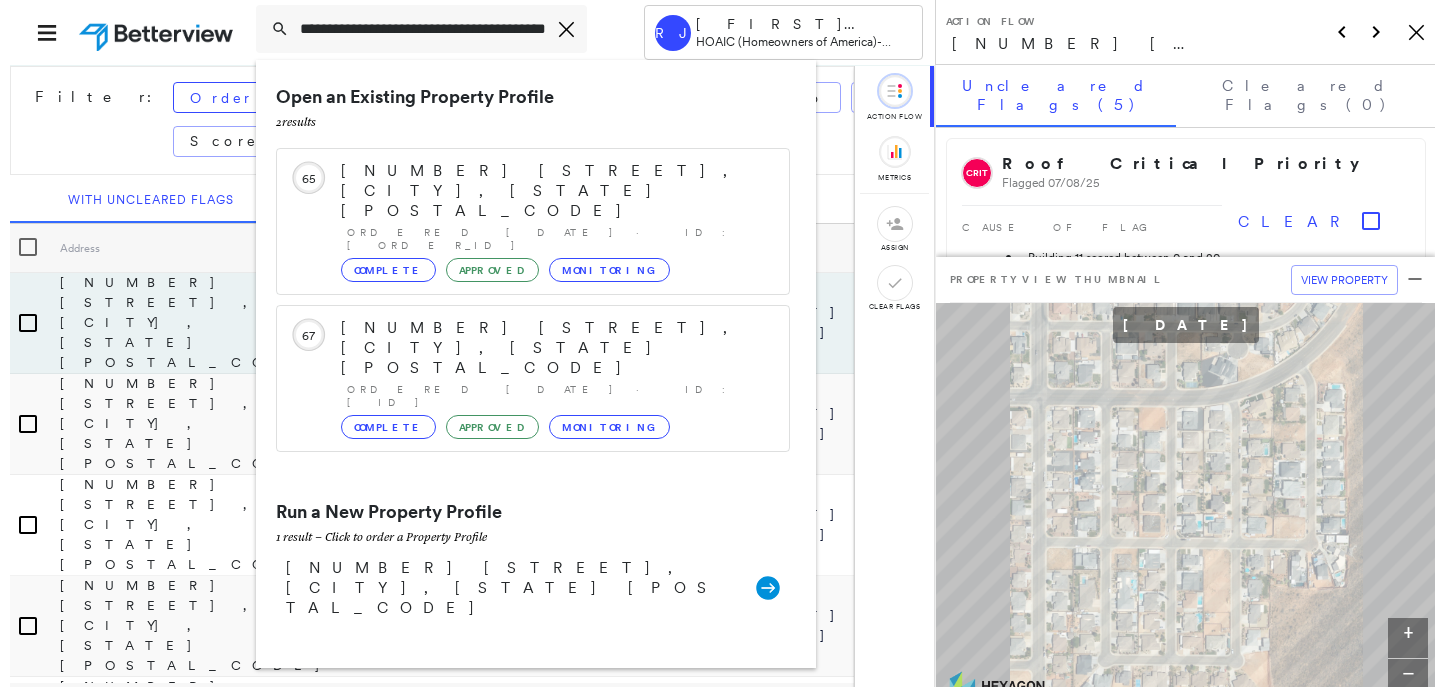 scroll, scrollTop: 0, scrollLeft: 0, axis: both 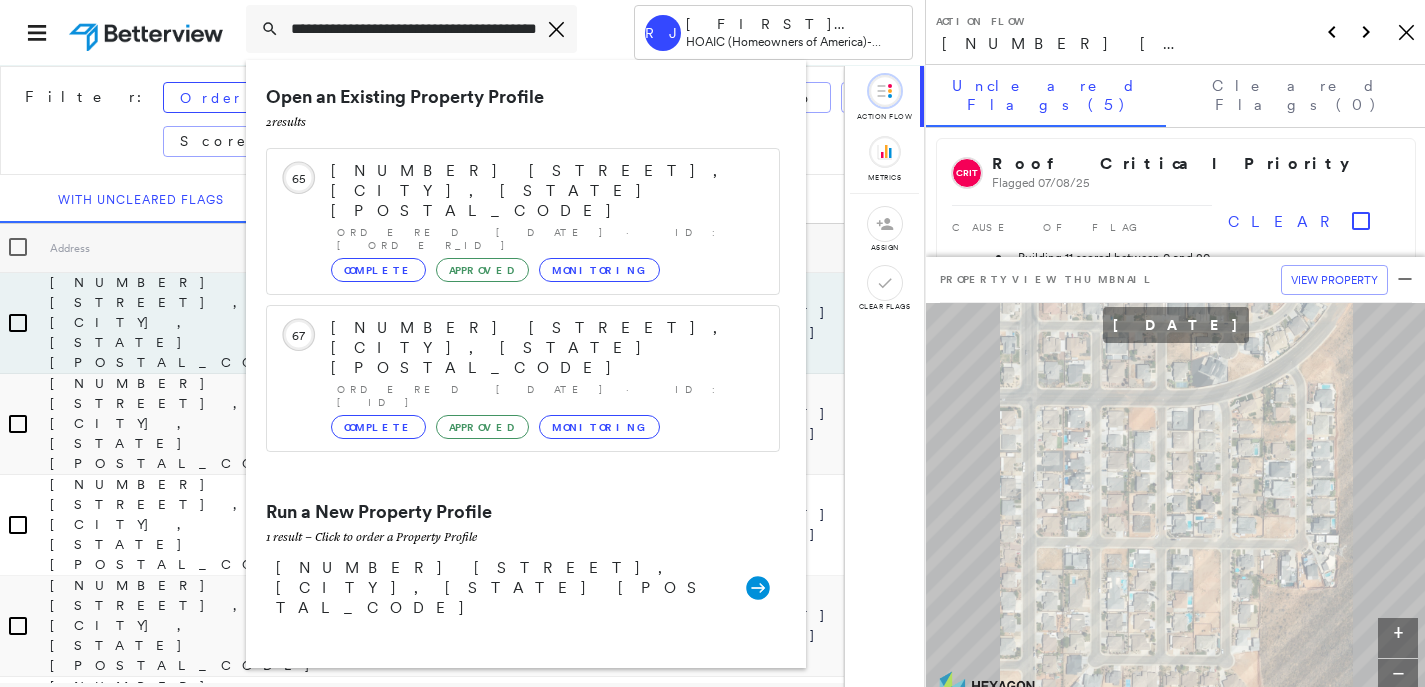 click on "Open an Existing Property Profile 2  result s Circled Text Icon 65 5319 FRIESENHAHN CT, SAN ANTONIO, TX 78247 Ordered 06/06/23 · ID: 42-120760-09 Complete Approved Monitoring Circled Text Icon 67 5319 FRIESENHAHN CT, SAN ANTONIO, TX 78247 Ordered 06/08/22 · ID: 42-120760-08 Complete Approved Monitoring   Run a New Property Profile 1 result - Click to order a Property Profile 5319 Friesenhahn Ct, San Antonio, TX 78247 Group Created with Sketch." at bounding box center [526, 364] 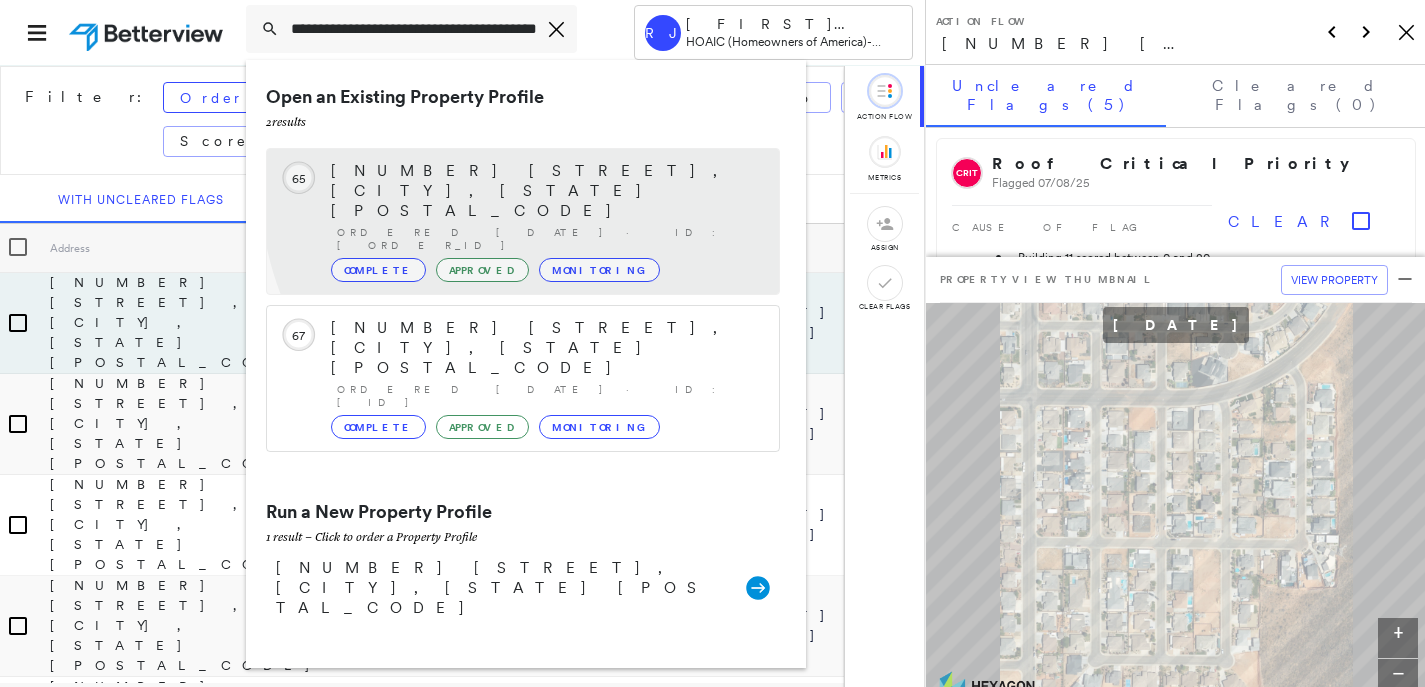 click on "5319 FRIESENHAHN CT, SAN ANTONIO, TX 78247" at bounding box center (545, 191) 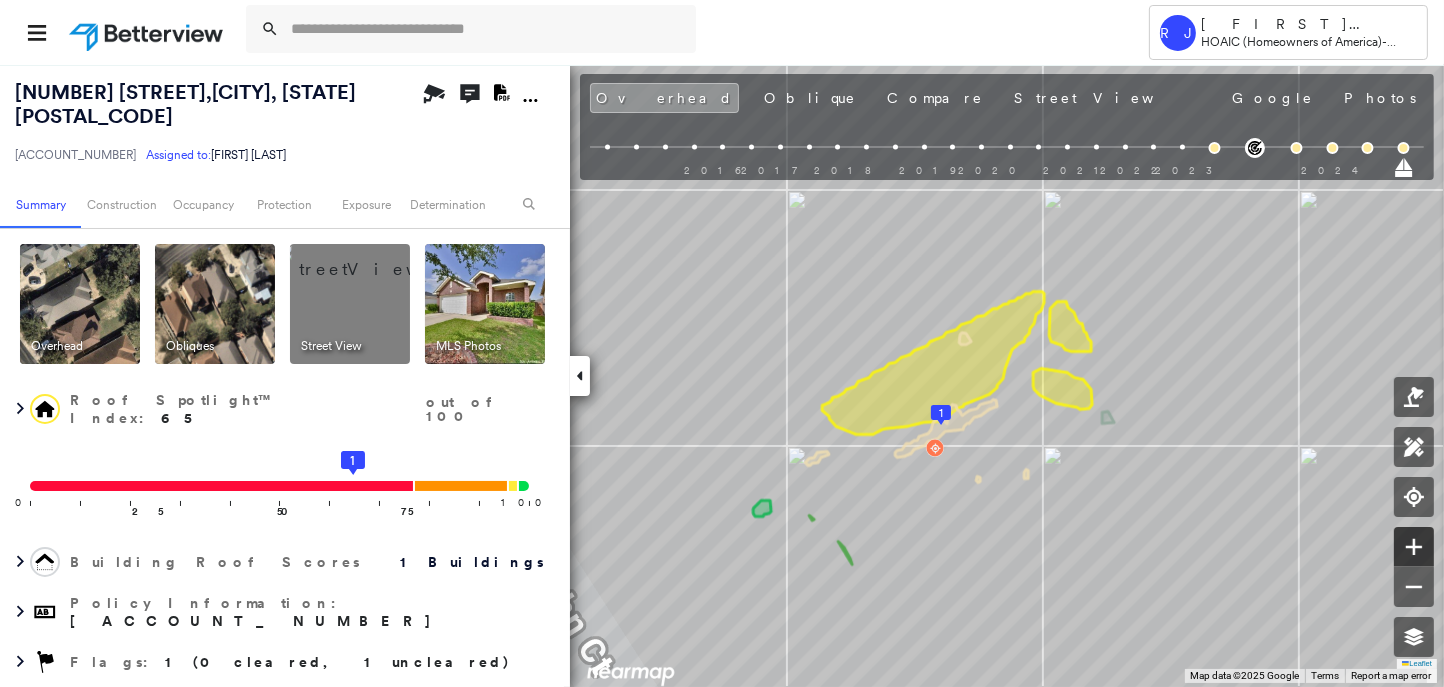 click 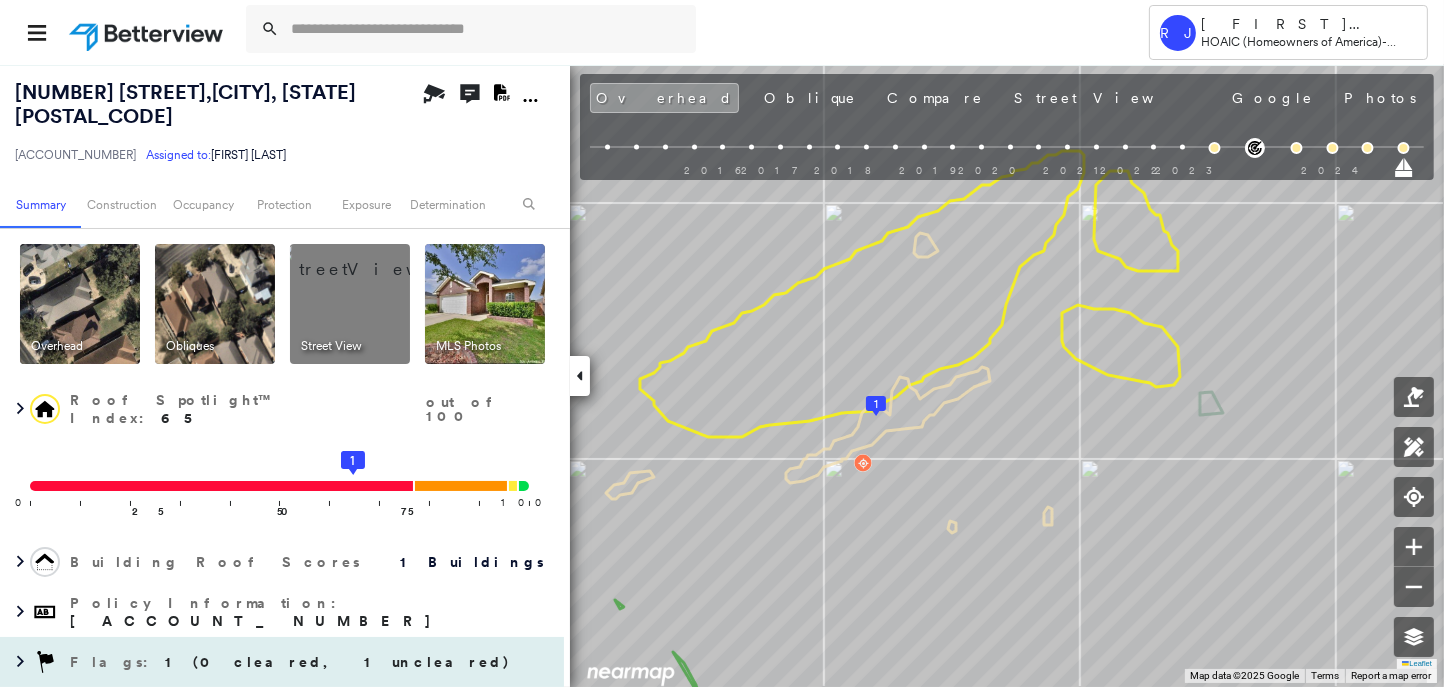 click on "1 (0 cleared, 1 uncleared)" at bounding box center (338, 662) 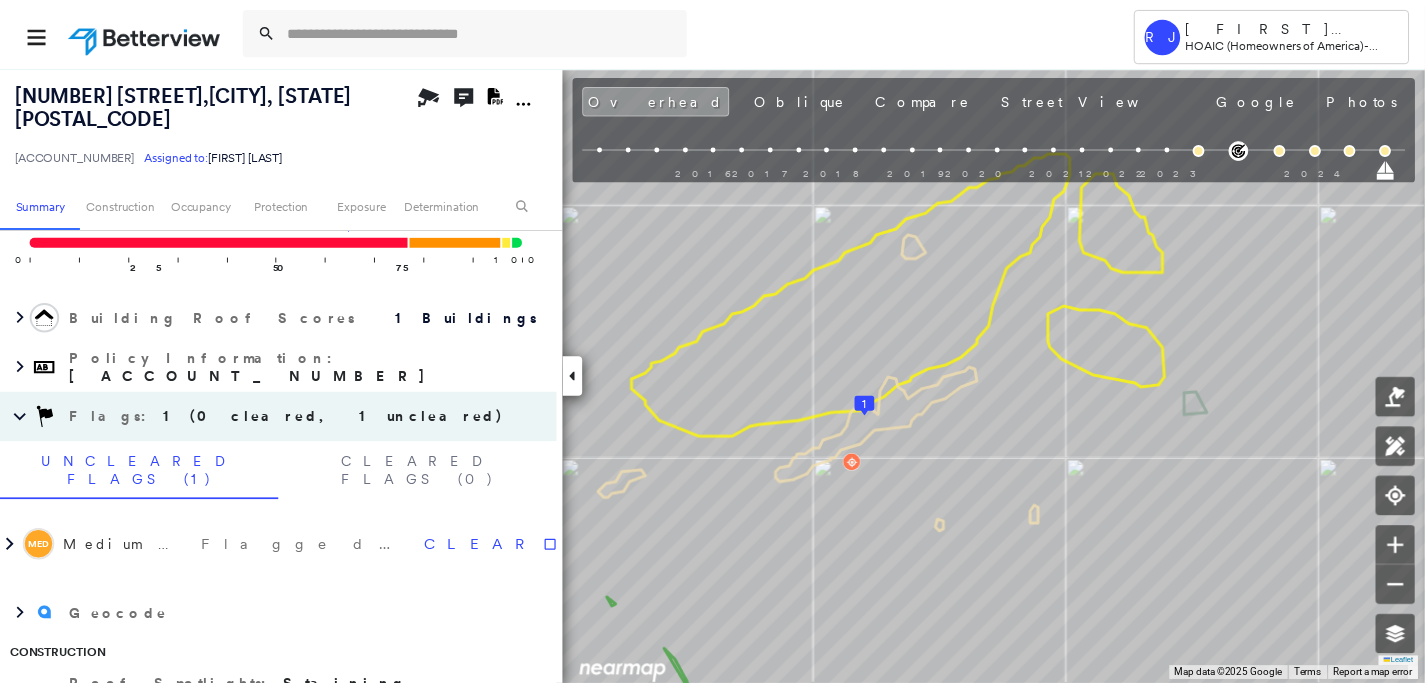 scroll, scrollTop: 262, scrollLeft: 0, axis: vertical 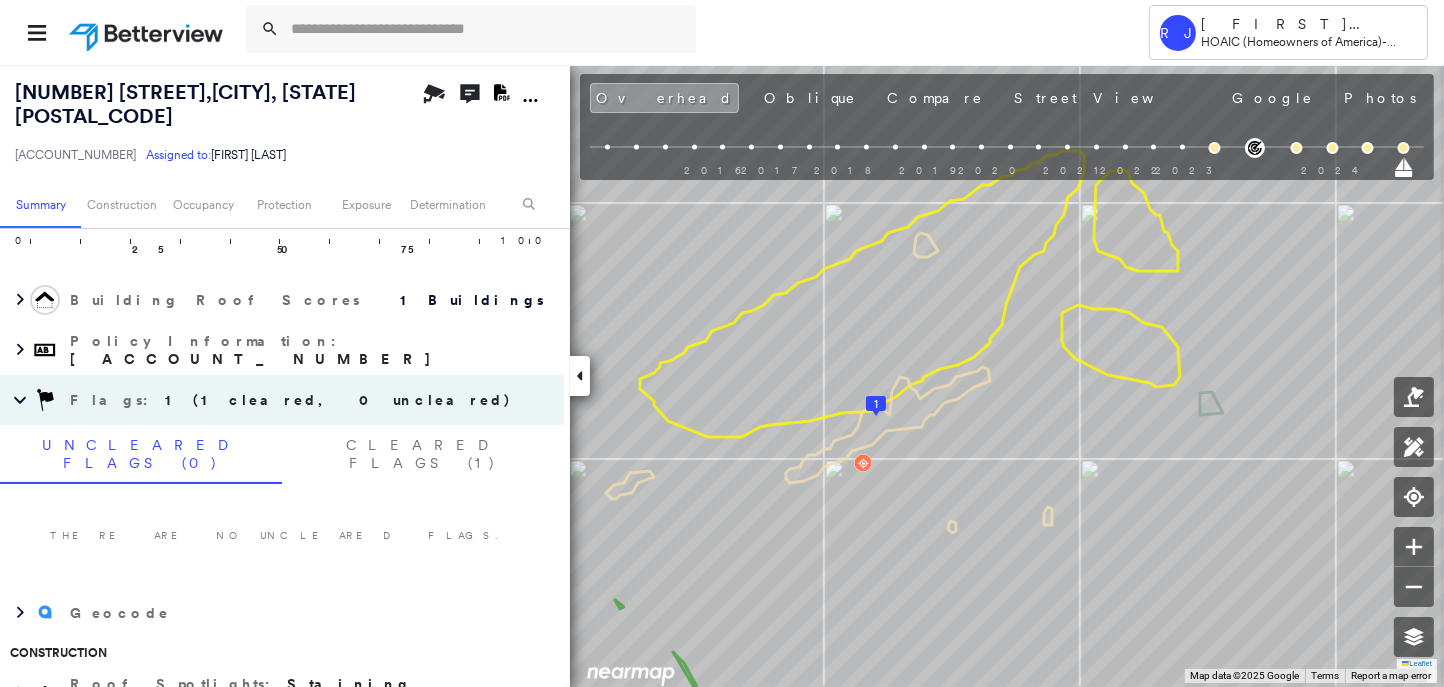 click at bounding box center (148, 32) 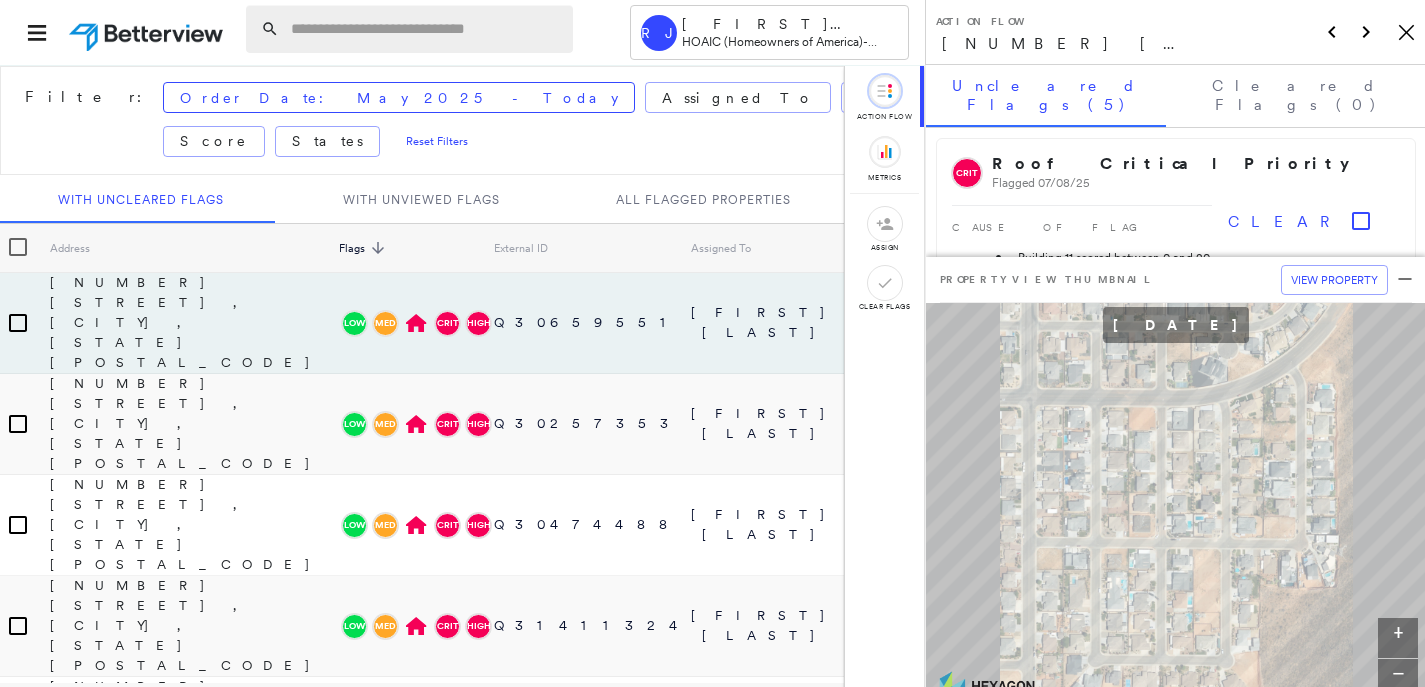 click at bounding box center [426, 29] 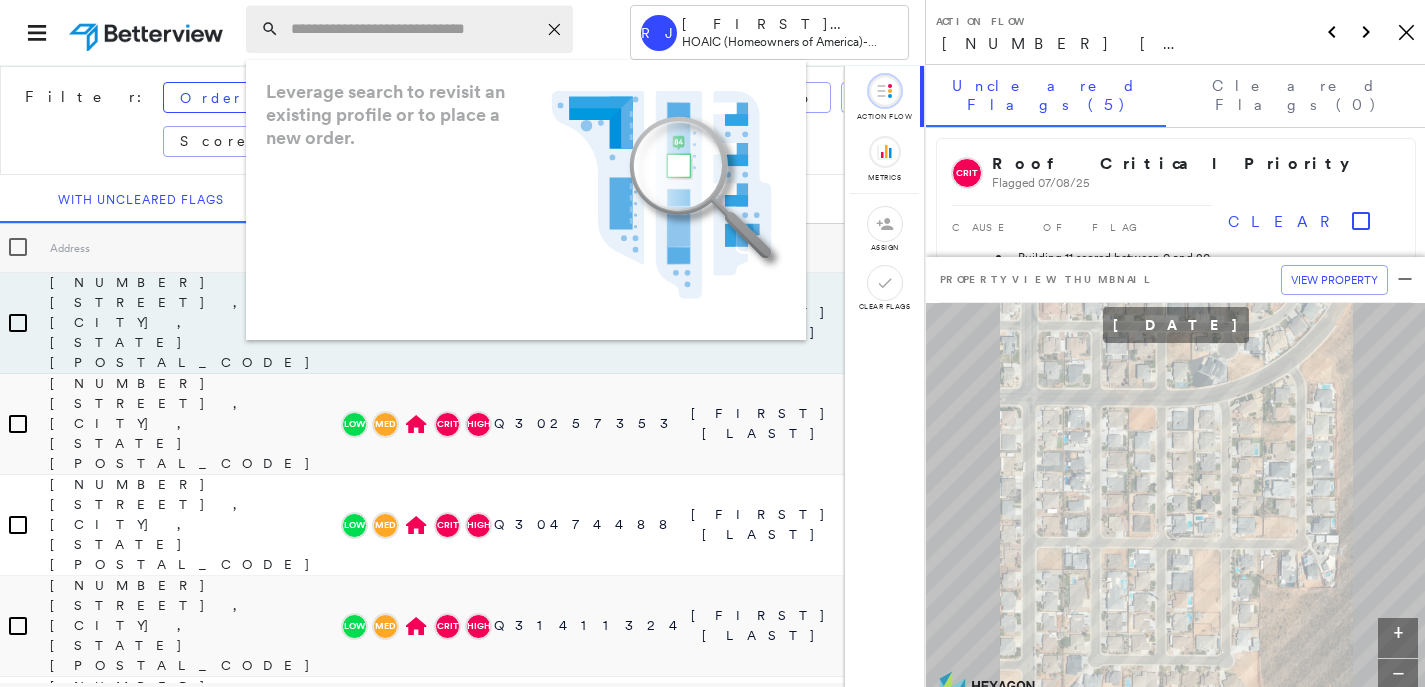 paste on "**********" 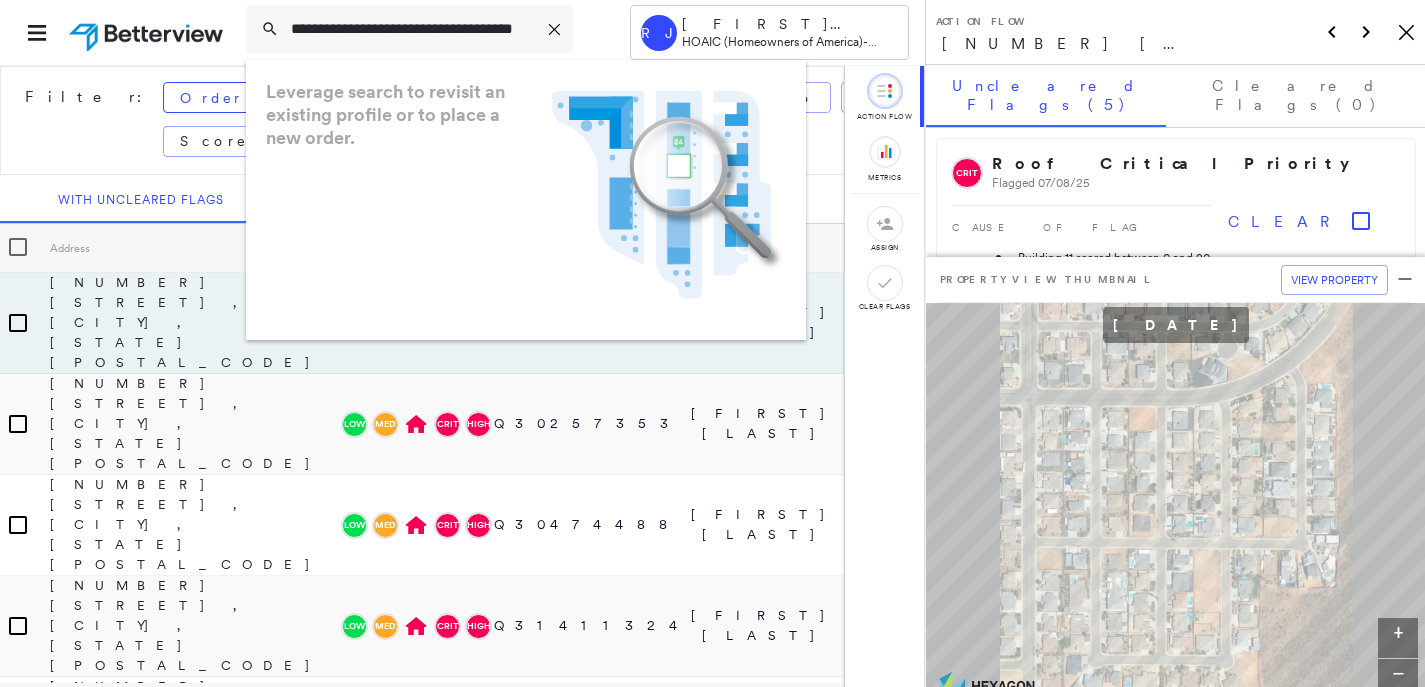 scroll, scrollTop: 0, scrollLeft: 54, axis: horizontal 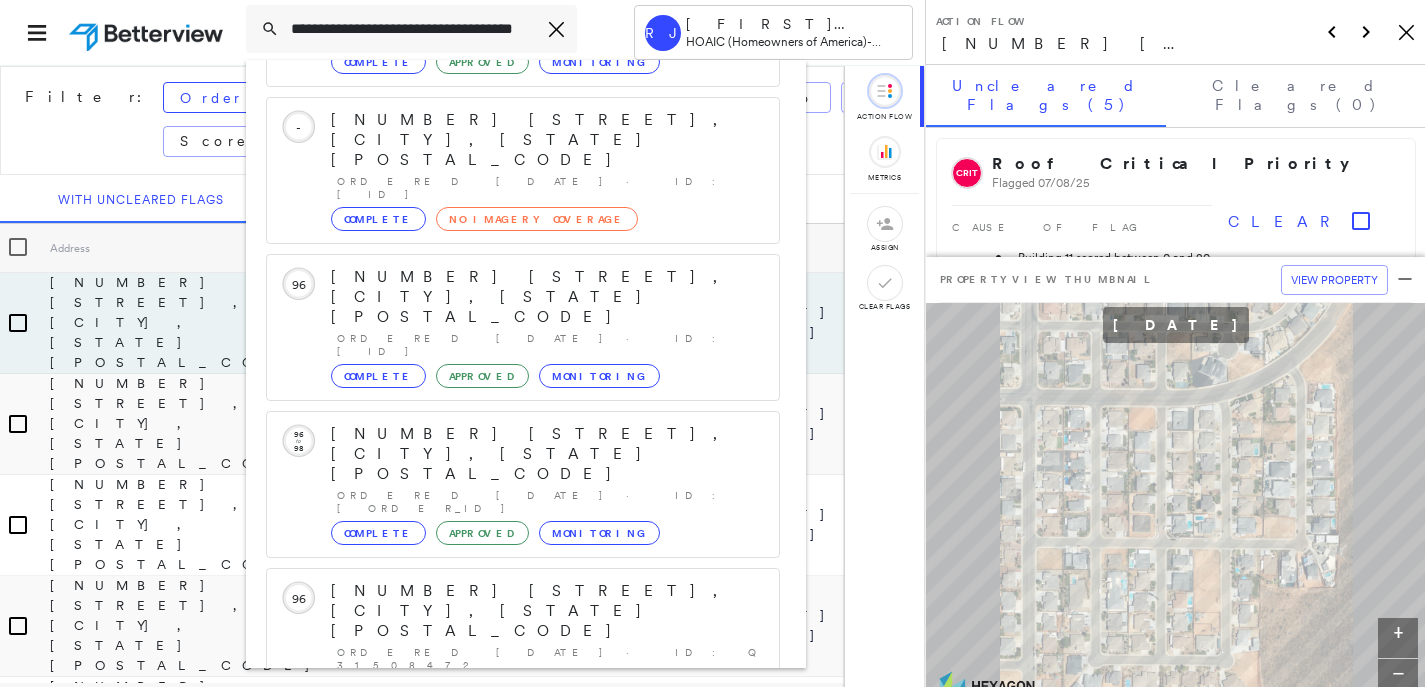 type on "**********" 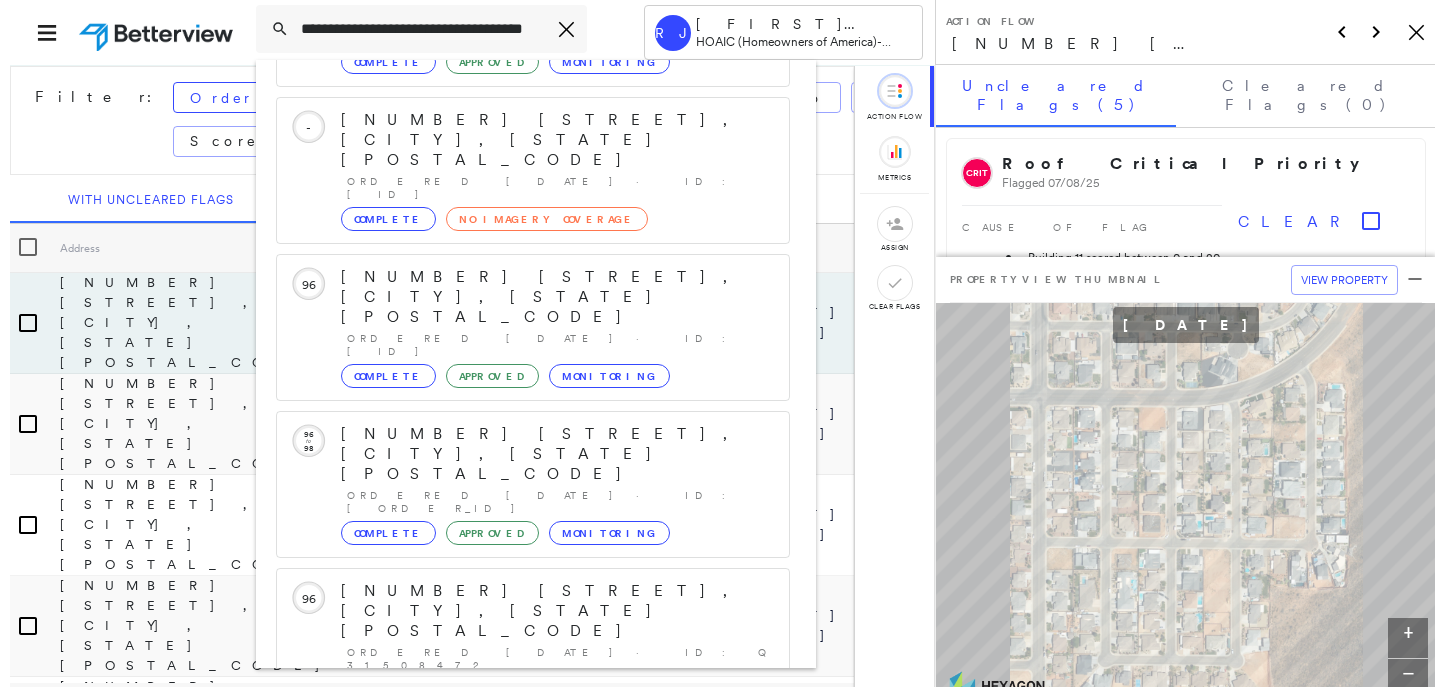 scroll, scrollTop: 0, scrollLeft: 0, axis: both 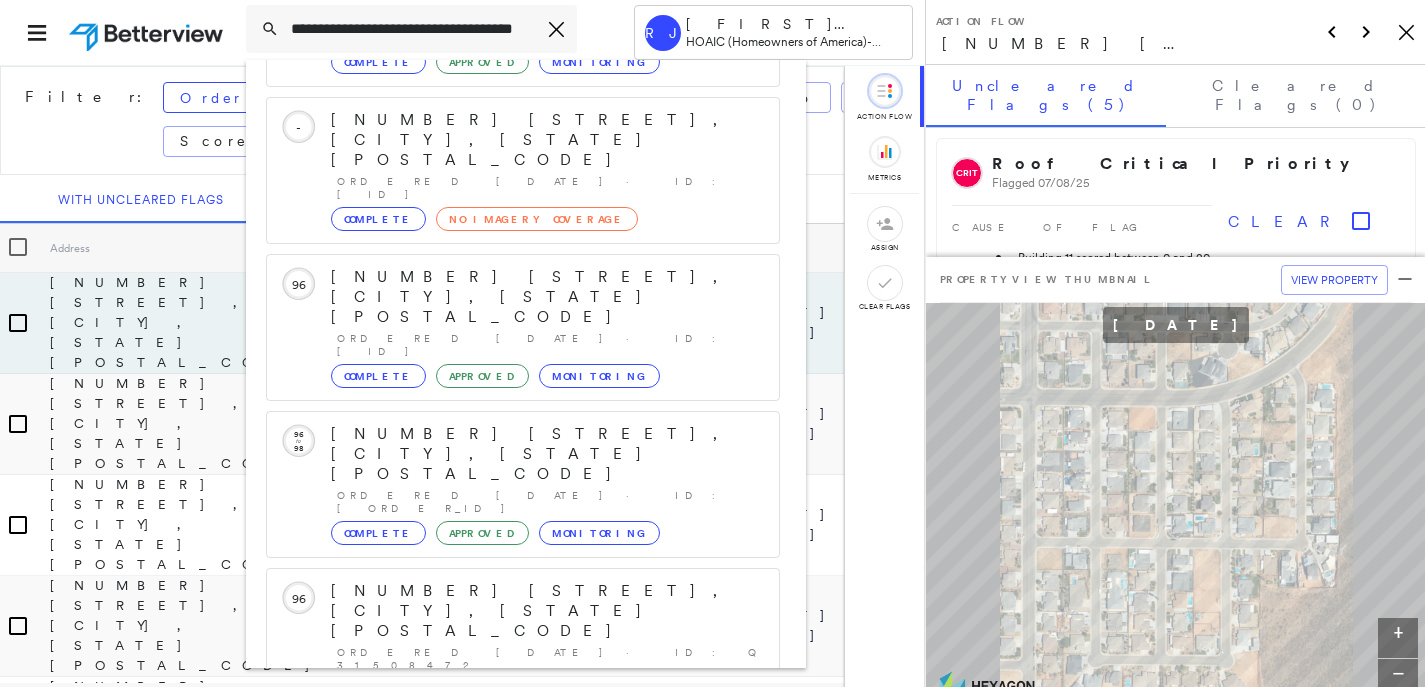 click on "1808 Sweetwater Ln, Abilene, TX 79602" at bounding box center [501, 903] 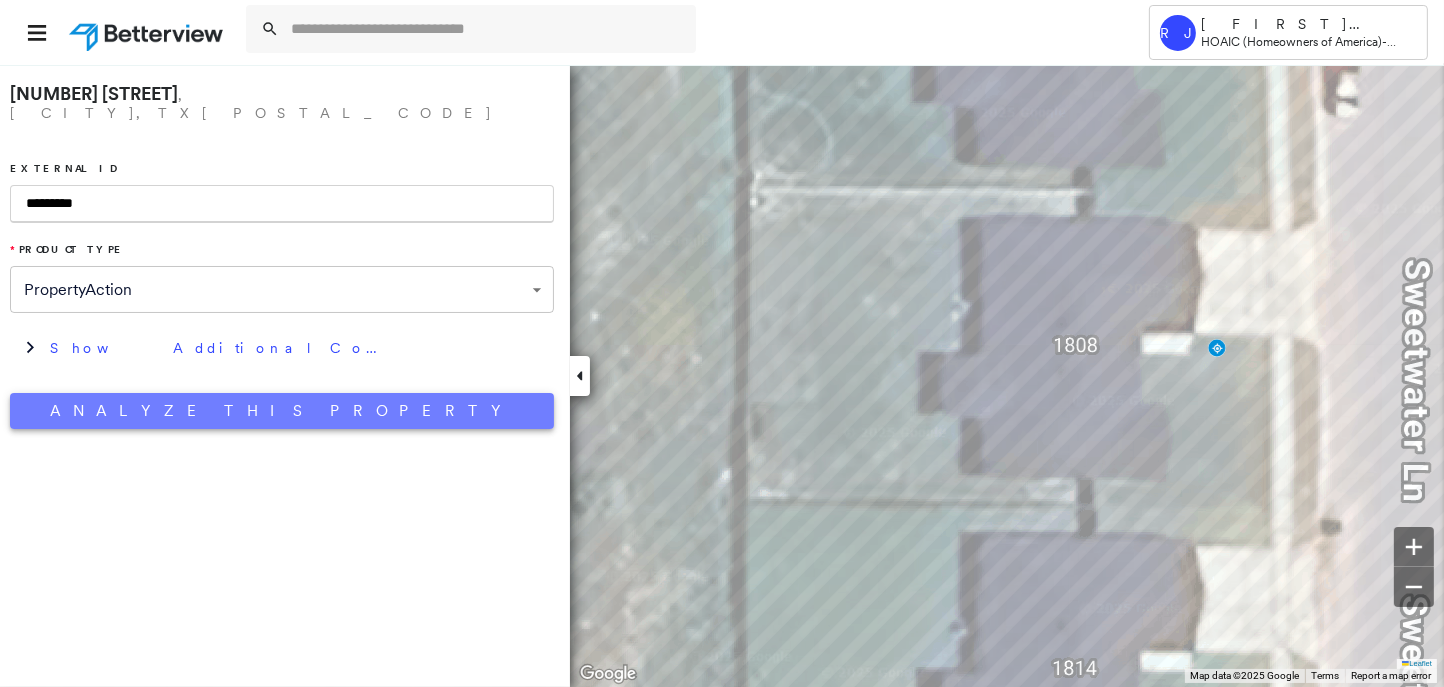 type on "*********" 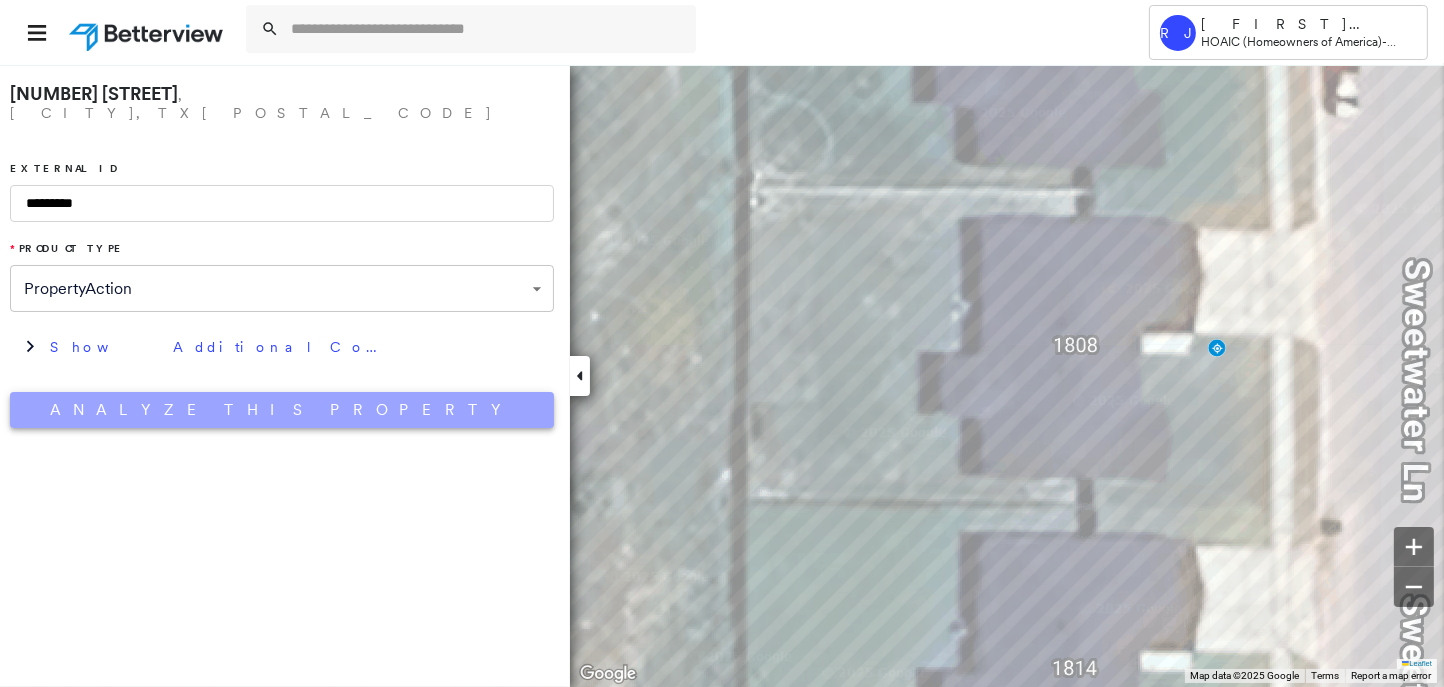 click on "Analyze This Property" at bounding box center [282, 410] 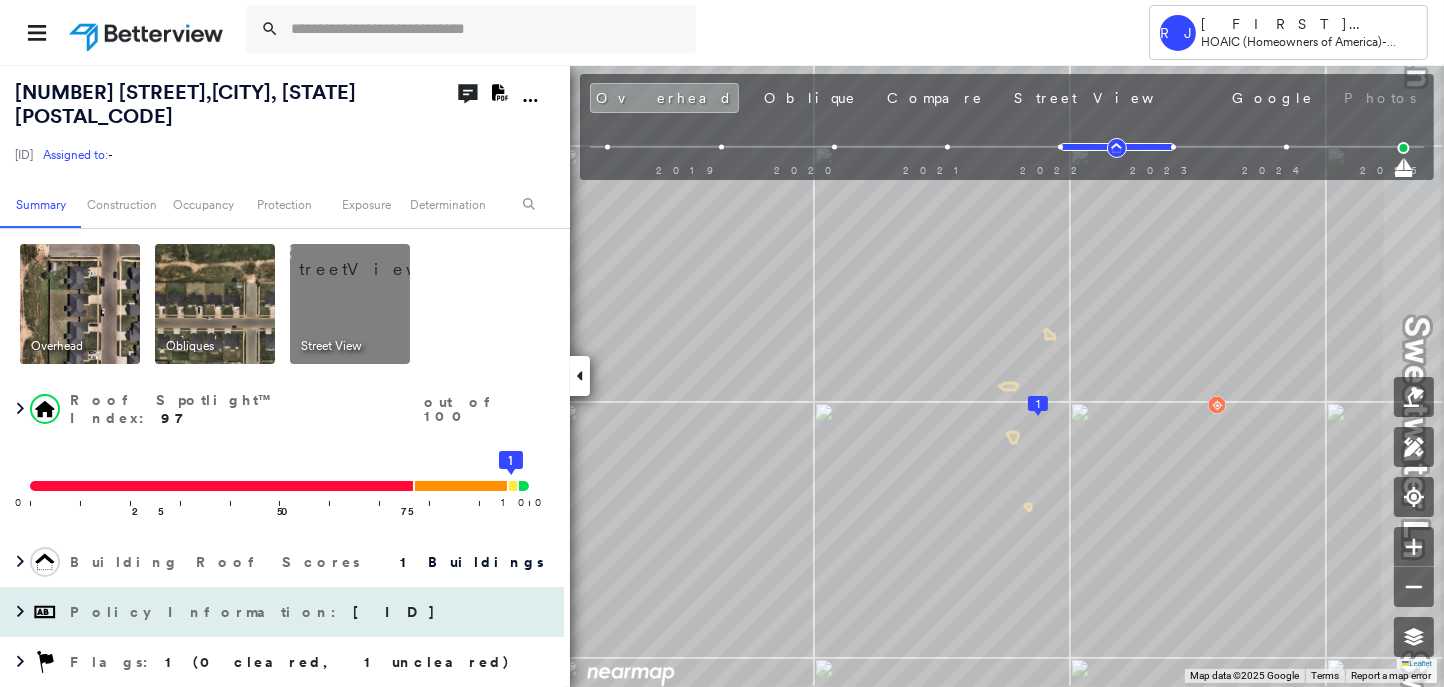 drag, startPoint x: 90, startPoint y: 641, endPoint x: 240, endPoint y: 598, distance: 156.04166 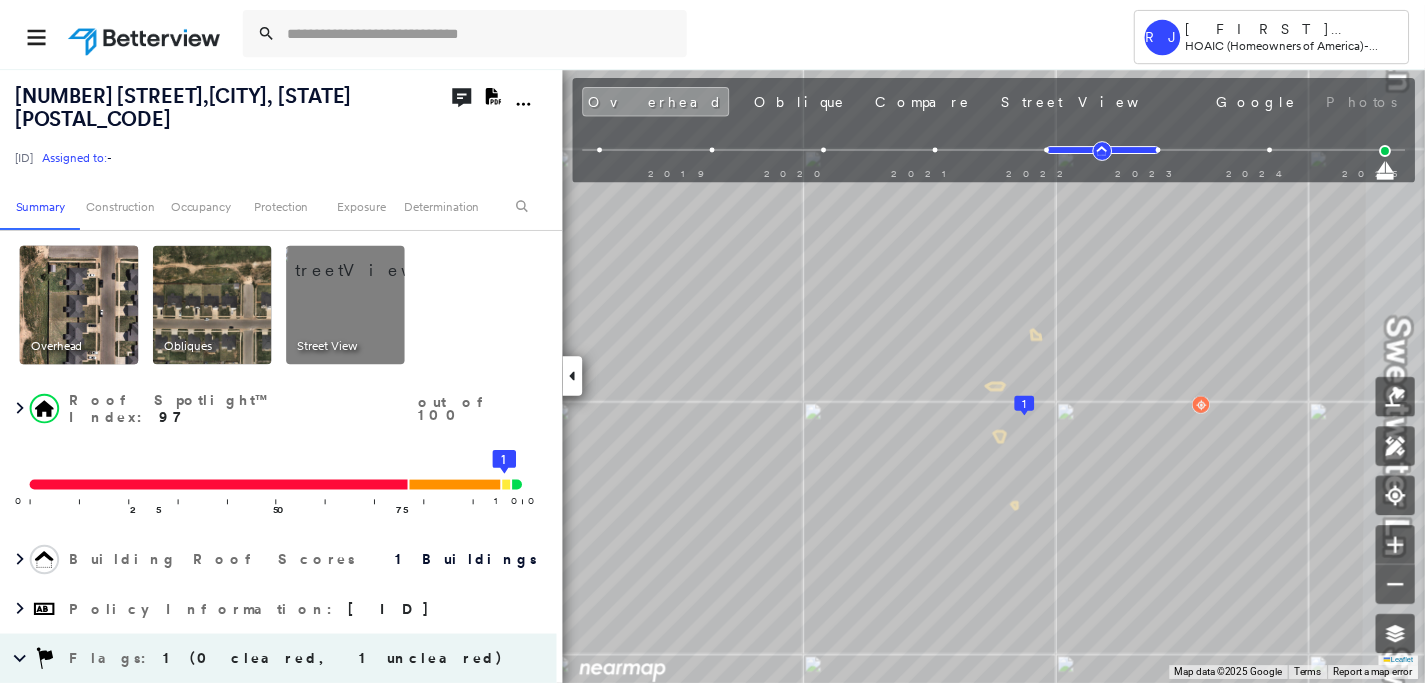 scroll, scrollTop: 203, scrollLeft: 0, axis: vertical 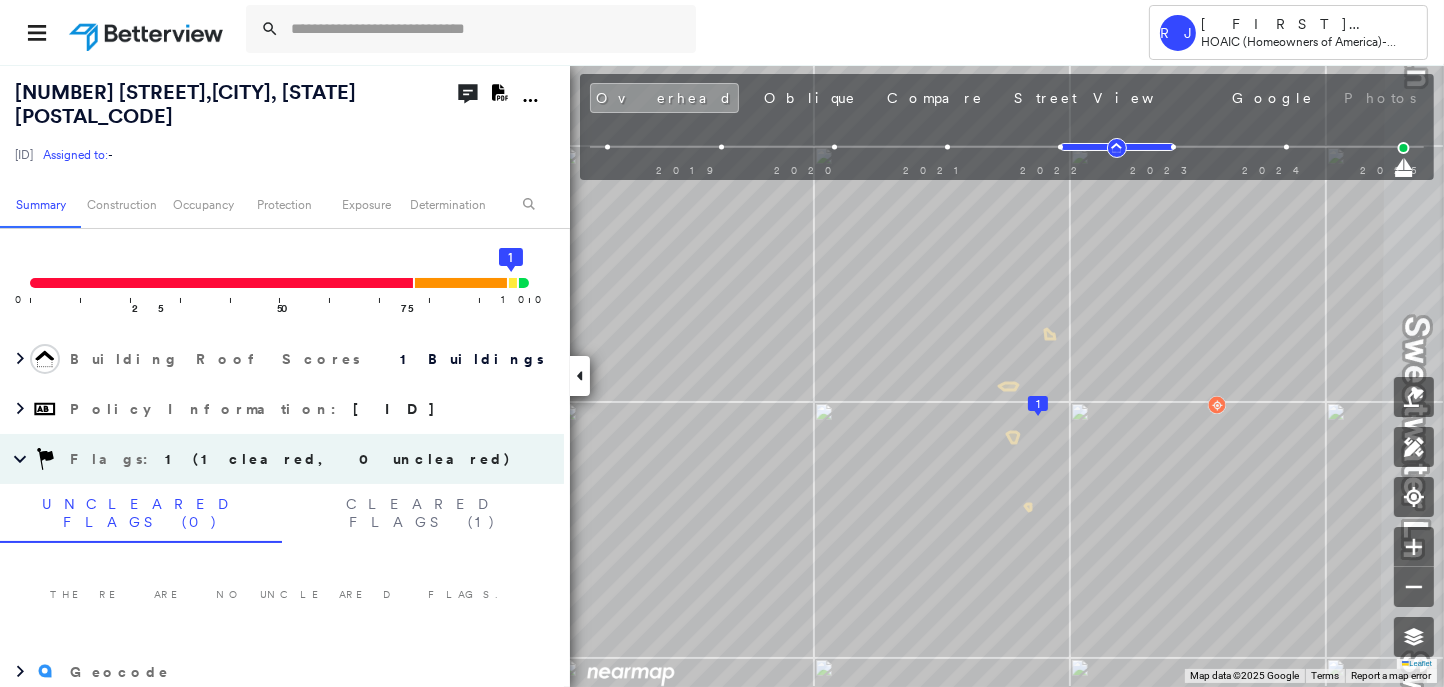 click at bounding box center (148, 32) 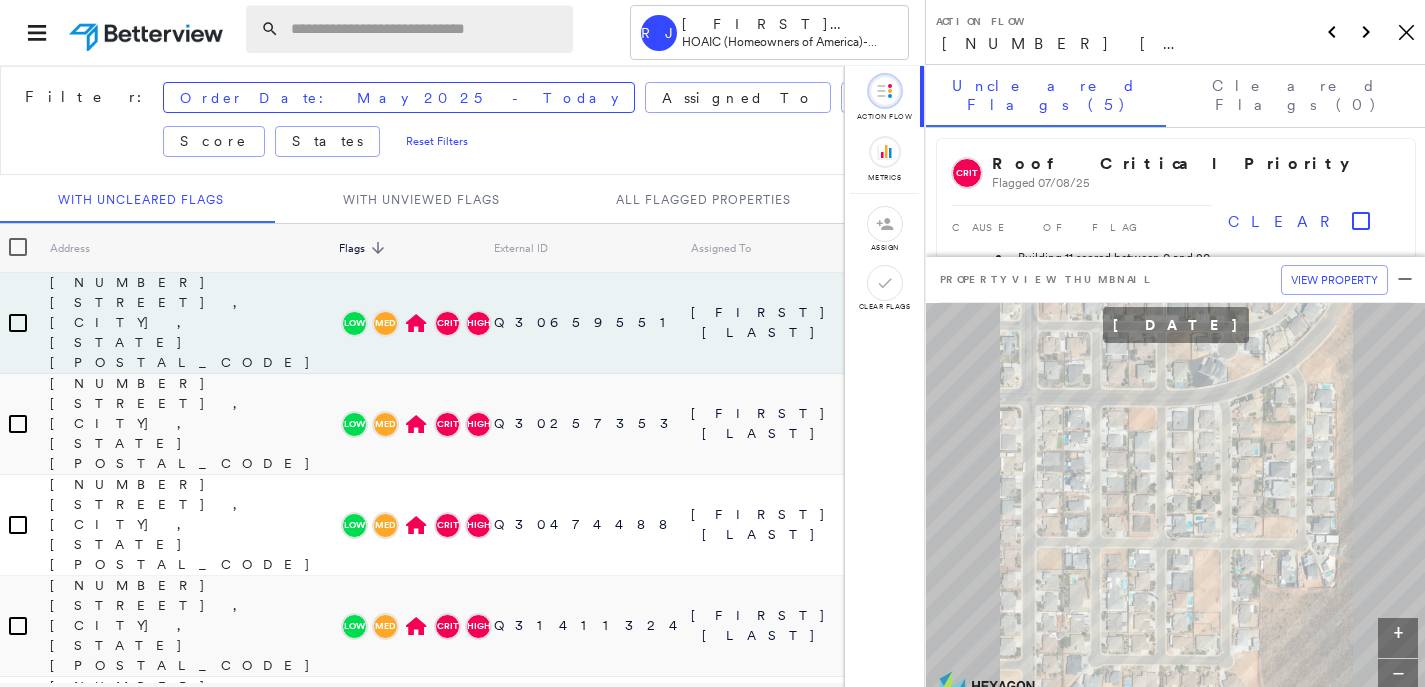click at bounding box center [426, 29] 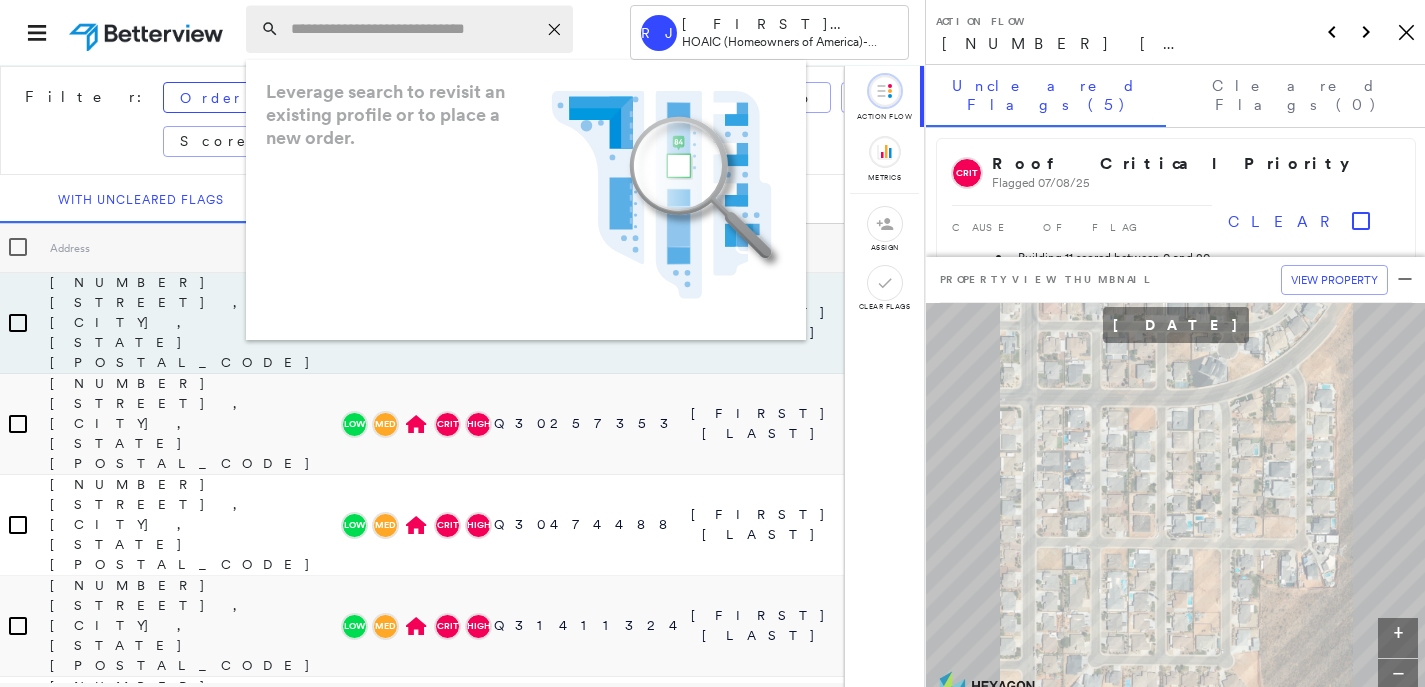 paste on "**********" 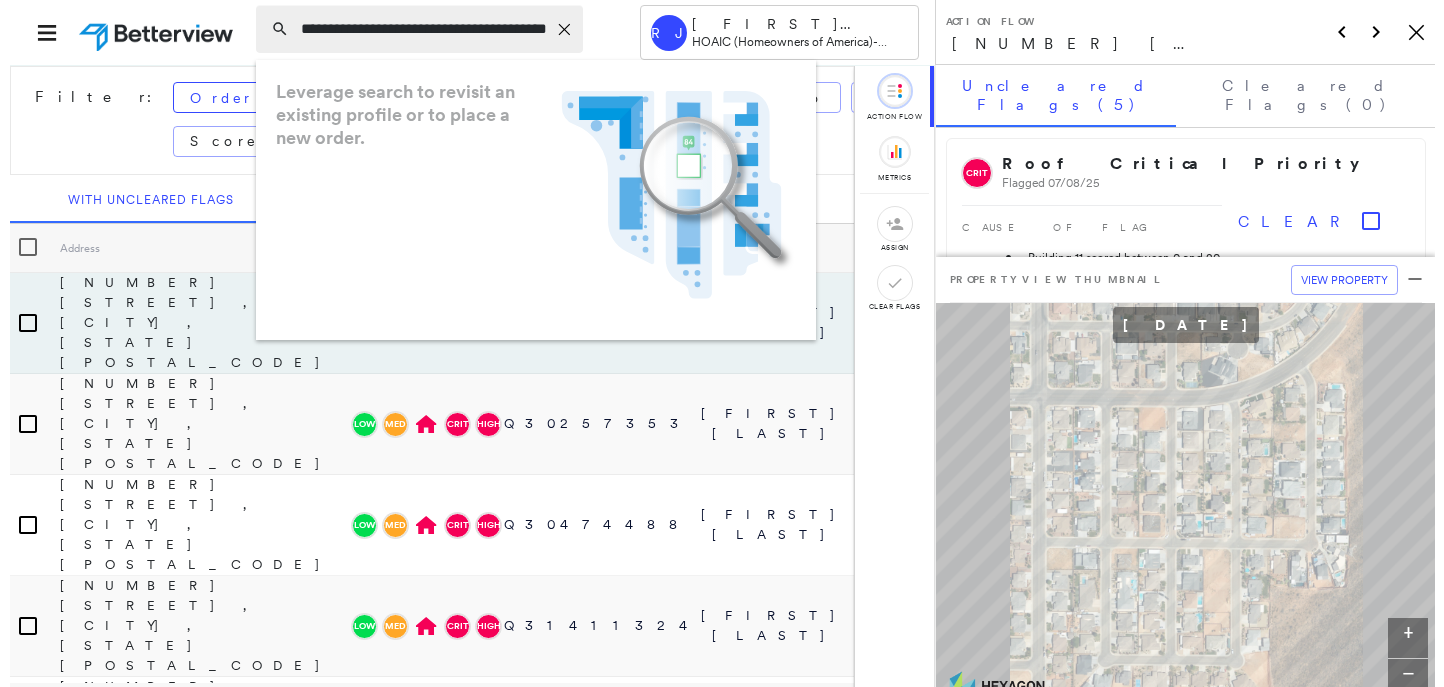scroll, scrollTop: 0, scrollLeft: 106, axis: horizontal 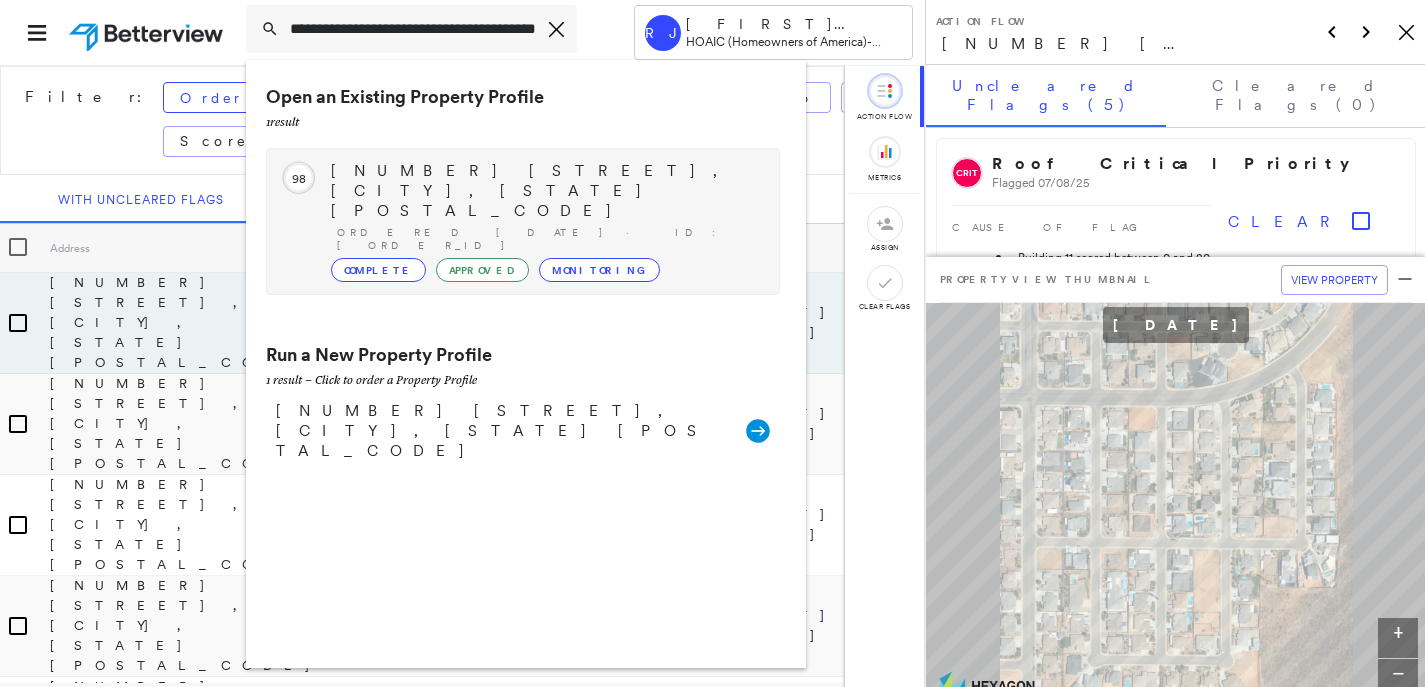 click on "10607  Horseshoe Bend Dr, Houston, TX 77064" at bounding box center [545, 191] 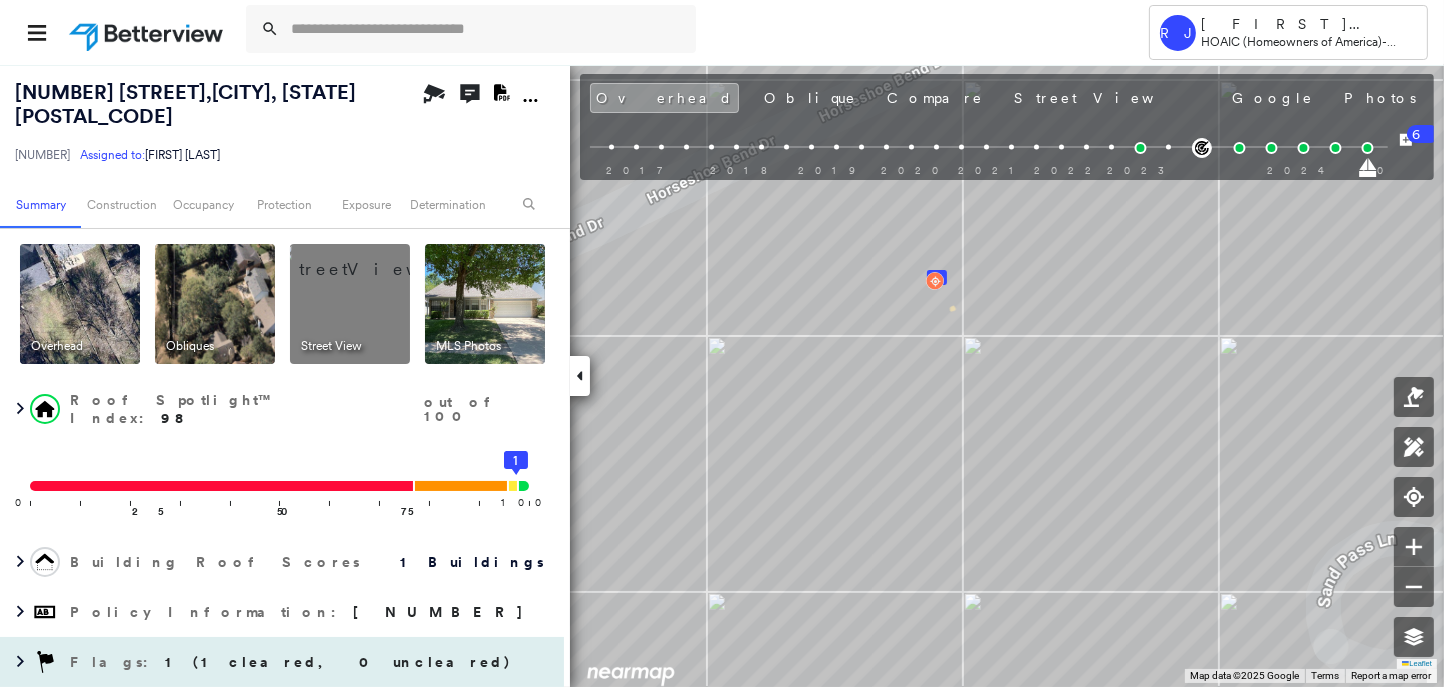 drag, startPoint x: 215, startPoint y: 653, endPoint x: 436, endPoint y: 514, distance: 261.07852 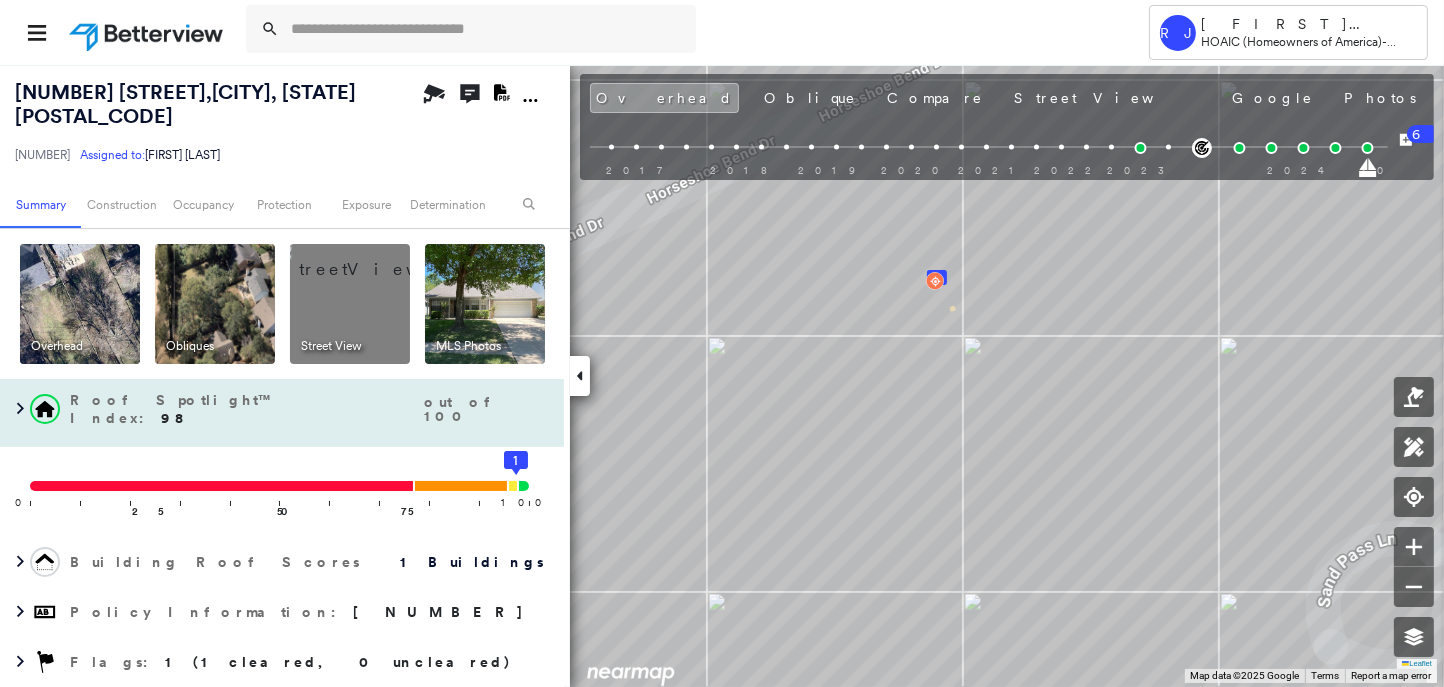 click on "1 (1 cleared, 0 uncleared)" at bounding box center (338, 662) 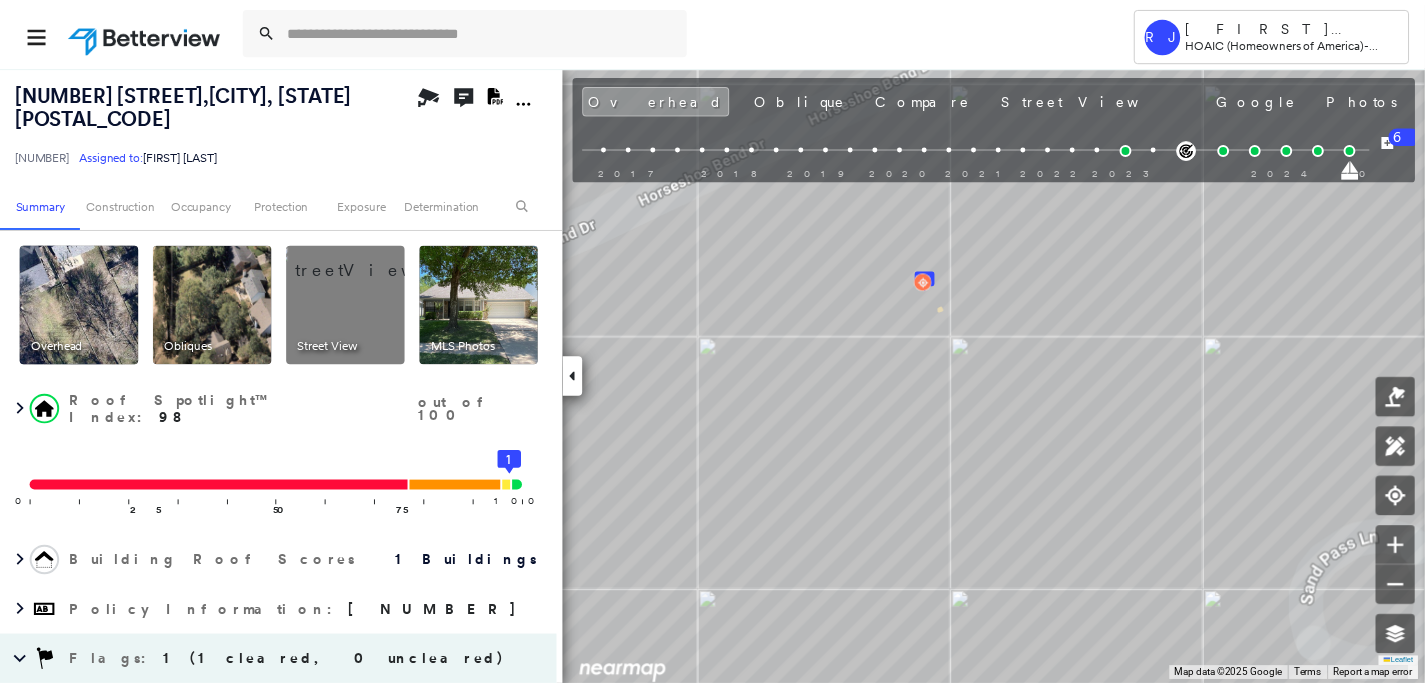 scroll, scrollTop: 204, scrollLeft: 0, axis: vertical 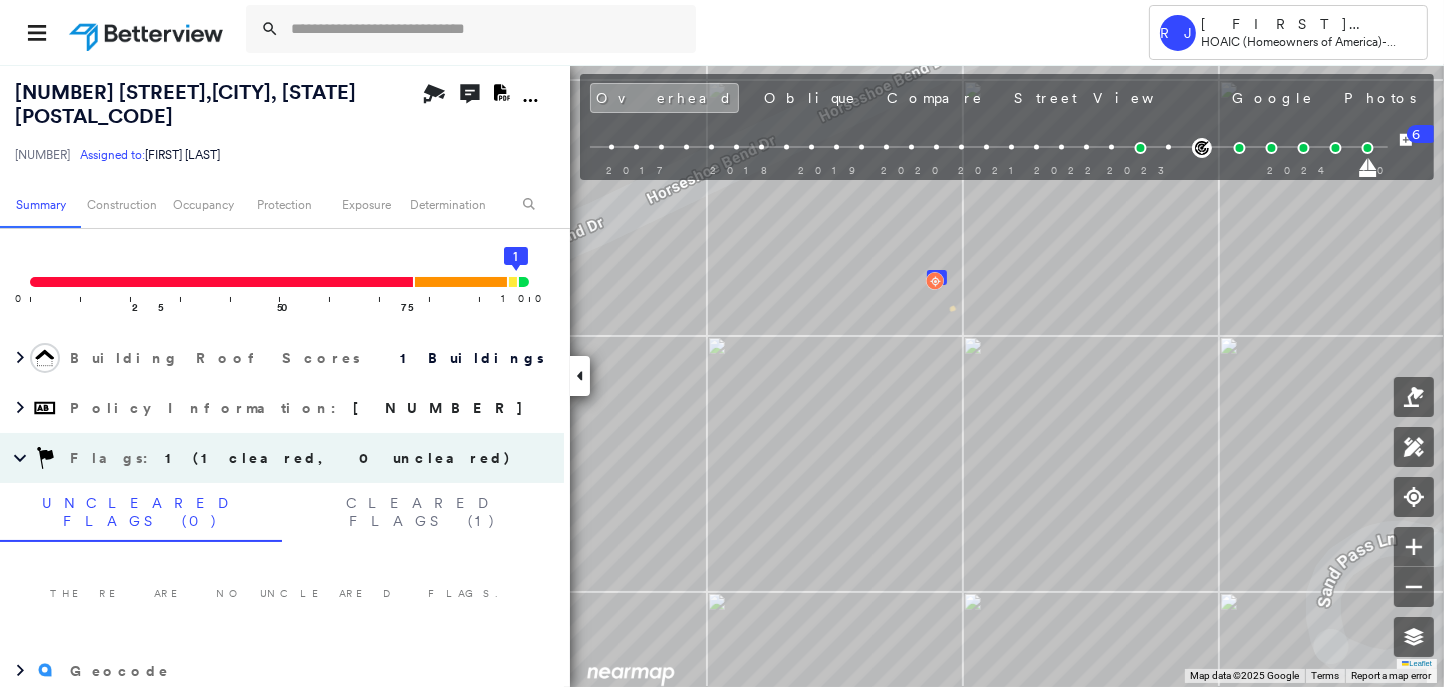 click at bounding box center [148, 32] 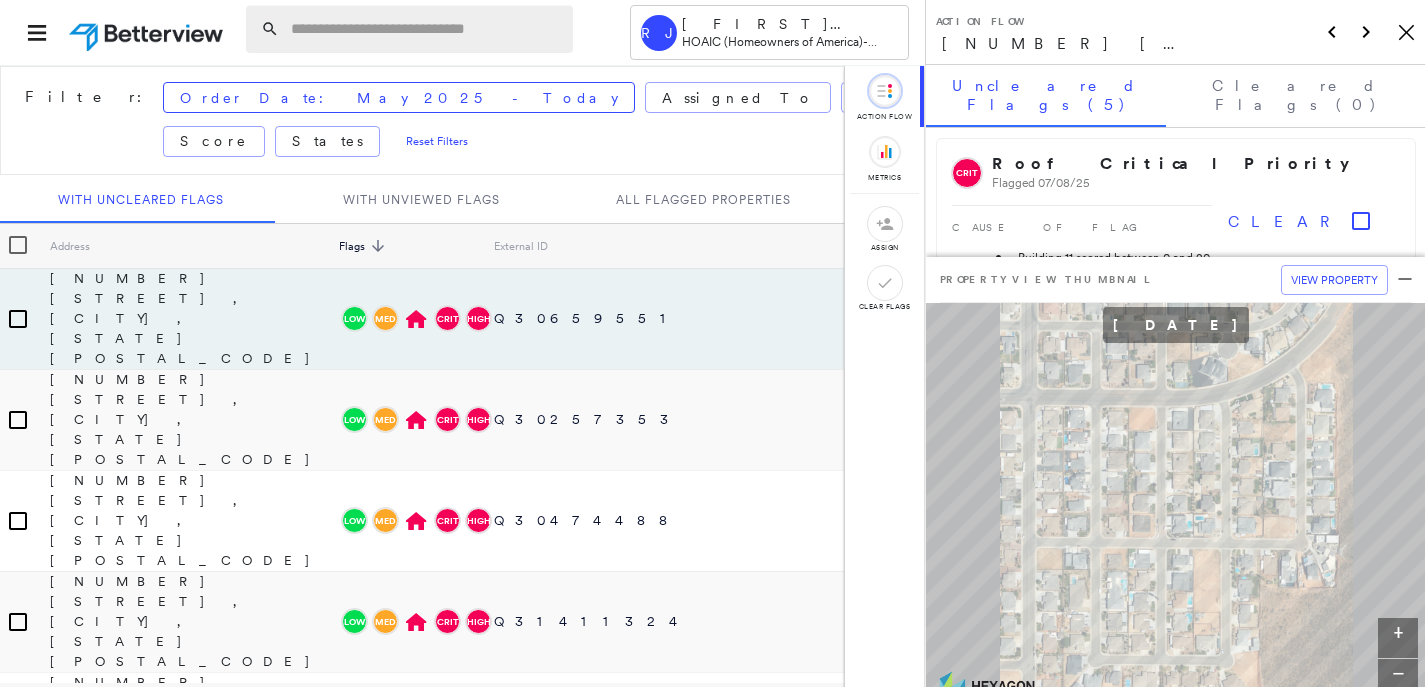 click at bounding box center [426, 29] 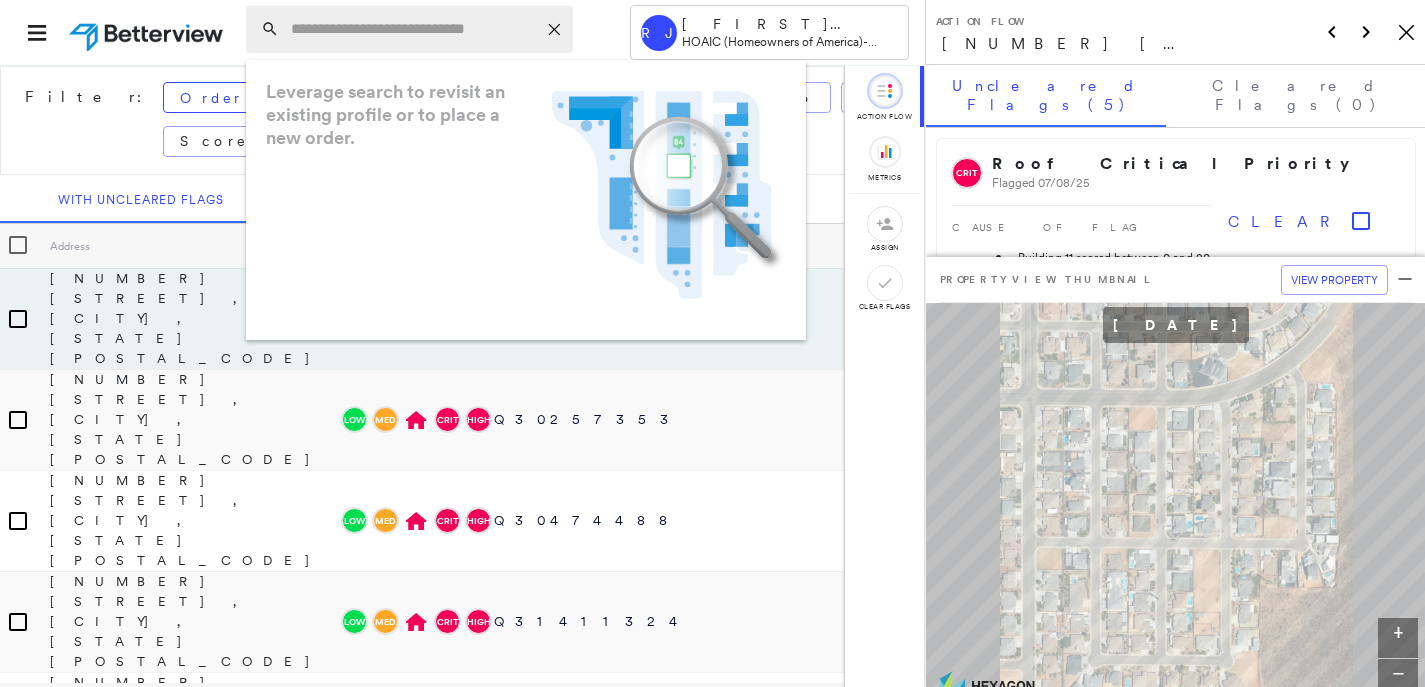 paste on "**********" 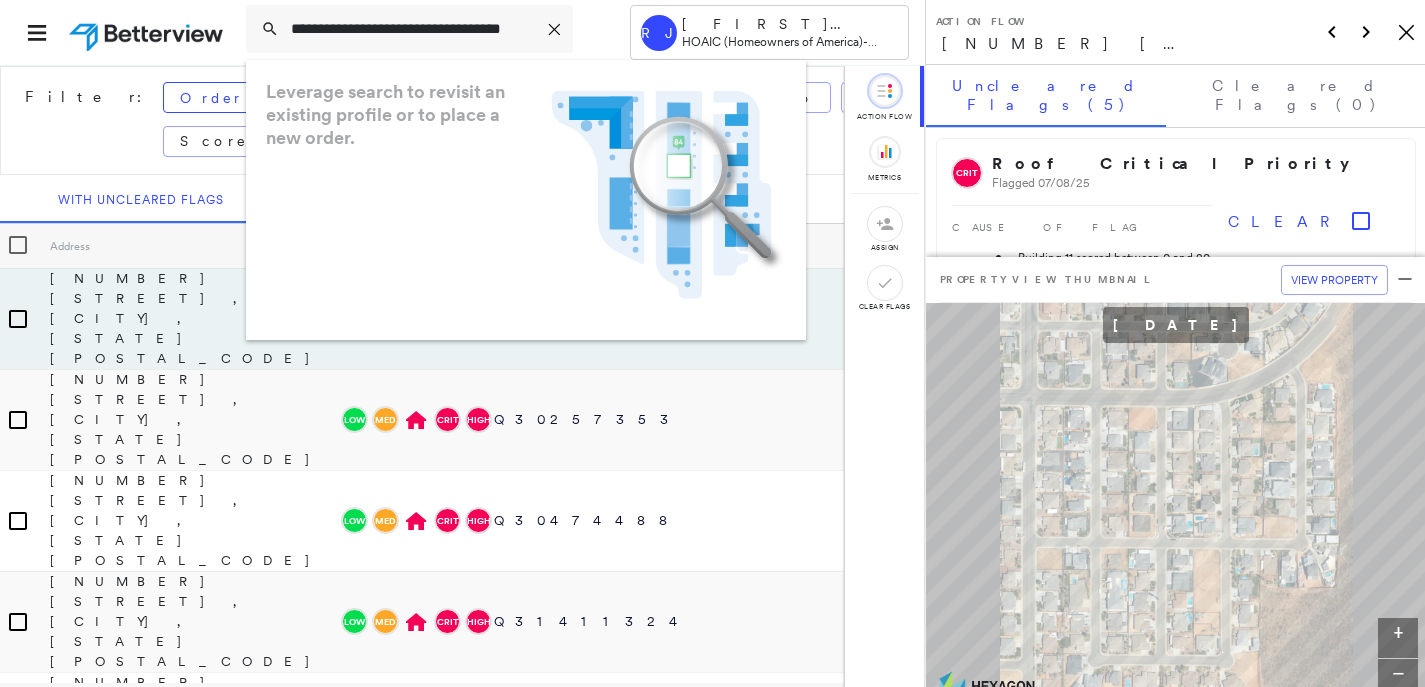 scroll, scrollTop: 0, scrollLeft: 29, axis: horizontal 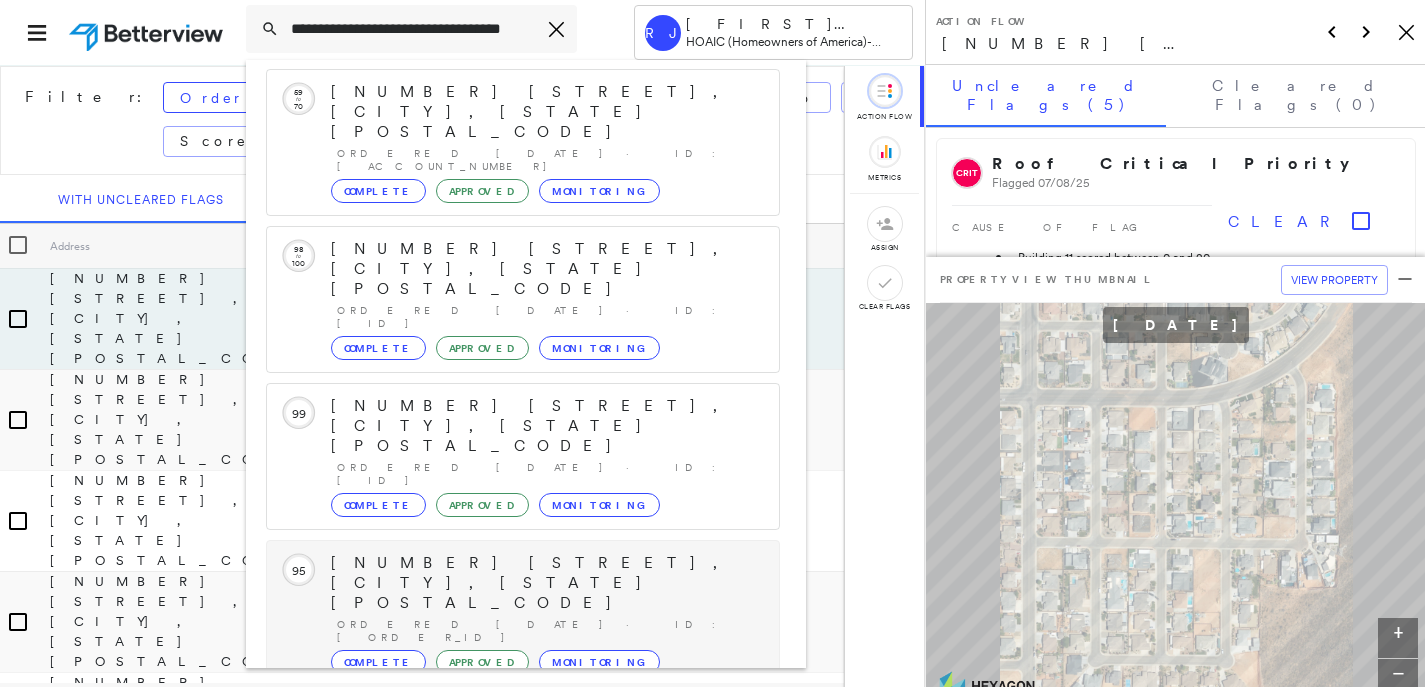 click on "111 S MARSHALL ST, MIDLAND, TX 79701" at bounding box center (545, 583) 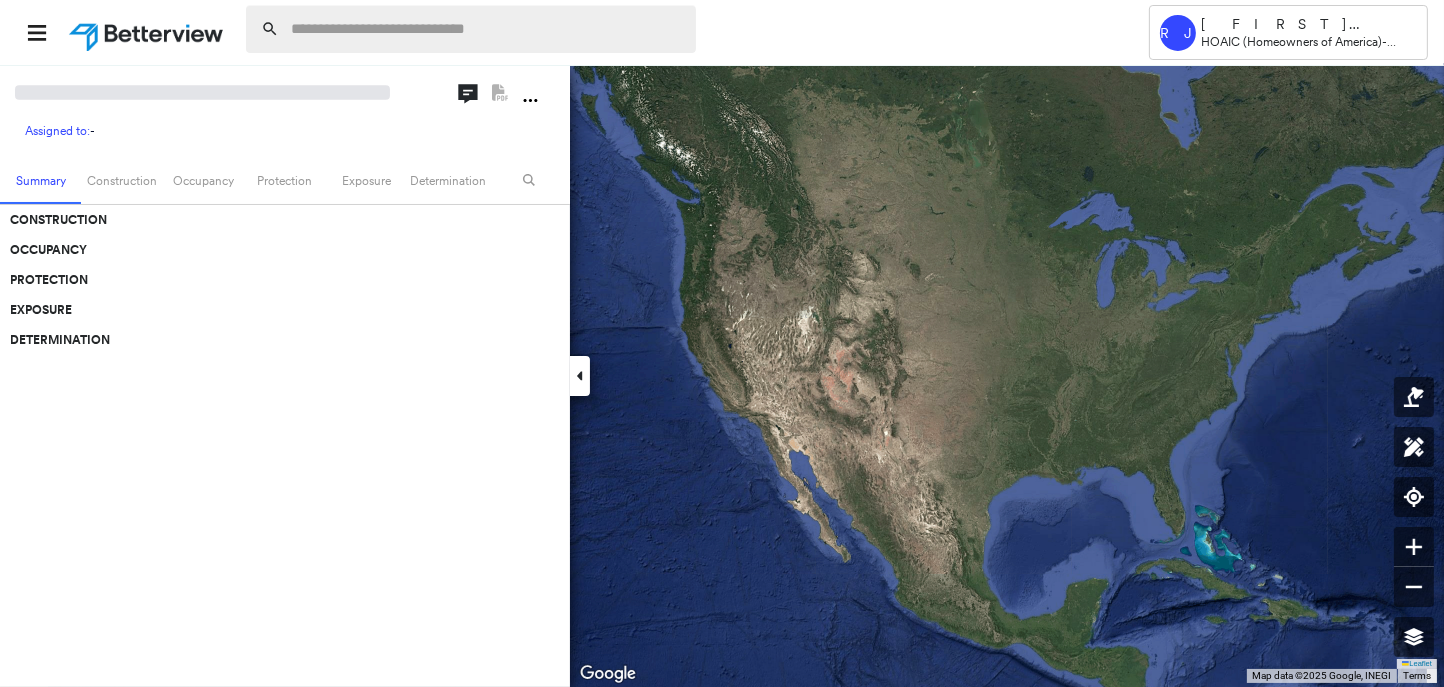 click at bounding box center (487, 29) 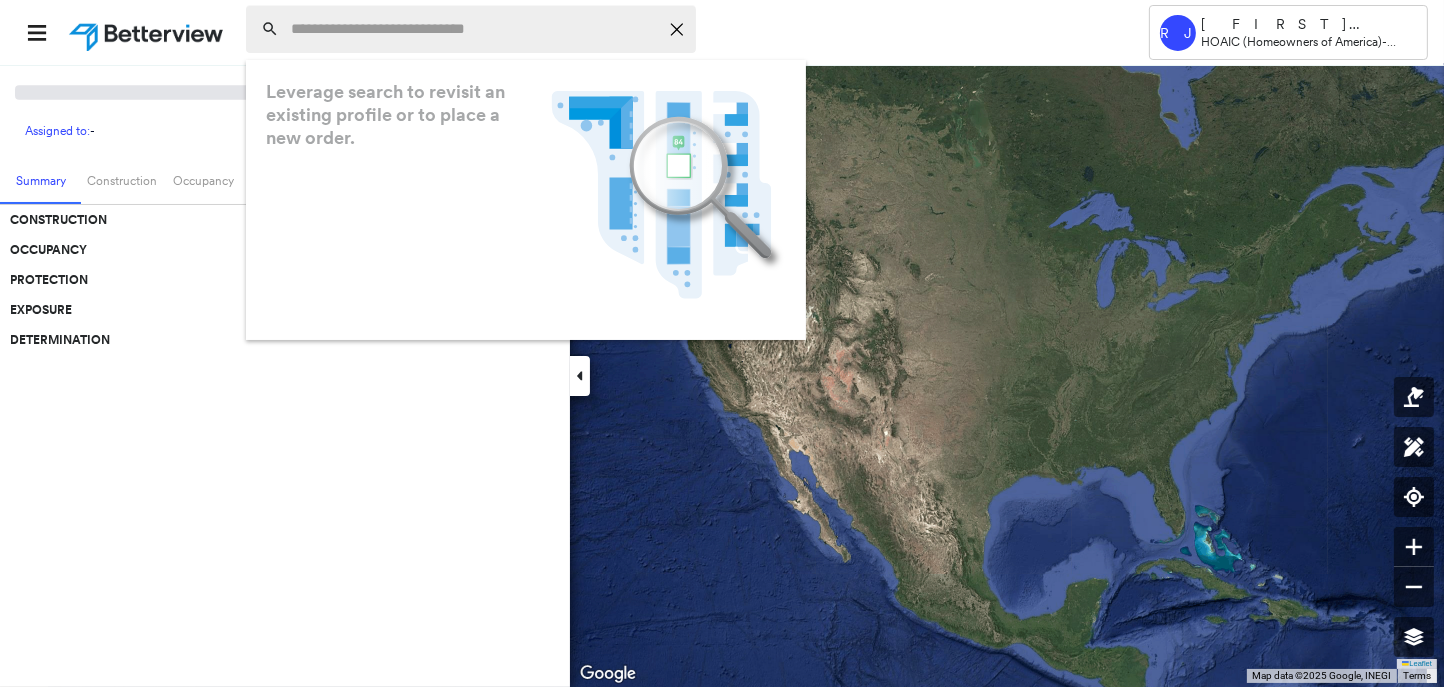 paste on "**********" 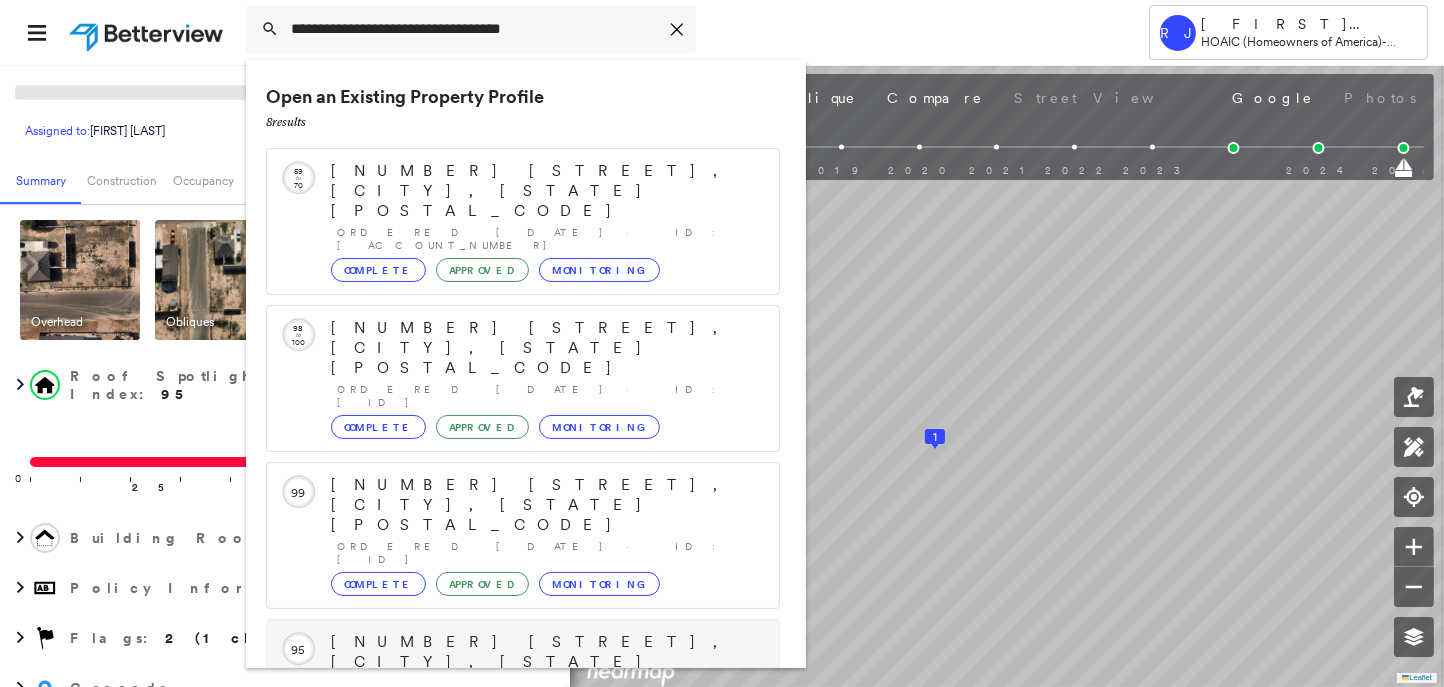 type on "**********" 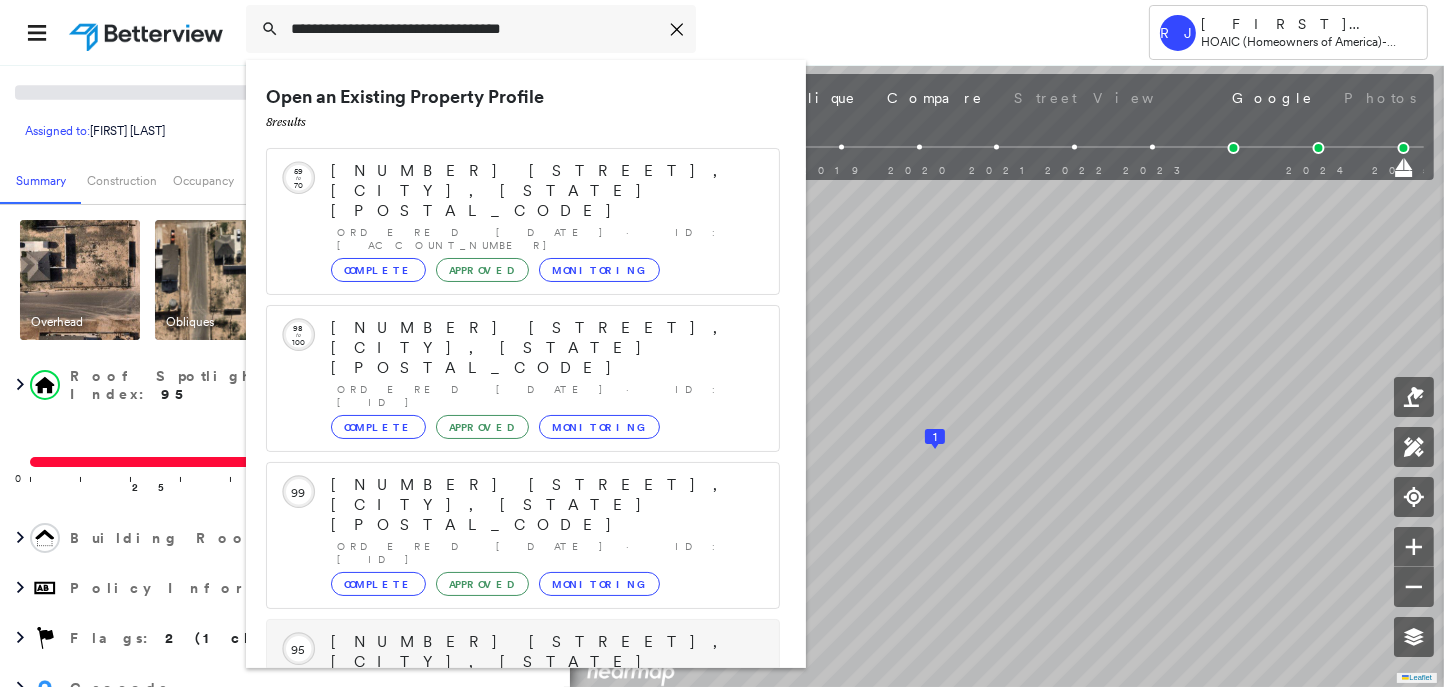 click on "111 S MARSHALL ST, MIDLAND, TX 79701" at bounding box center (545, 662) 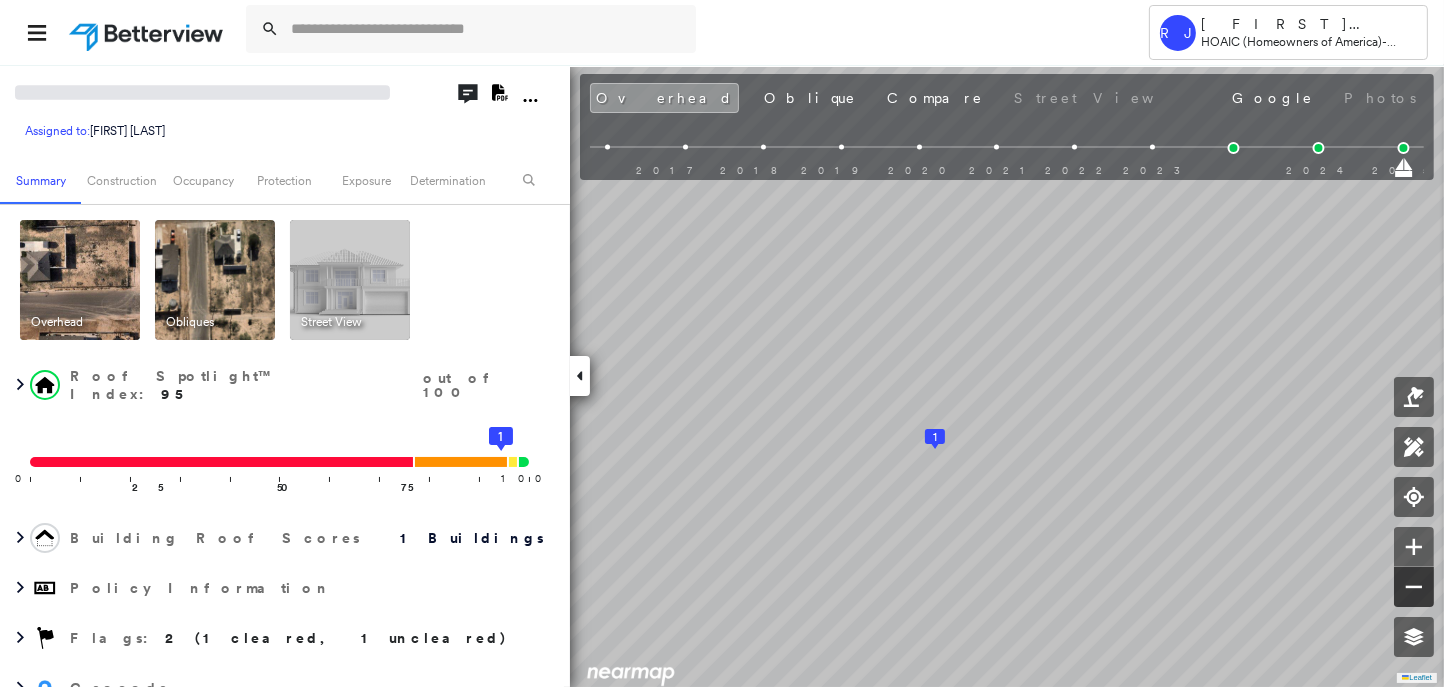 click 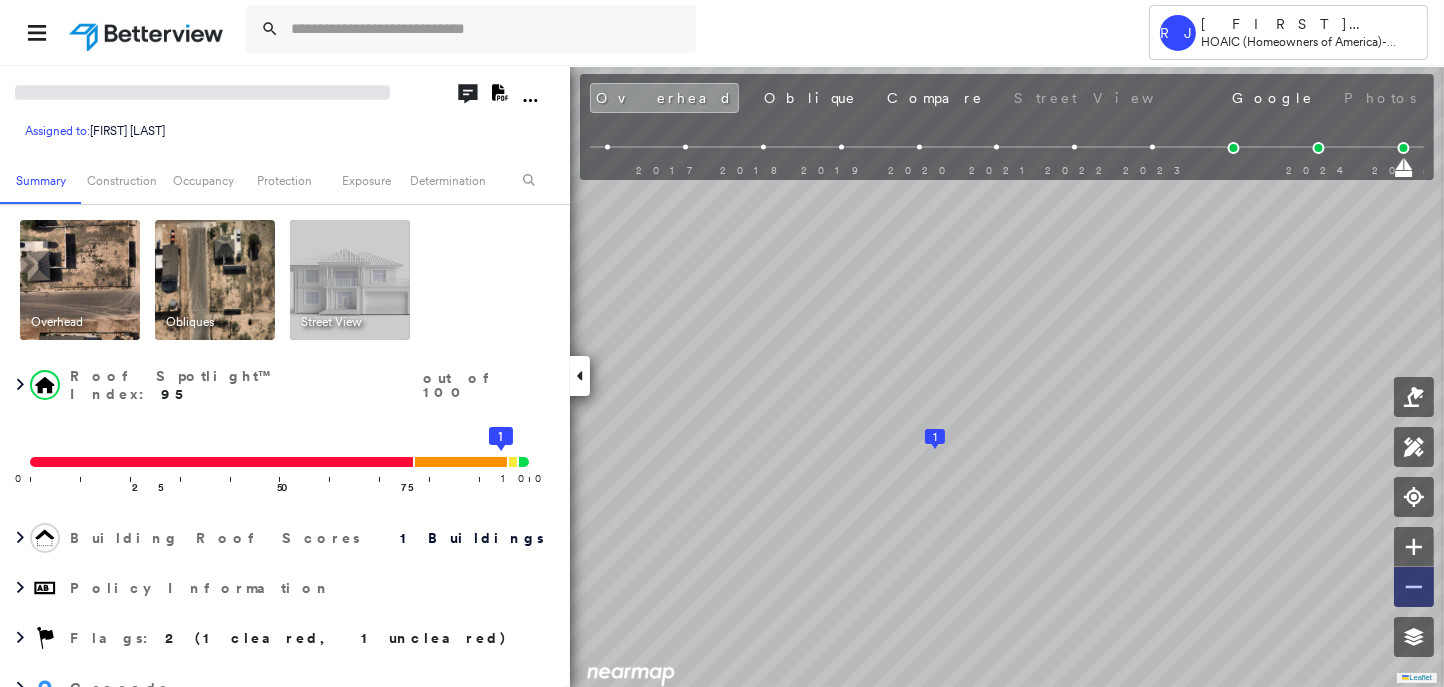 click 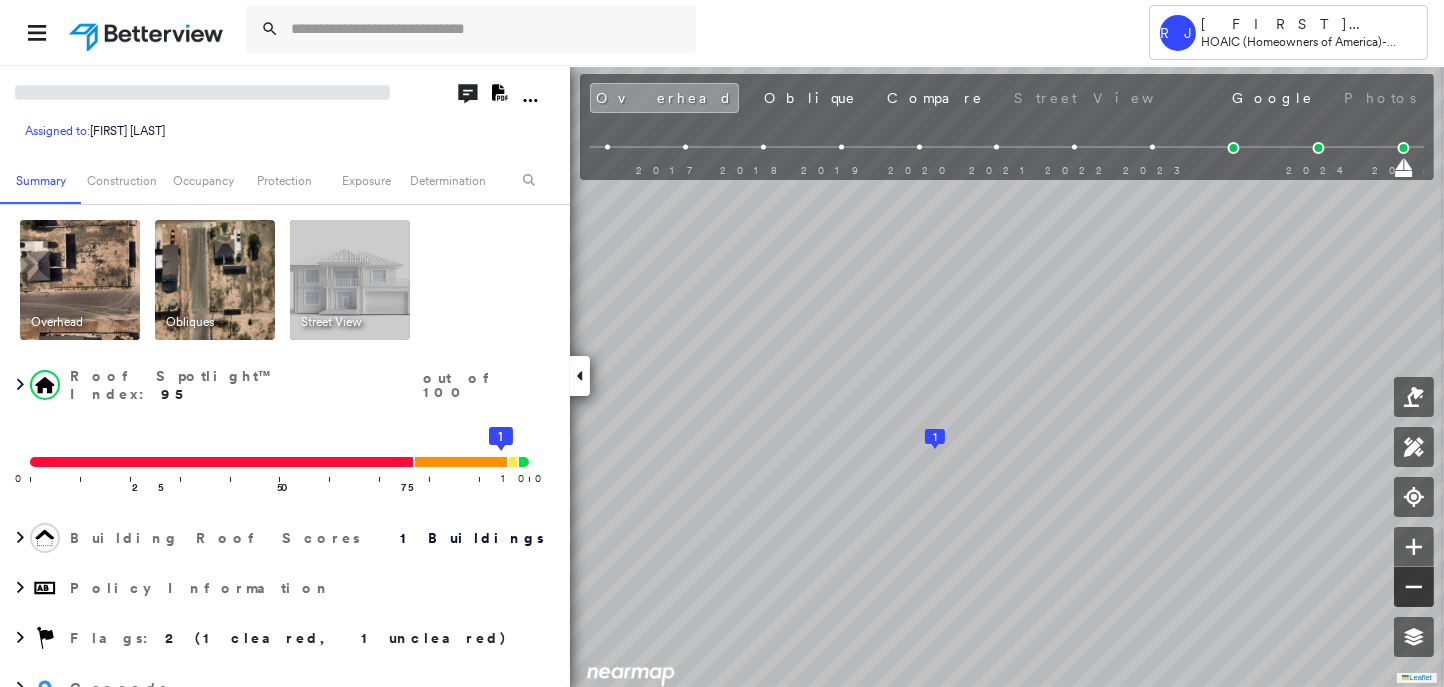 click 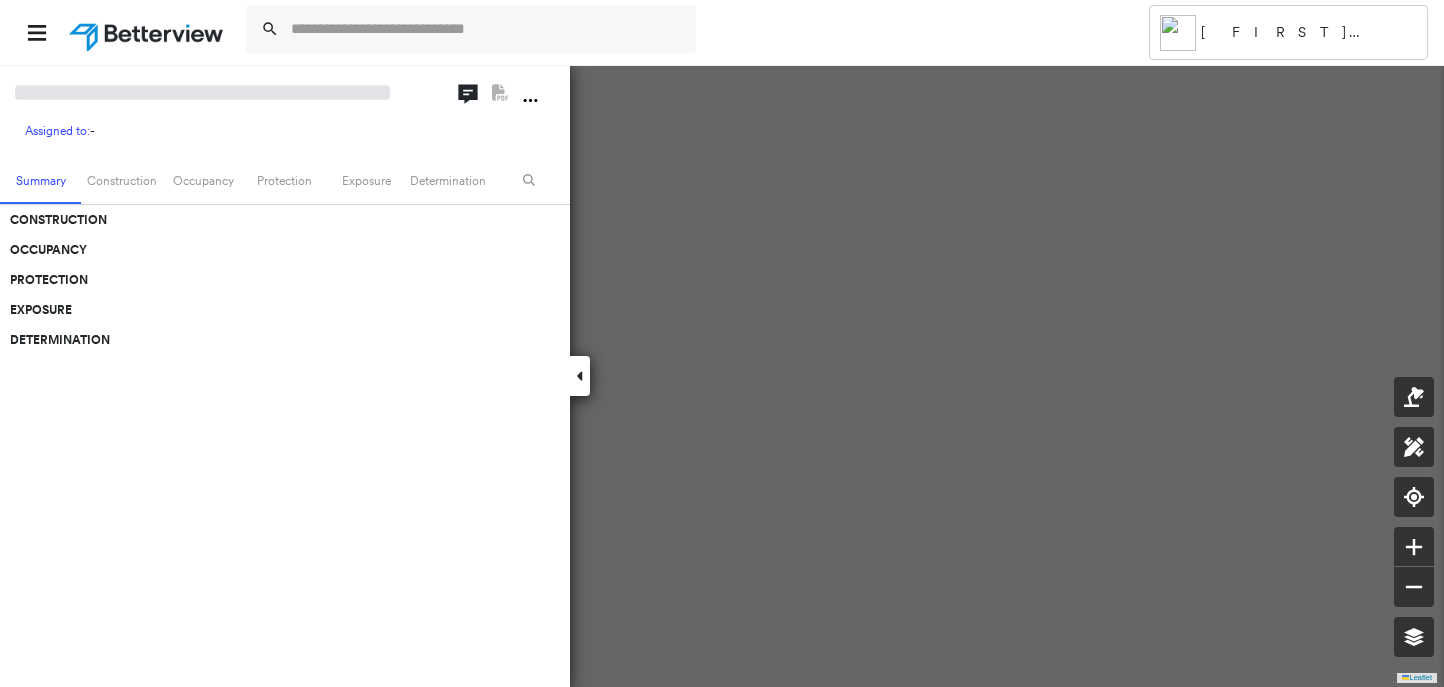 scroll, scrollTop: 0, scrollLeft: 0, axis: both 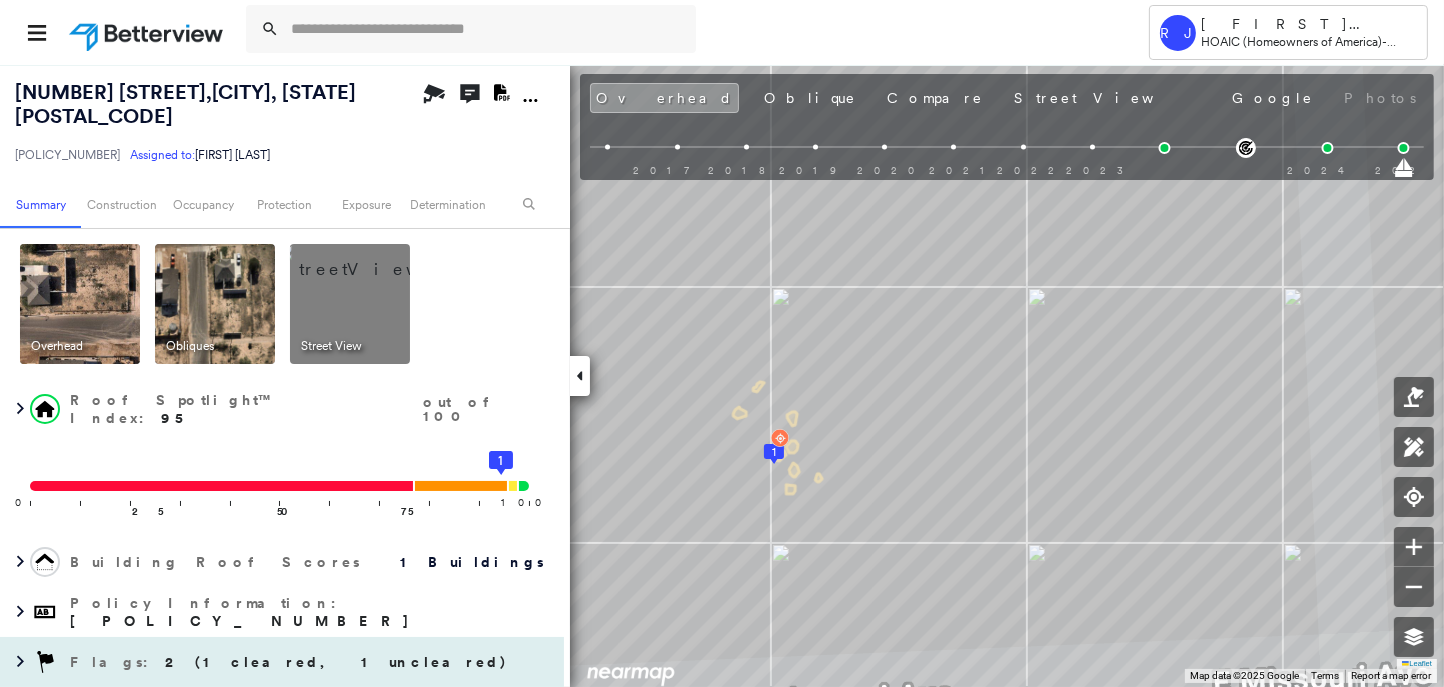 click on "Flags :  2 (1 cleared, 1 uncleared)" at bounding box center (291, 662) 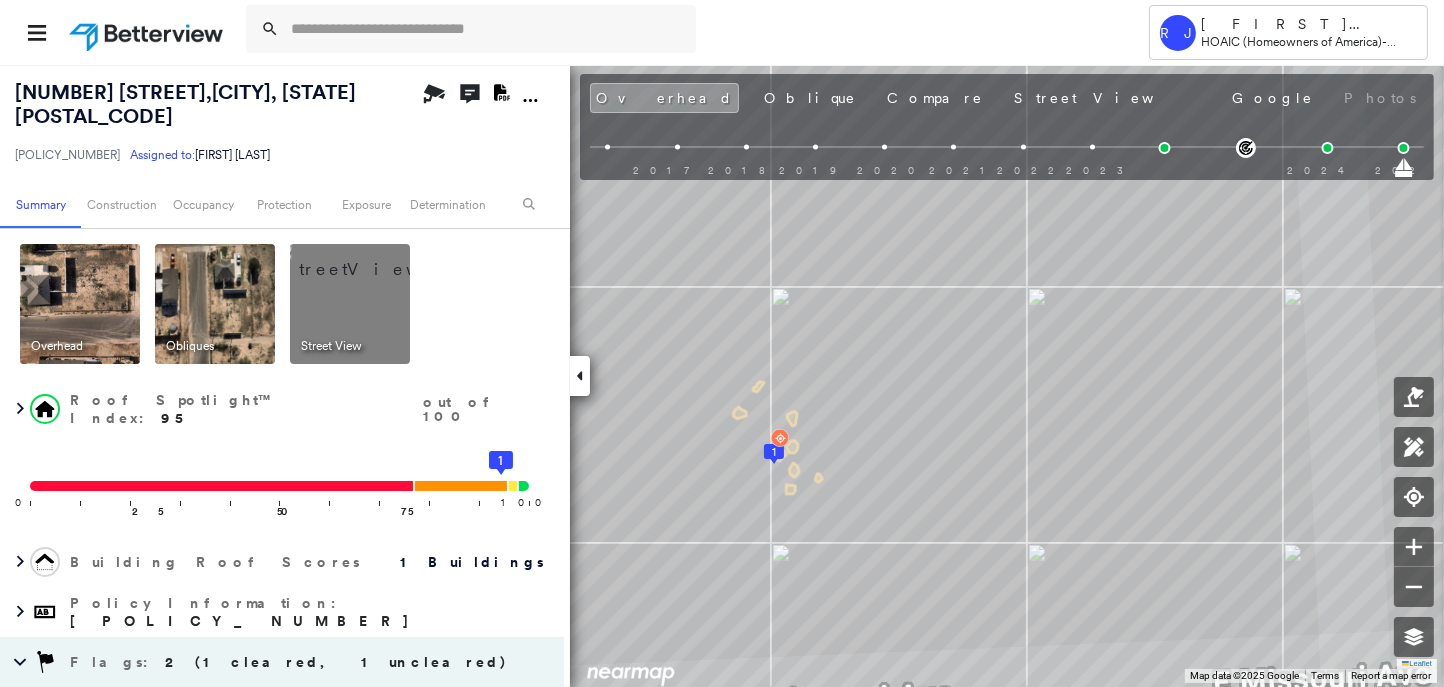 drag, startPoint x: 562, startPoint y: 252, endPoint x: 565, endPoint y: 325, distance: 73.061615 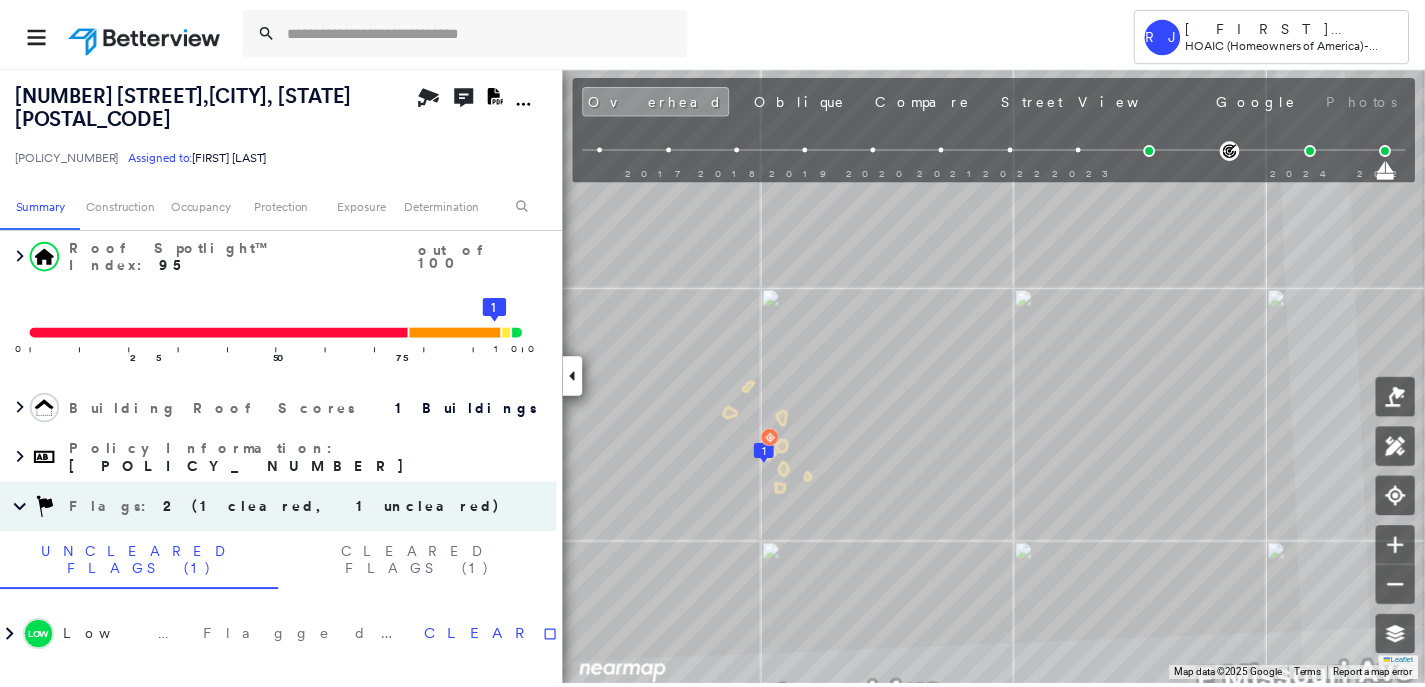 scroll, scrollTop: 170, scrollLeft: 0, axis: vertical 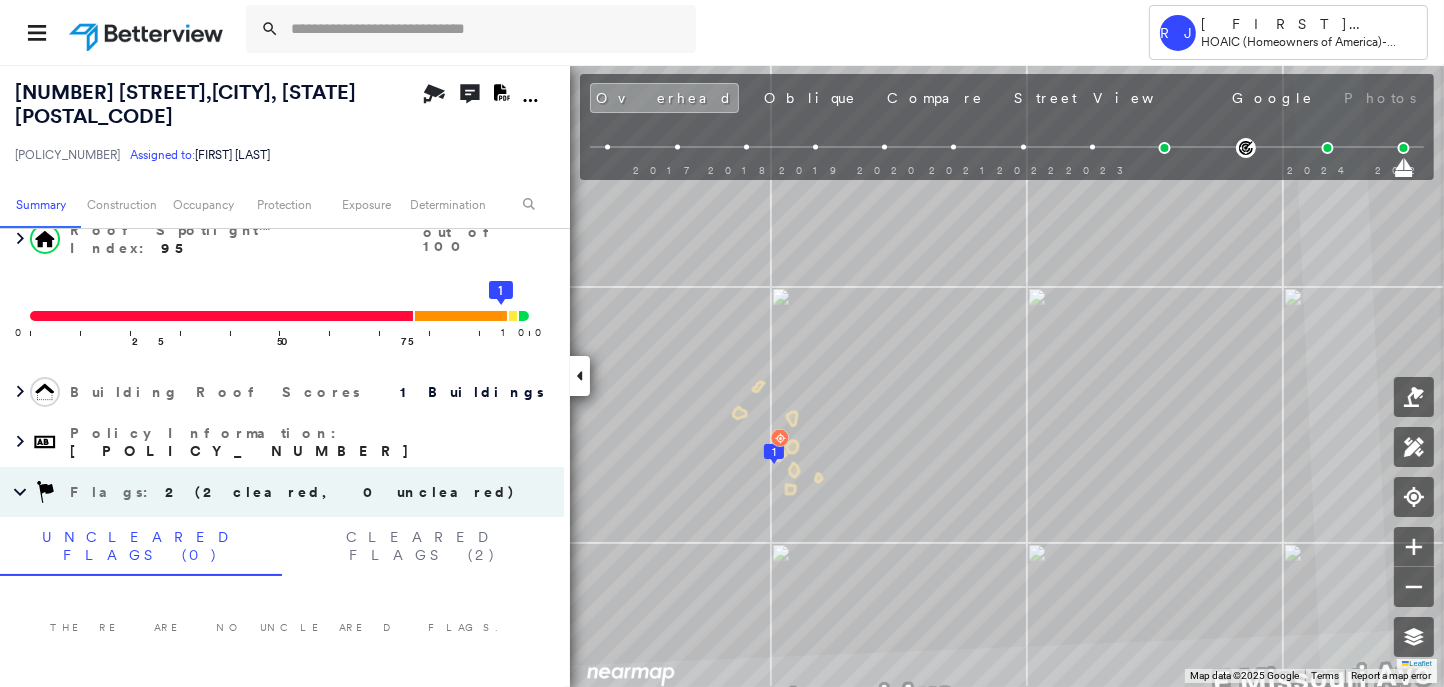 click at bounding box center (148, 32) 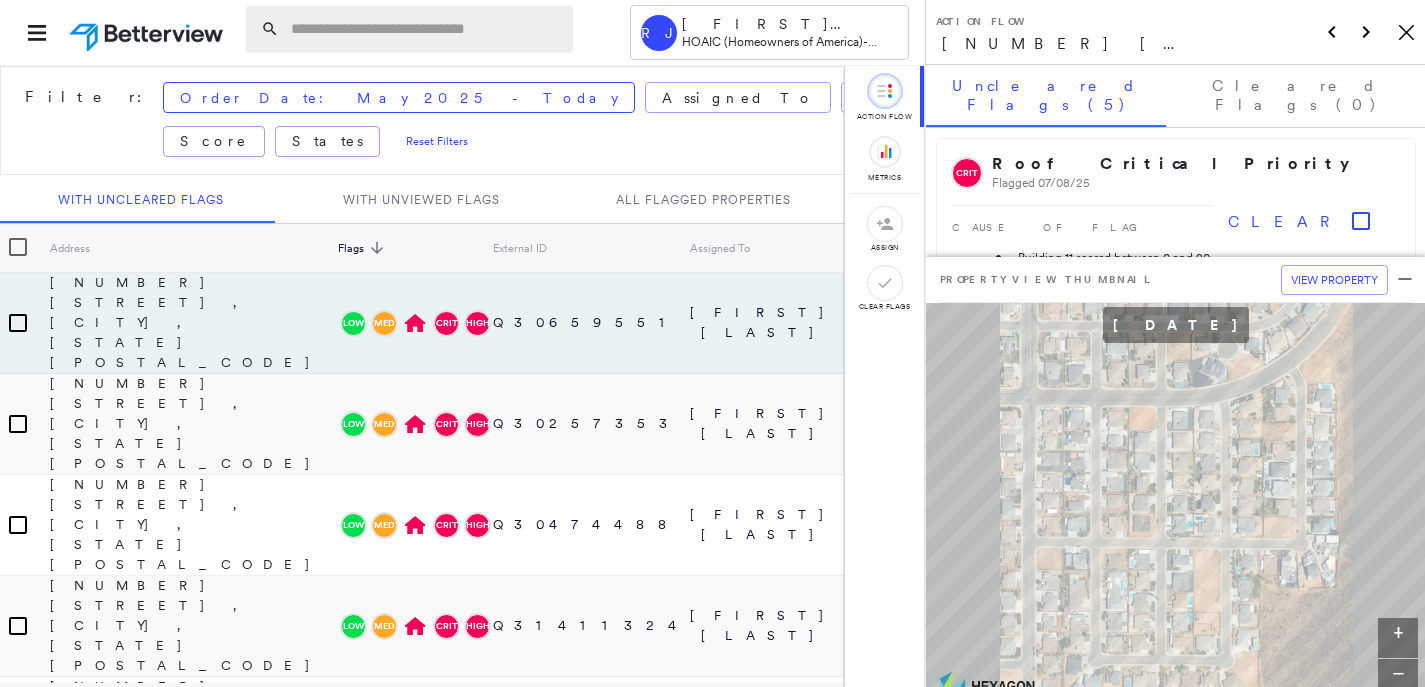 click at bounding box center [426, 29] 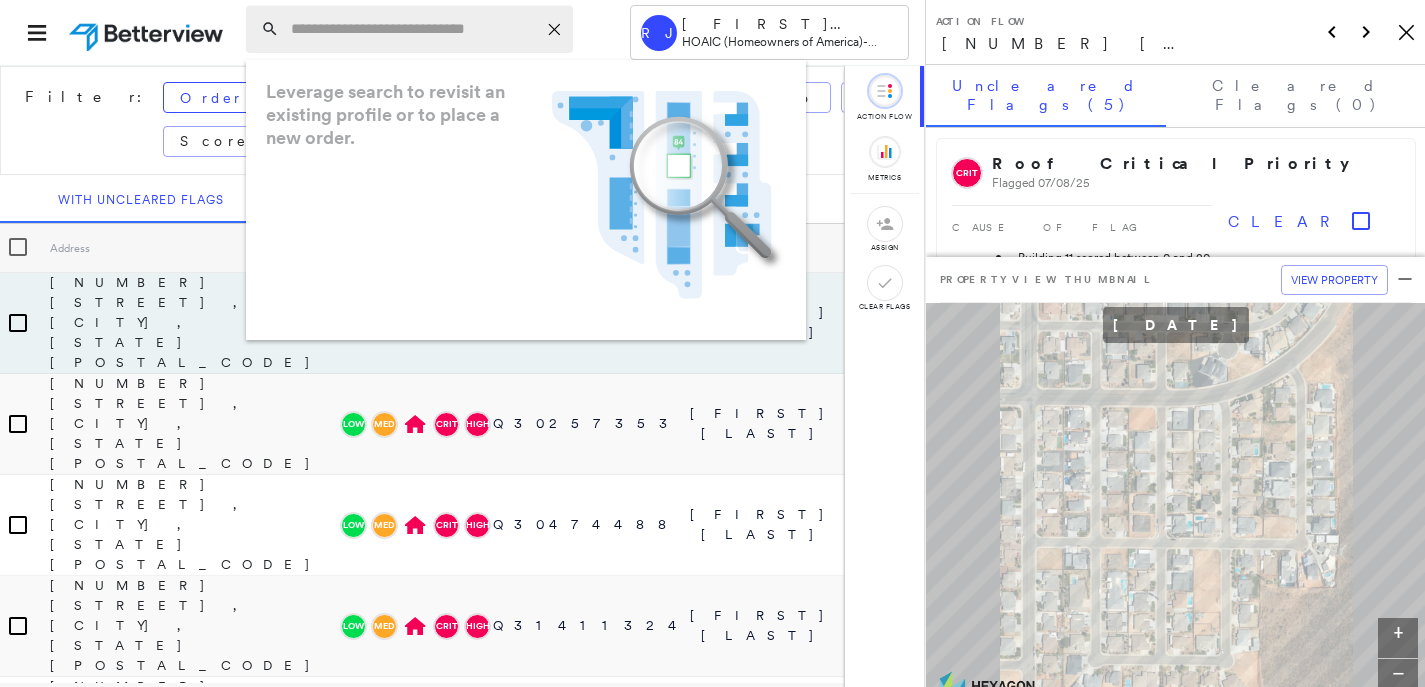 paste on "**********" 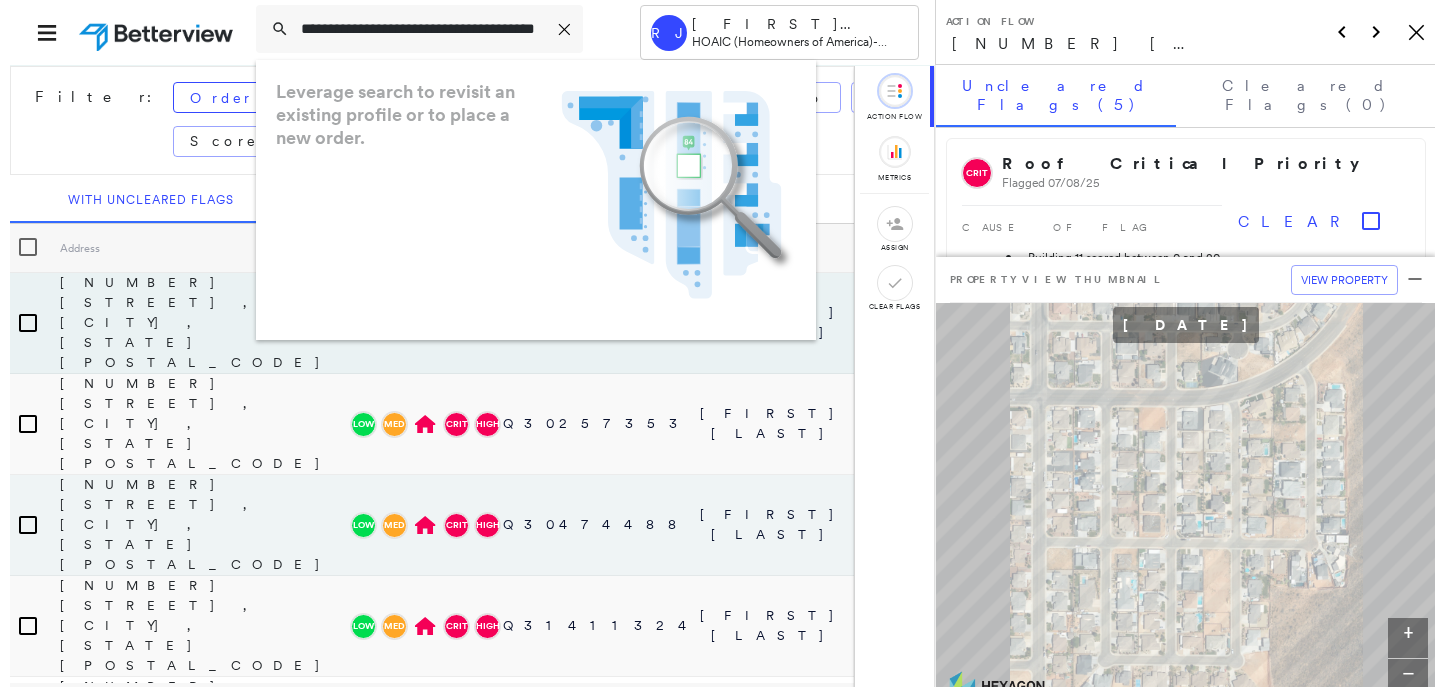 scroll, scrollTop: 0, scrollLeft: 0, axis: both 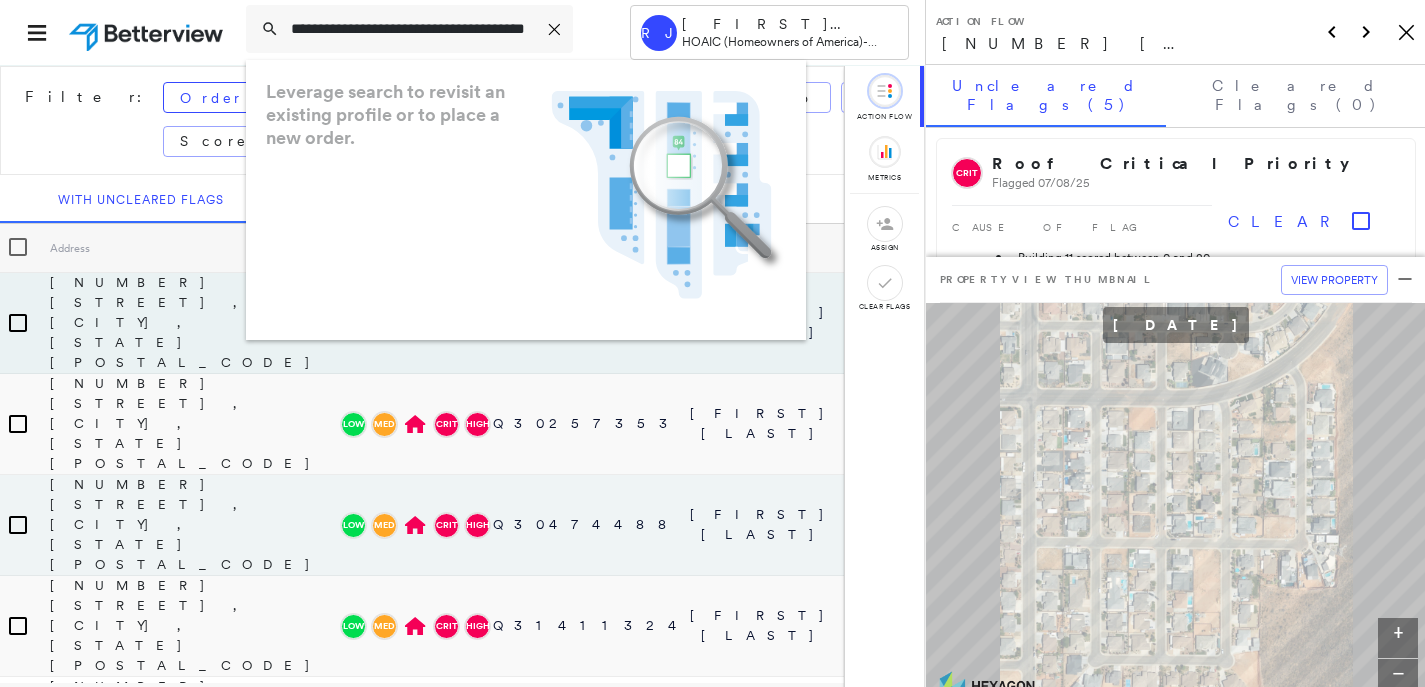 type on "**********" 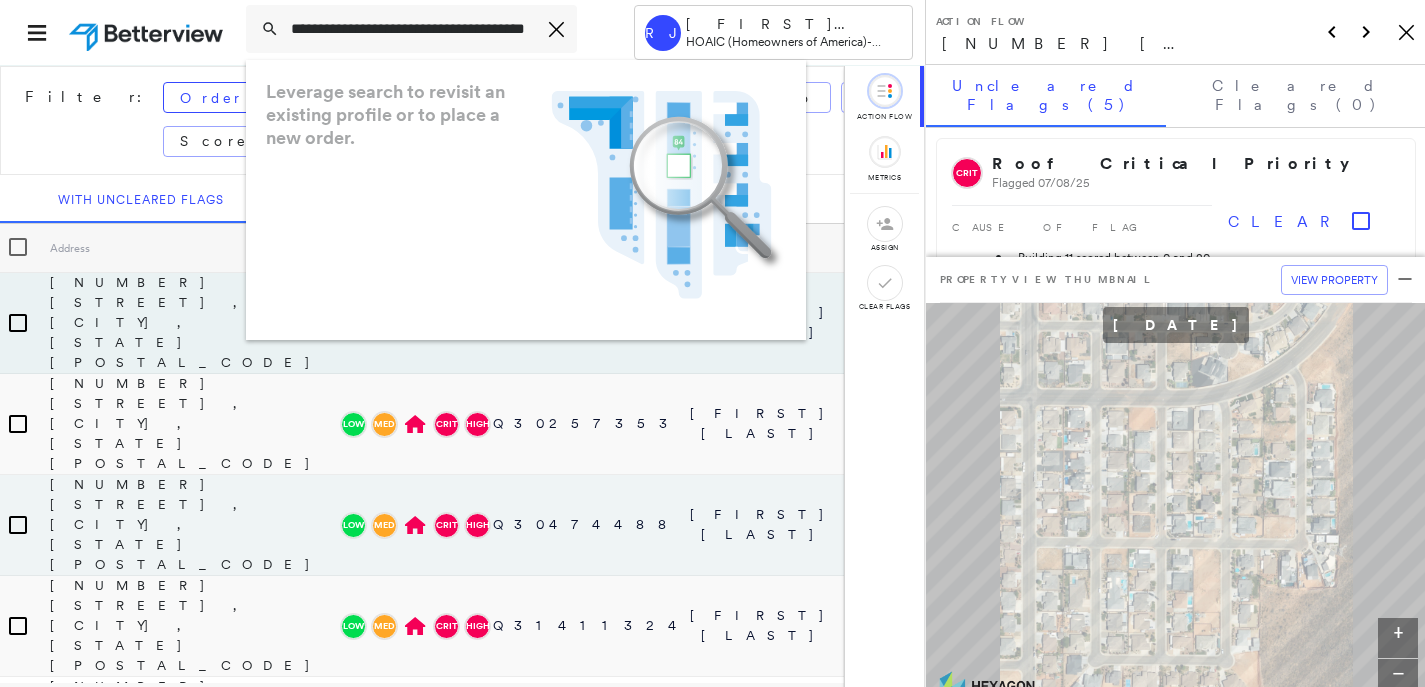 click on "Low Med CRIT High" at bounding box center (415, 525) 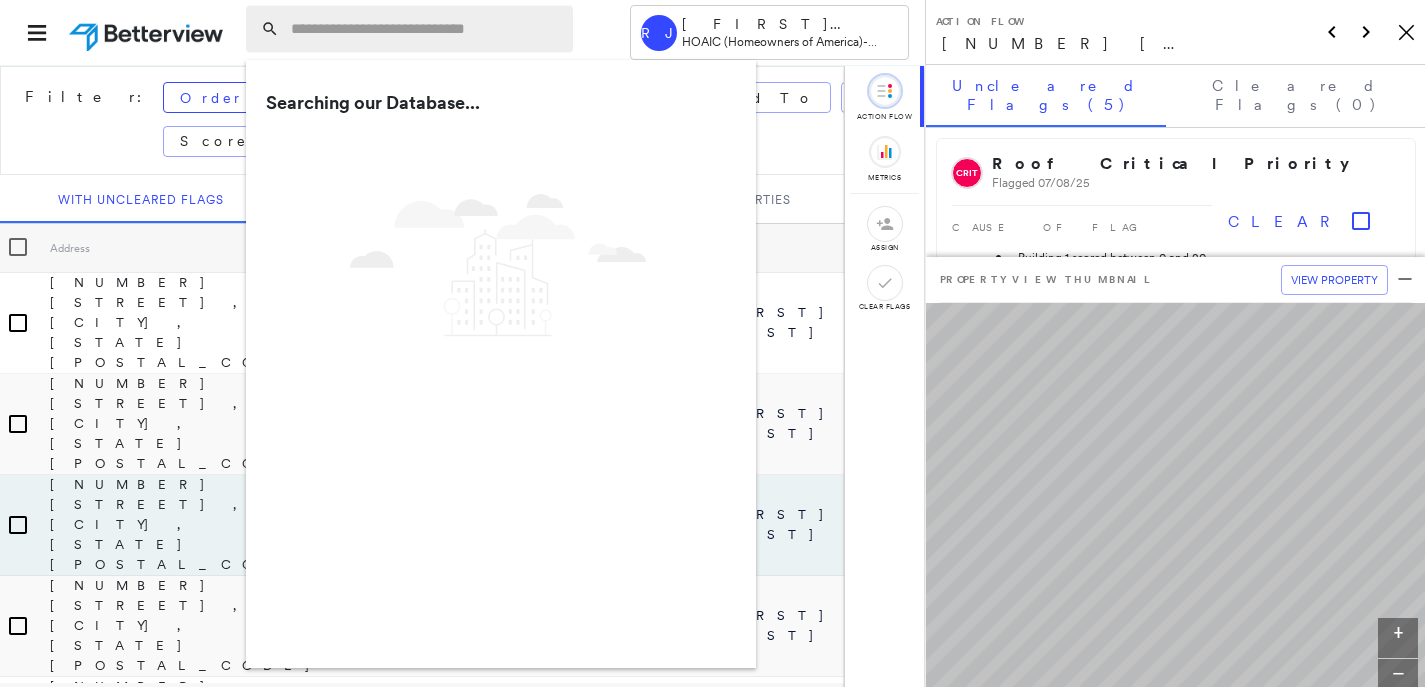 click at bounding box center (426, 29) 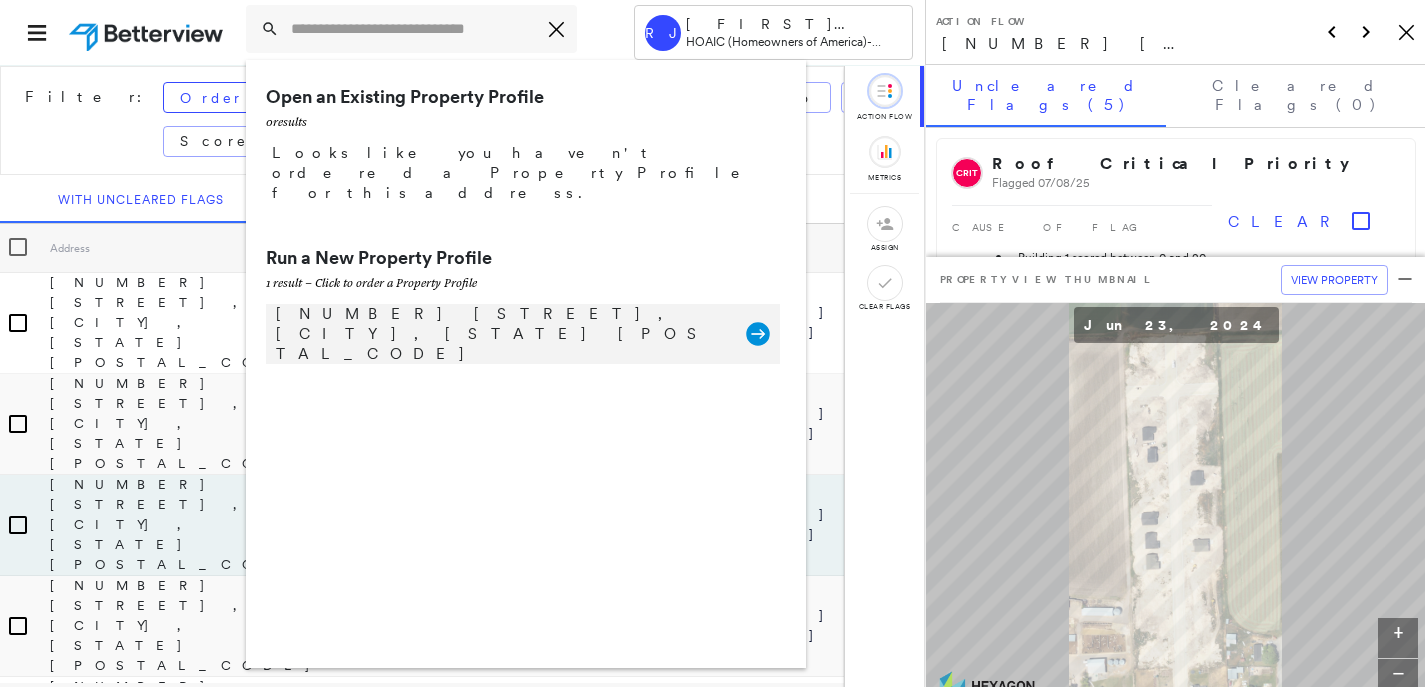 click on "19345 Villa Mesa Dr, New Caney, TX 77357" at bounding box center (501, 334) 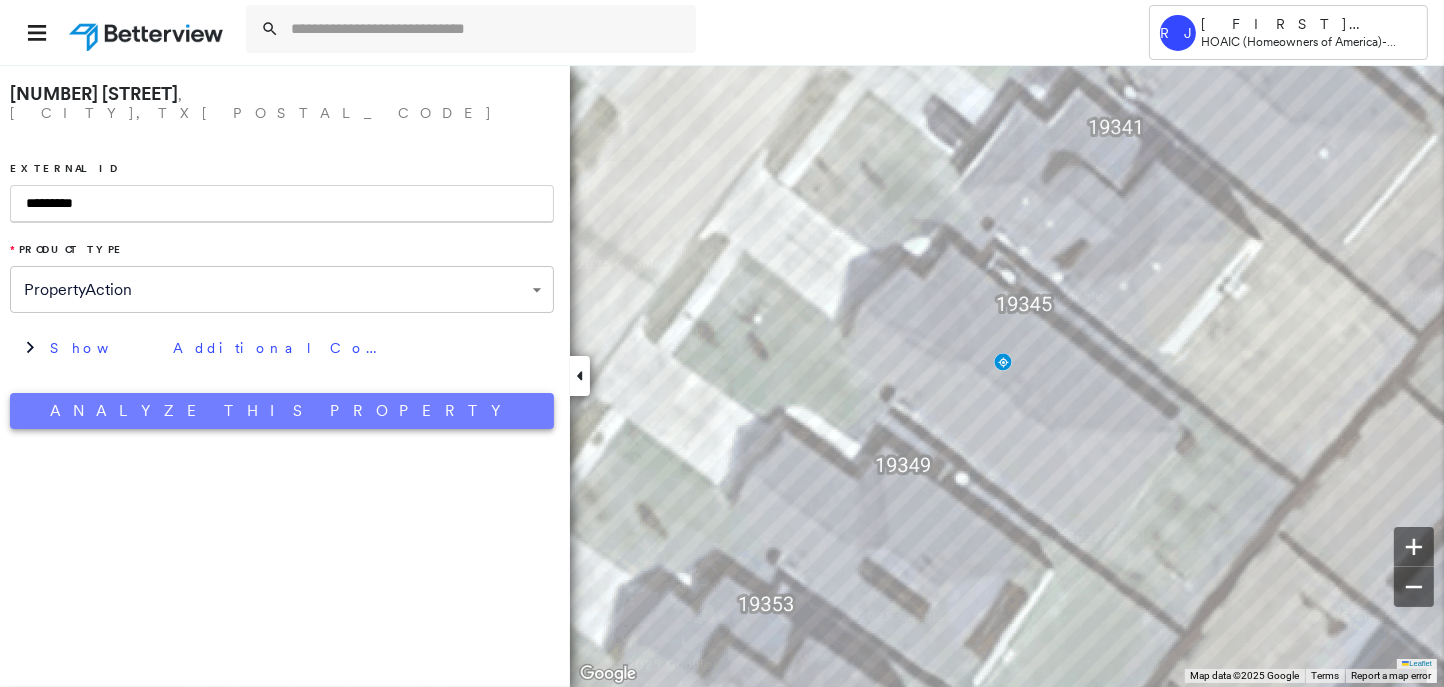 type on "*********" 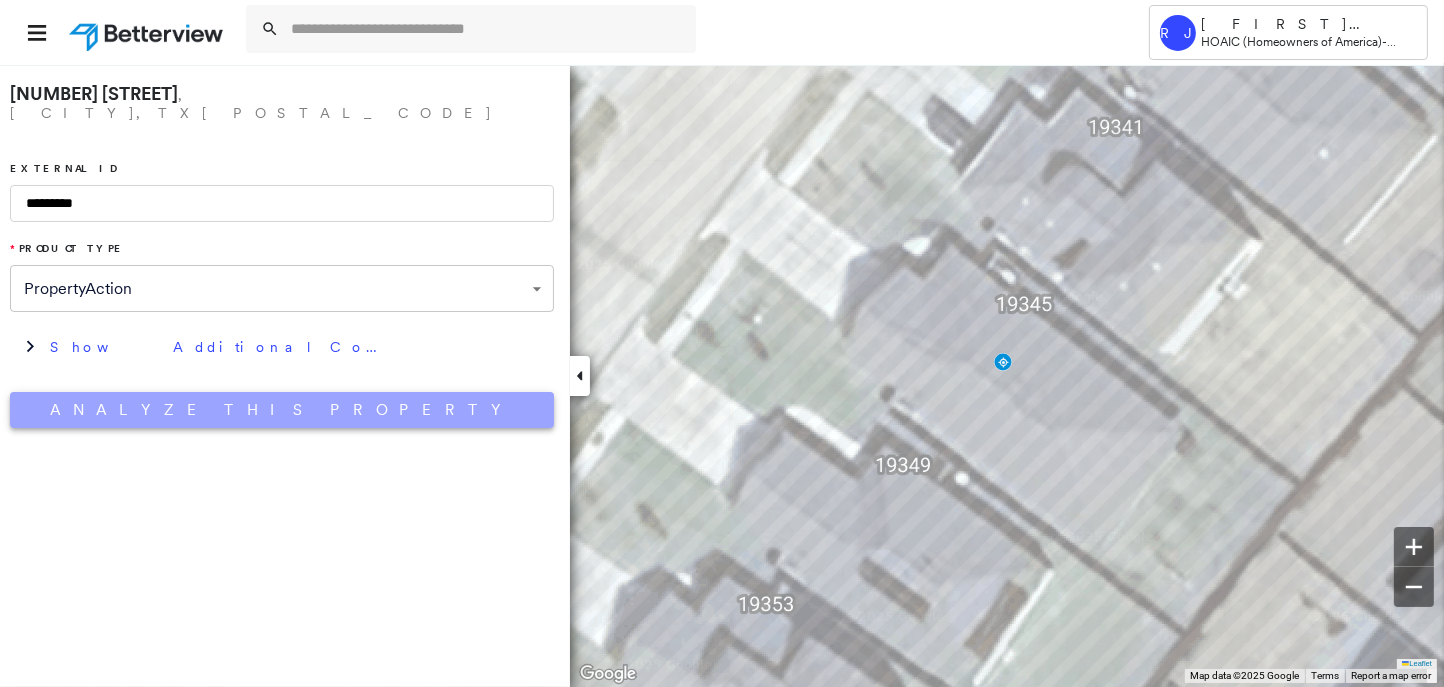 click on "Analyze This Property" at bounding box center (282, 410) 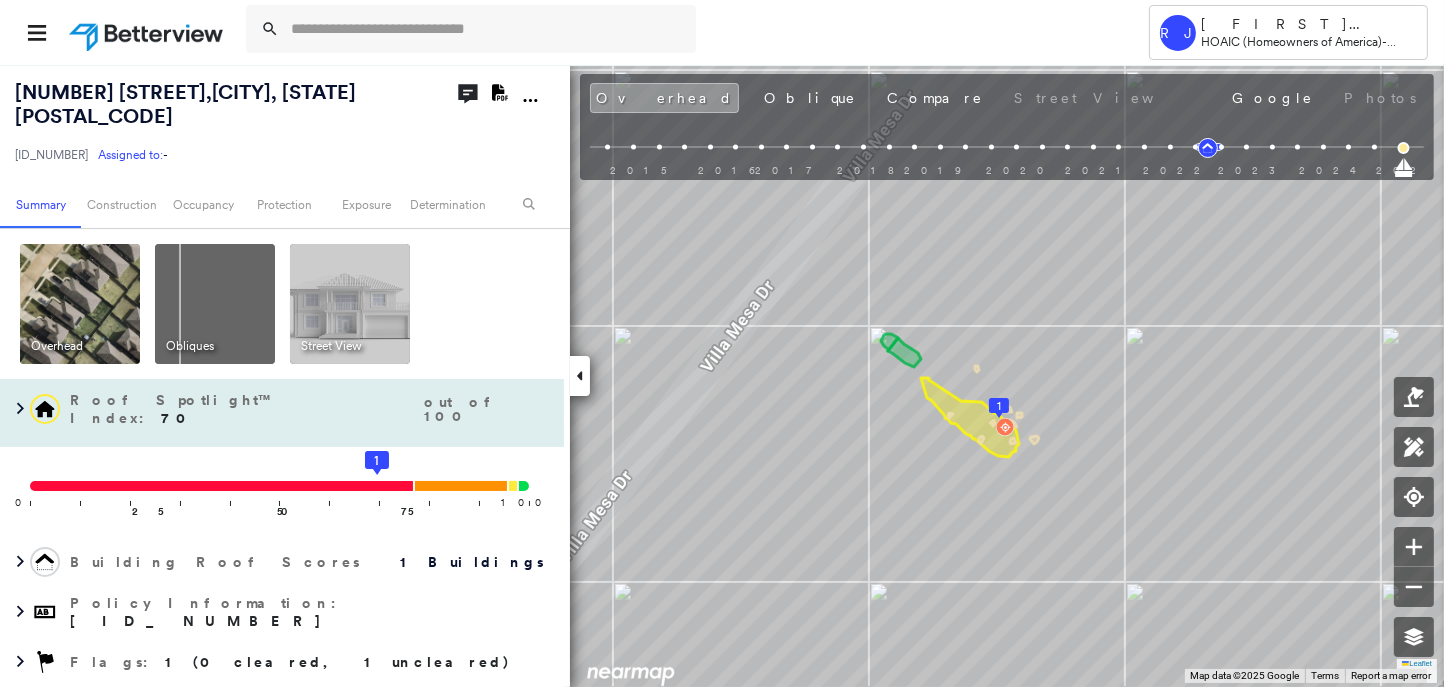 drag, startPoint x: 179, startPoint y: 632, endPoint x: 502, endPoint y: 492, distance: 352.03552 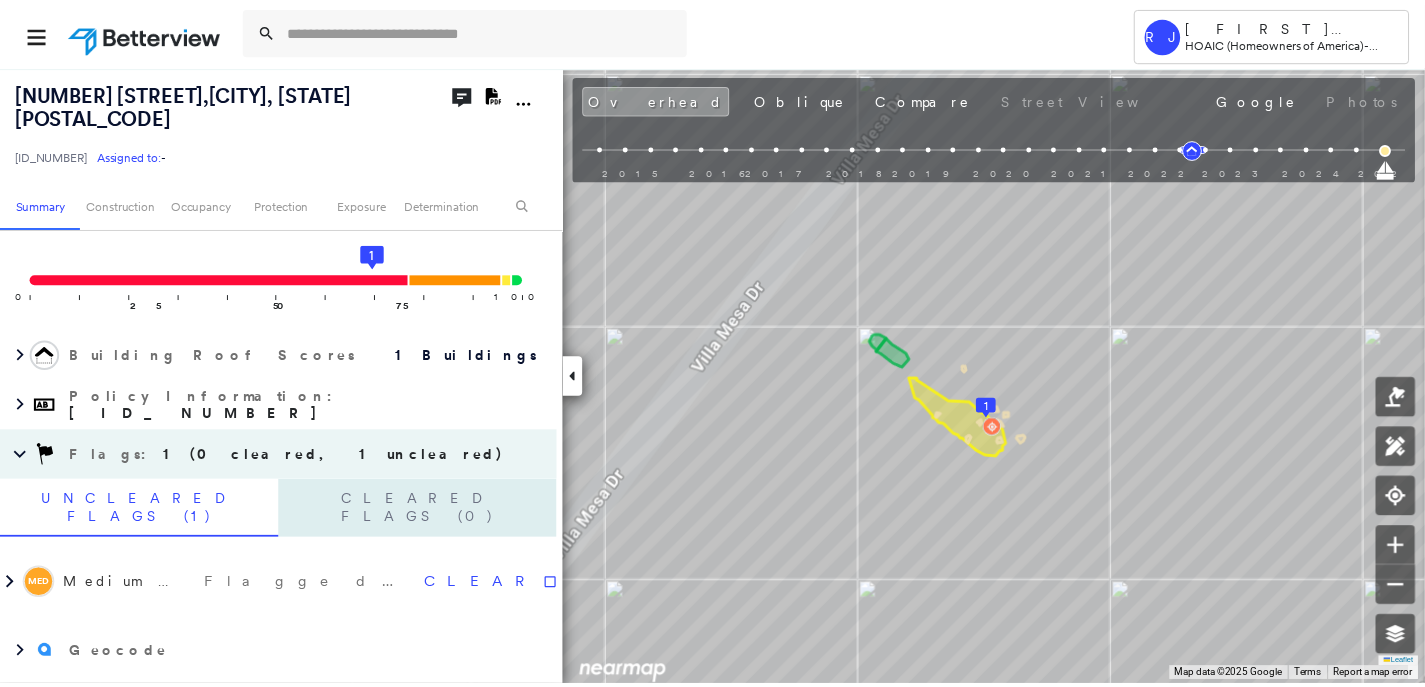 scroll, scrollTop: 224, scrollLeft: 0, axis: vertical 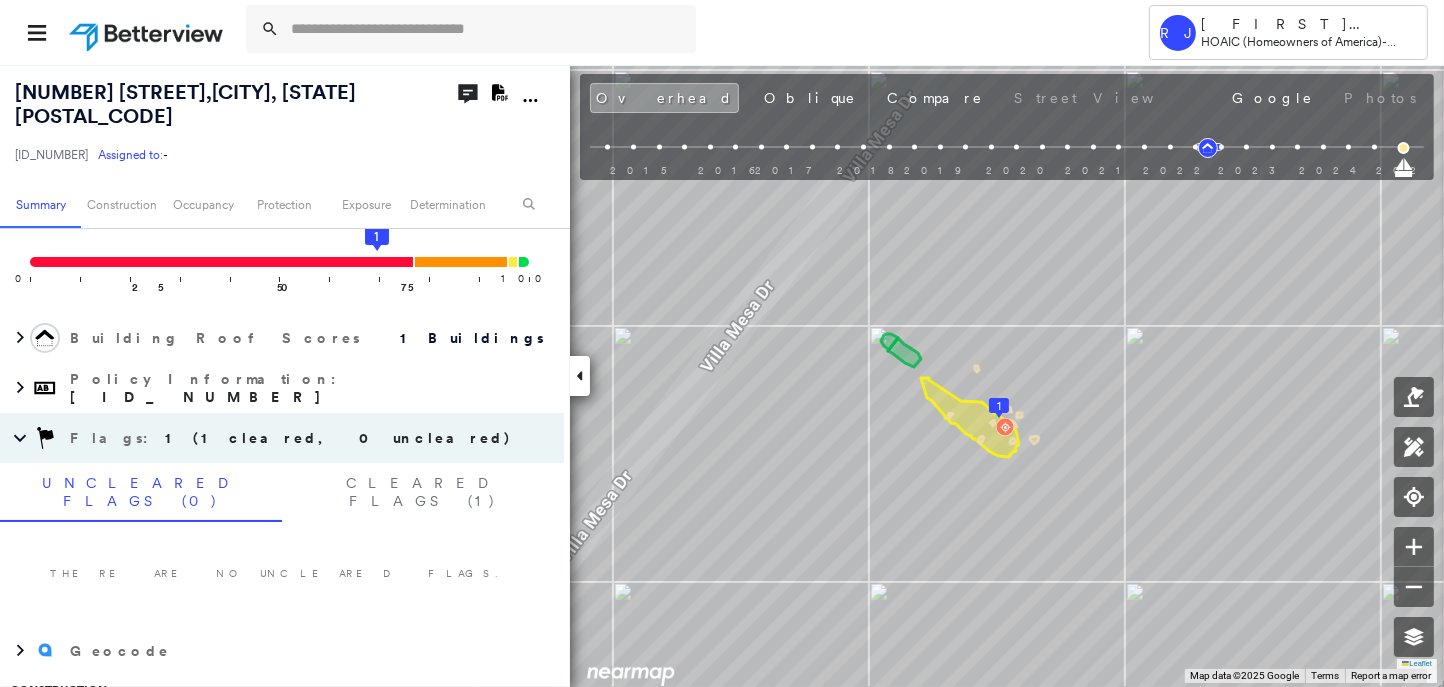 click at bounding box center [148, 32] 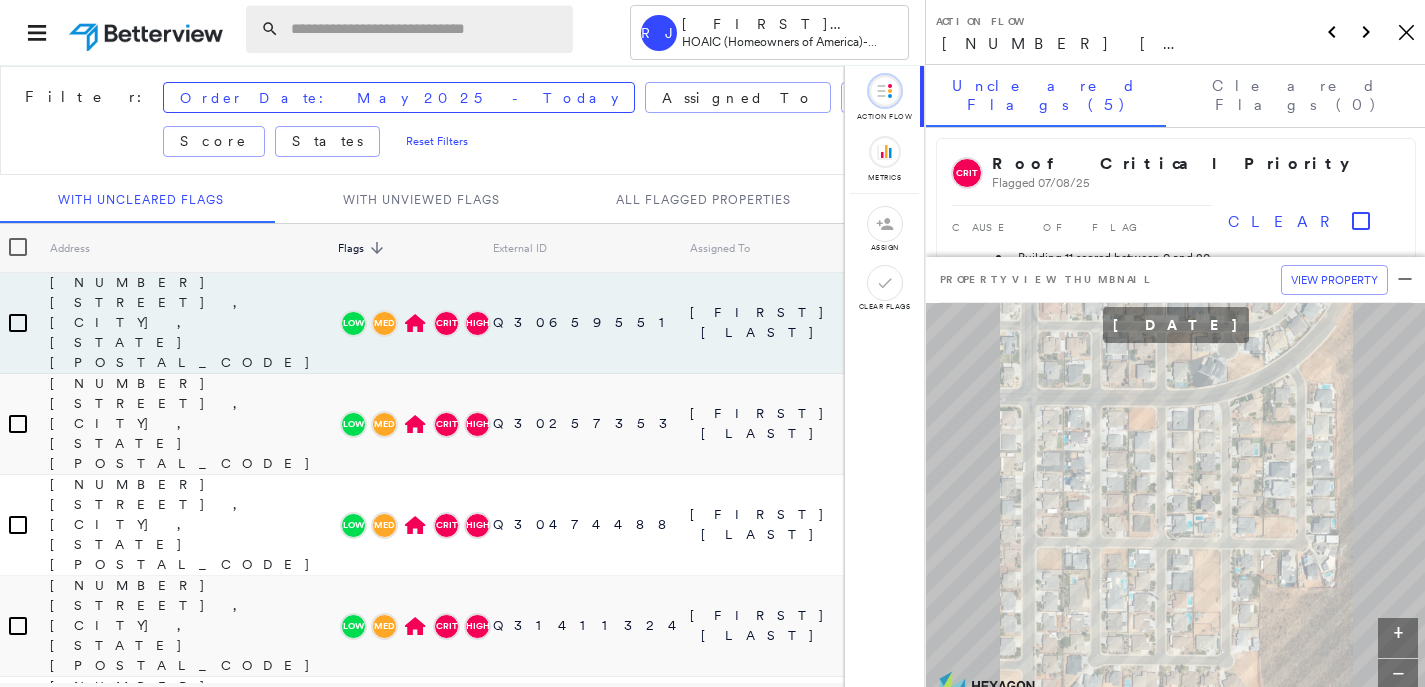 click at bounding box center [426, 29] 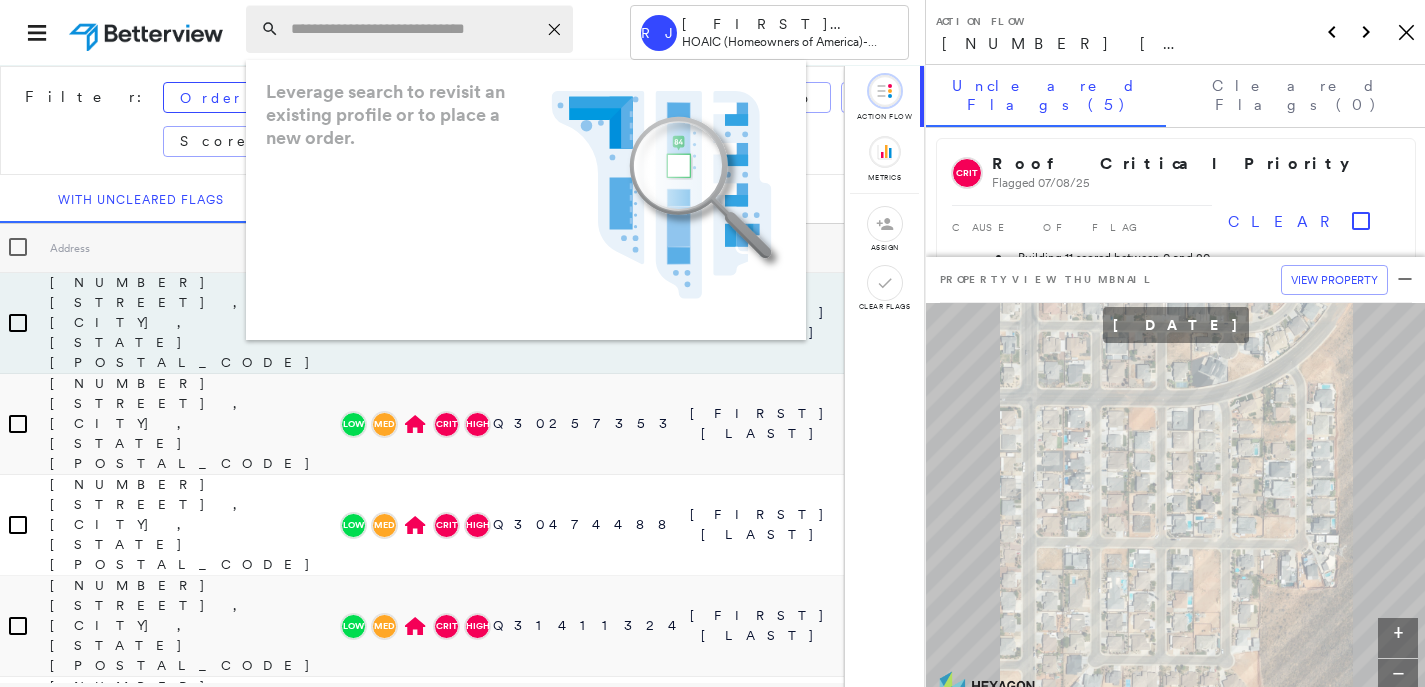 paste on "**********" 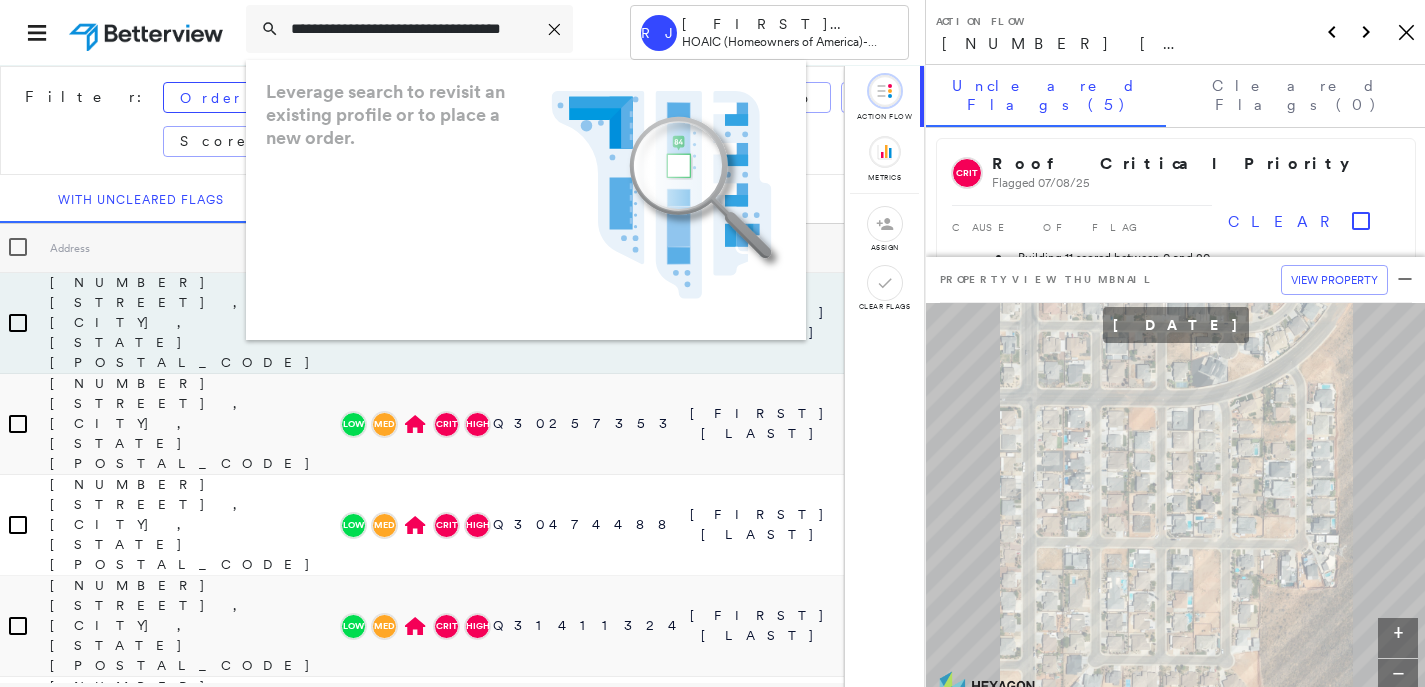 scroll, scrollTop: 0, scrollLeft: 55, axis: horizontal 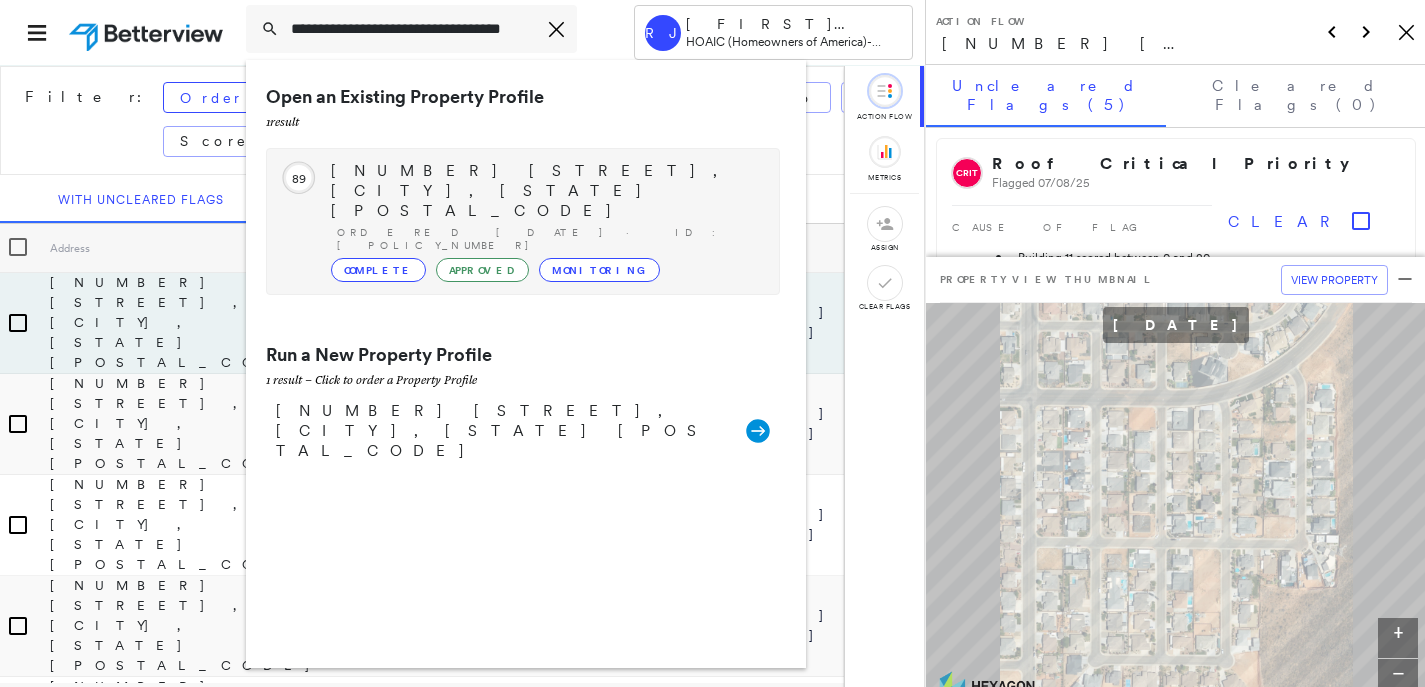 type on "**********" 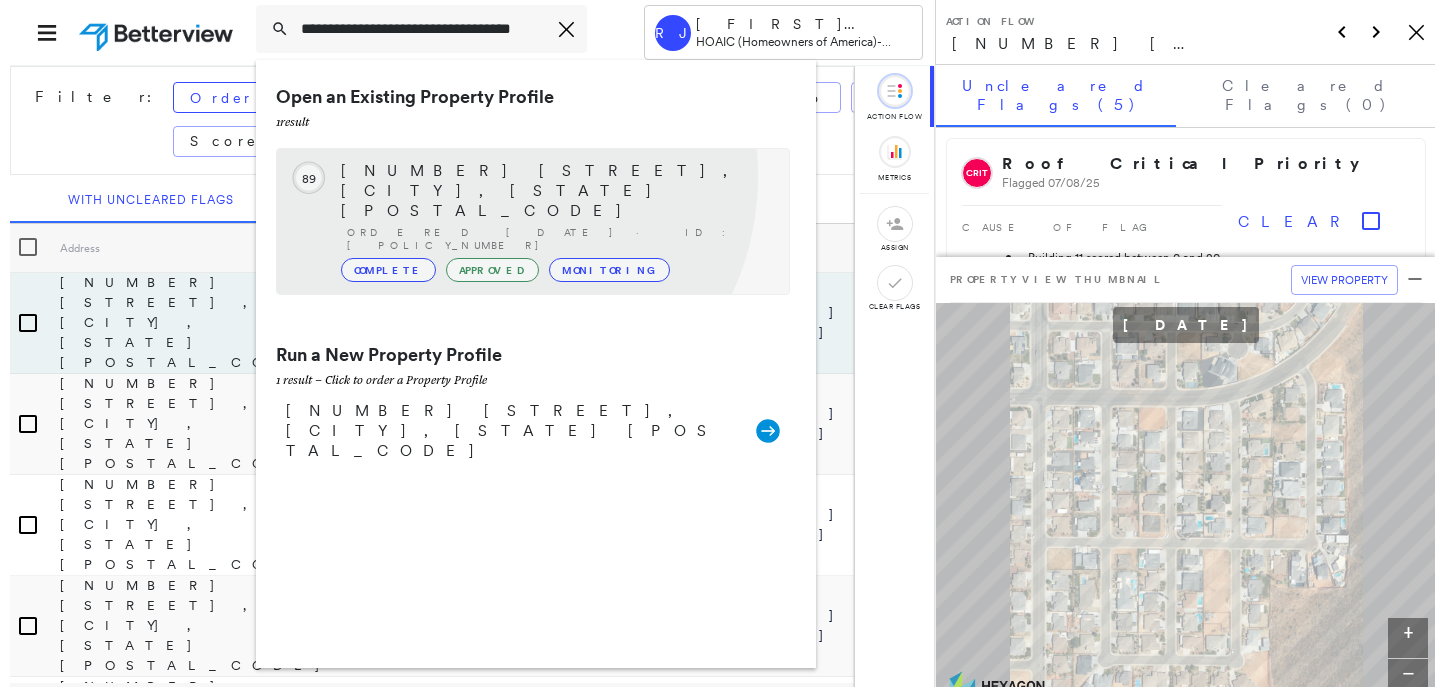 scroll, scrollTop: 0, scrollLeft: 0, axis: both 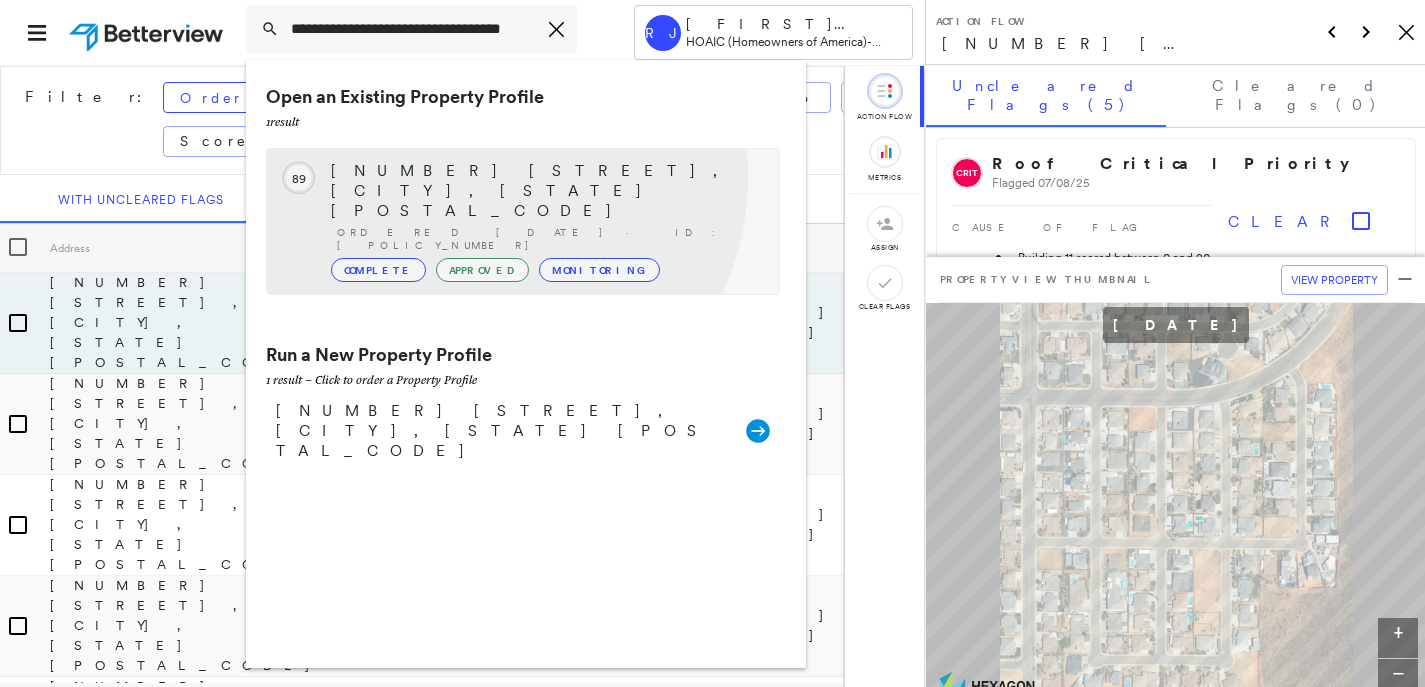 click on "115 TAGGART AVE, GREENWOOD, SC 29646" at bounding box center [545, 191] 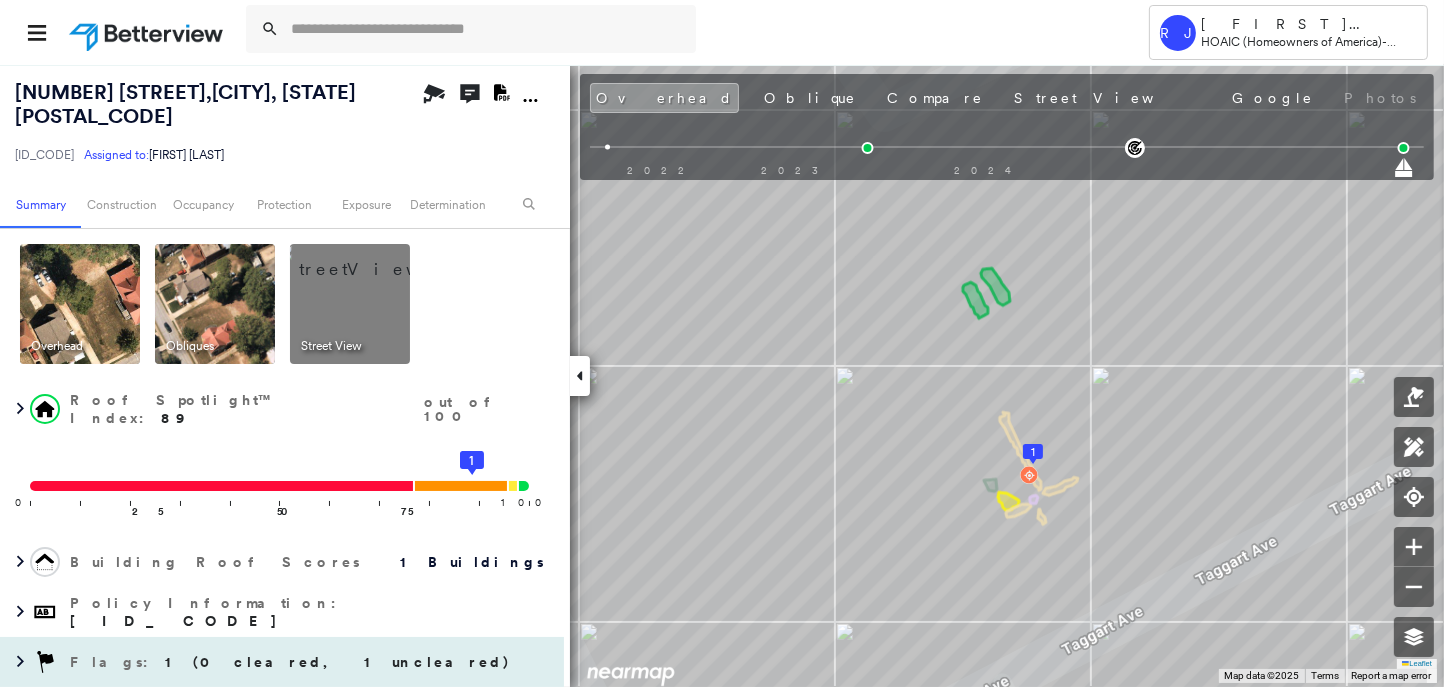 click on "1 (0 cleared, 1 uncleared)" at bounding box center [338, 662] 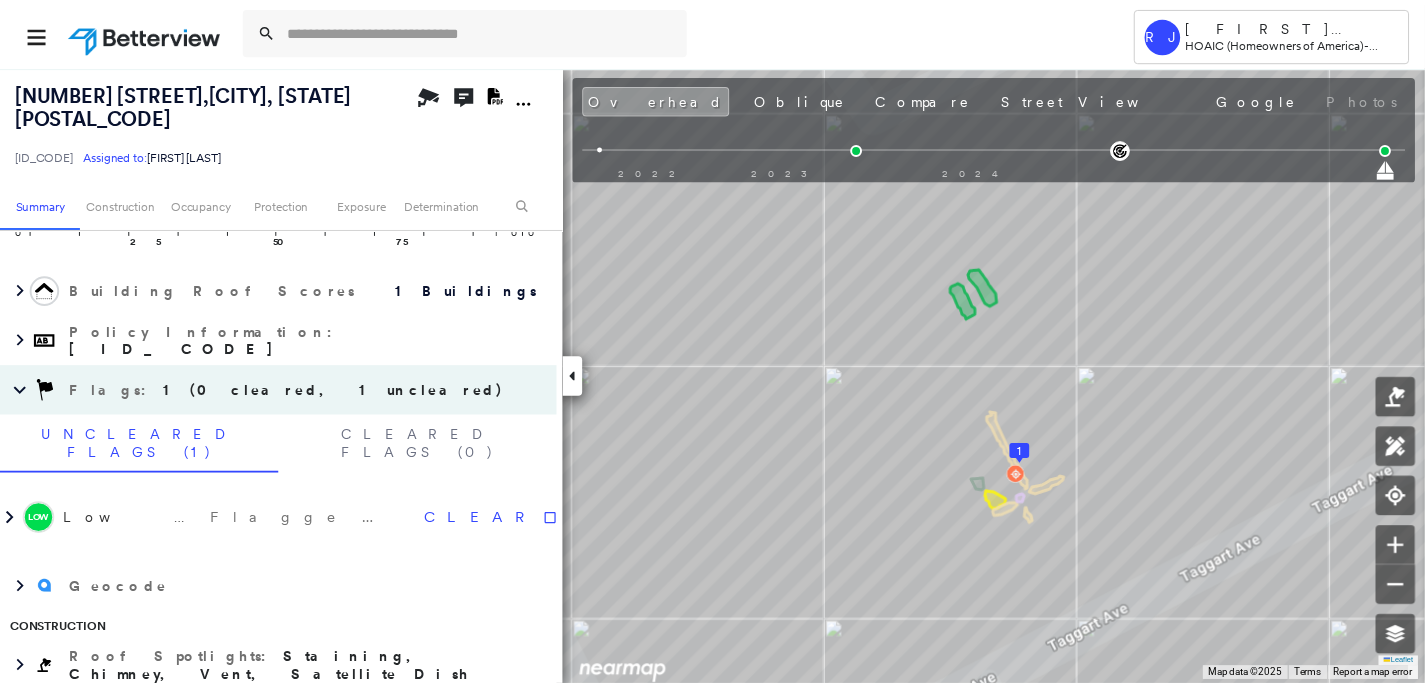 scroll, scrollTop: 280, scrollLeft: 0, axis: vertical 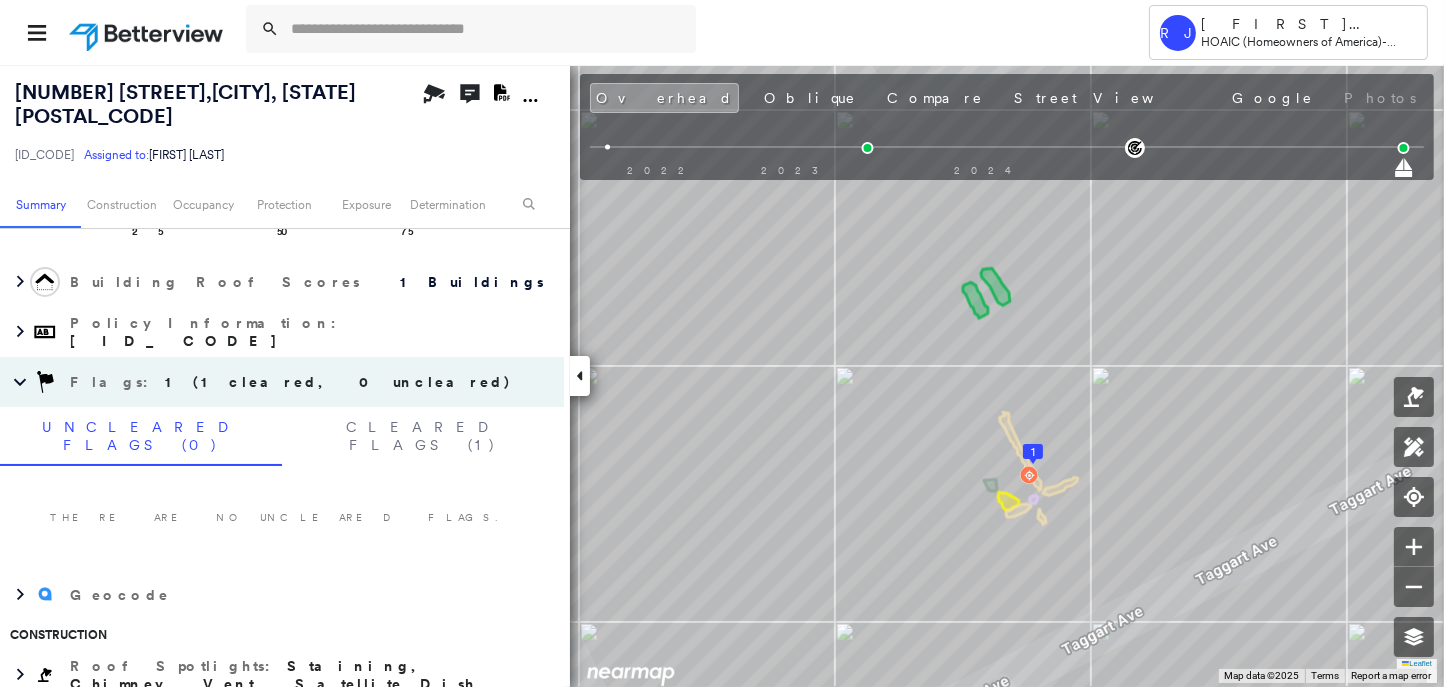 click at bounding box center [148, 32] 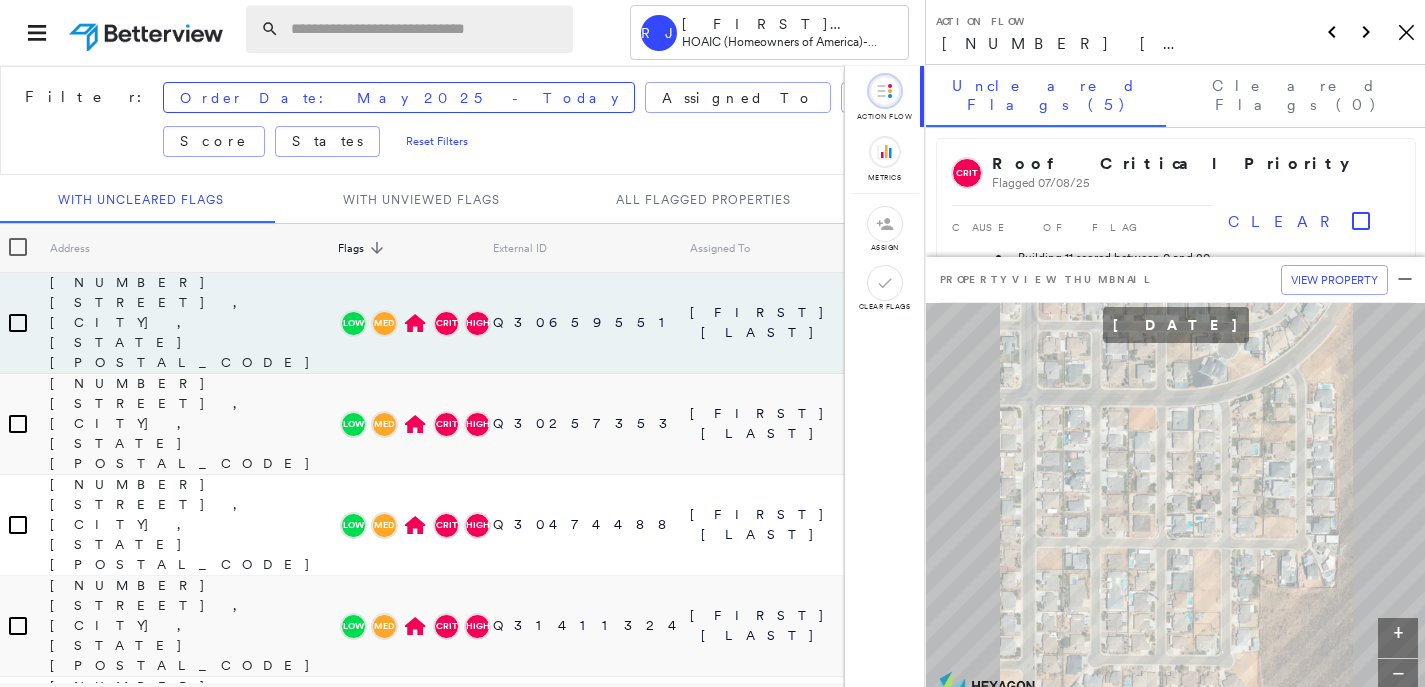 click at bounding box center (426, 29) 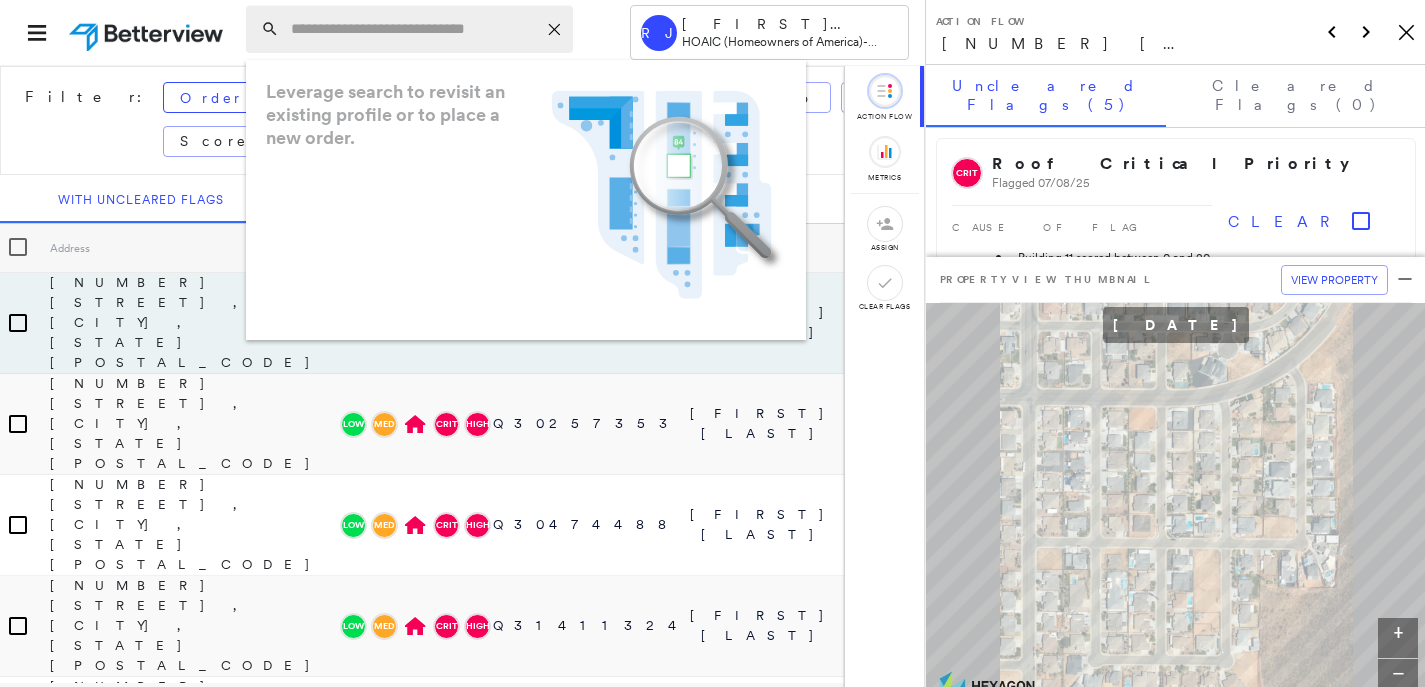 paste on "**********" 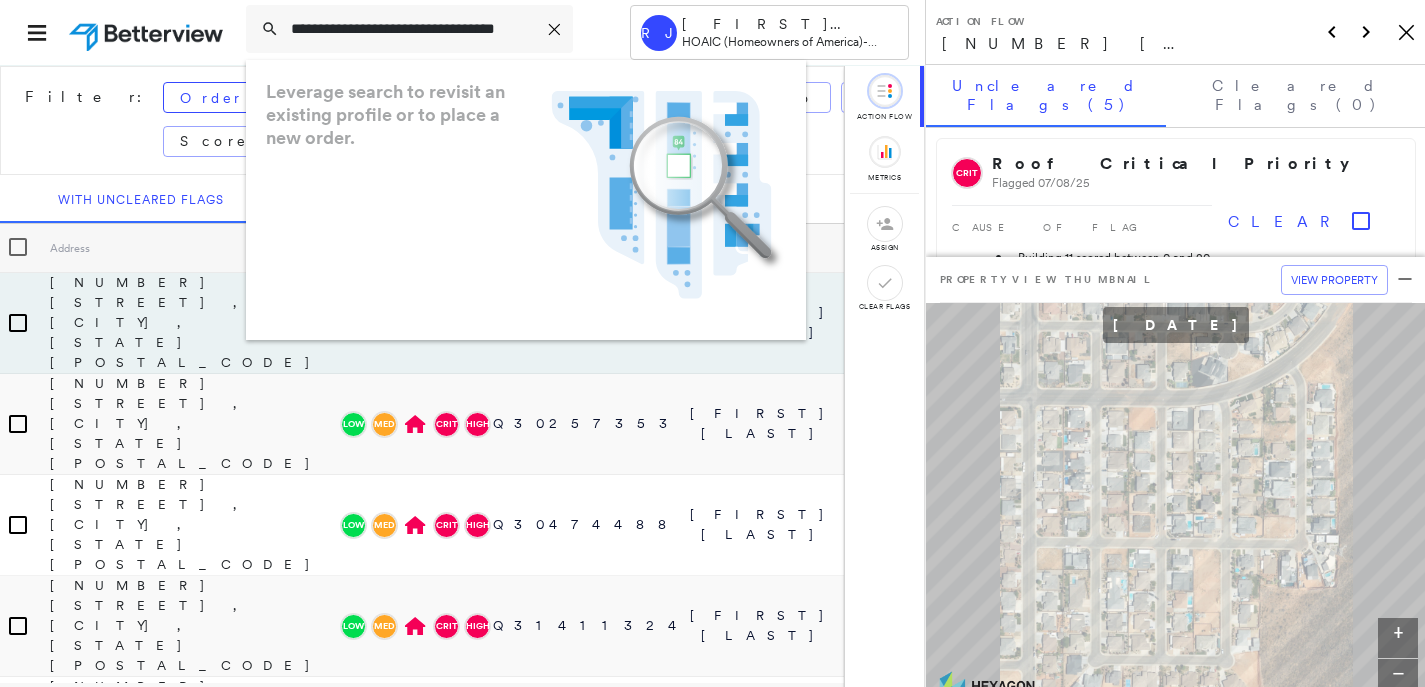 scroll, scrollTop: 0, scrollLeft: 38, axis: horizontal 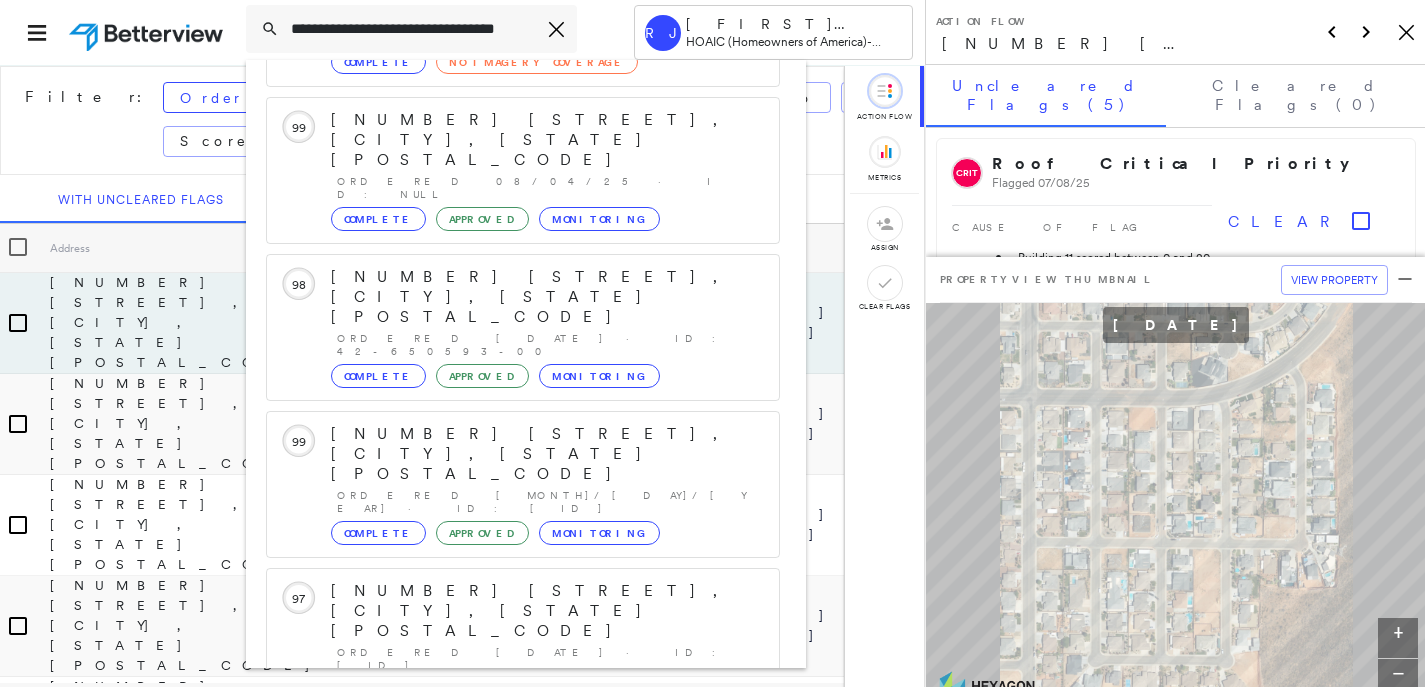 type on "**********" 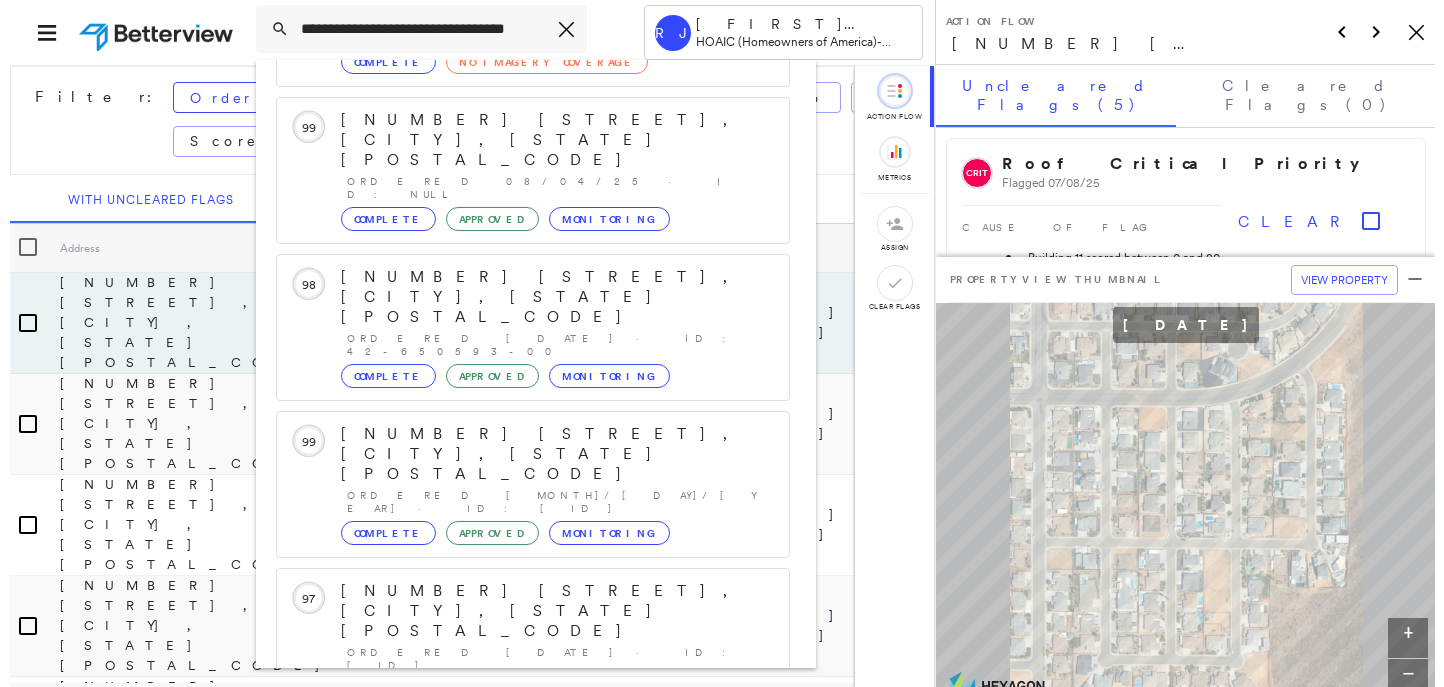 scroll, scrollTop: 0, scrollLeft: 0, axis: both 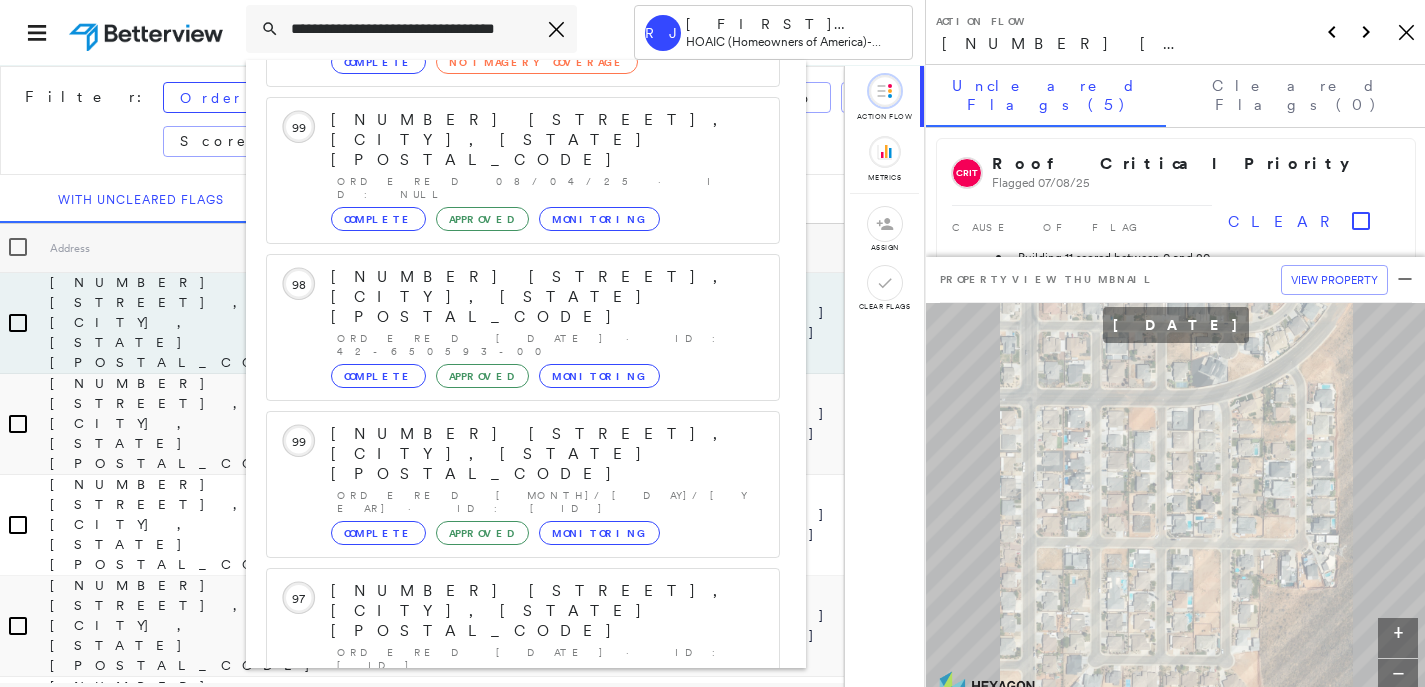 click on "634 Lynne Ave, Charleston, SC 29412" at bounding box center (501, 903) 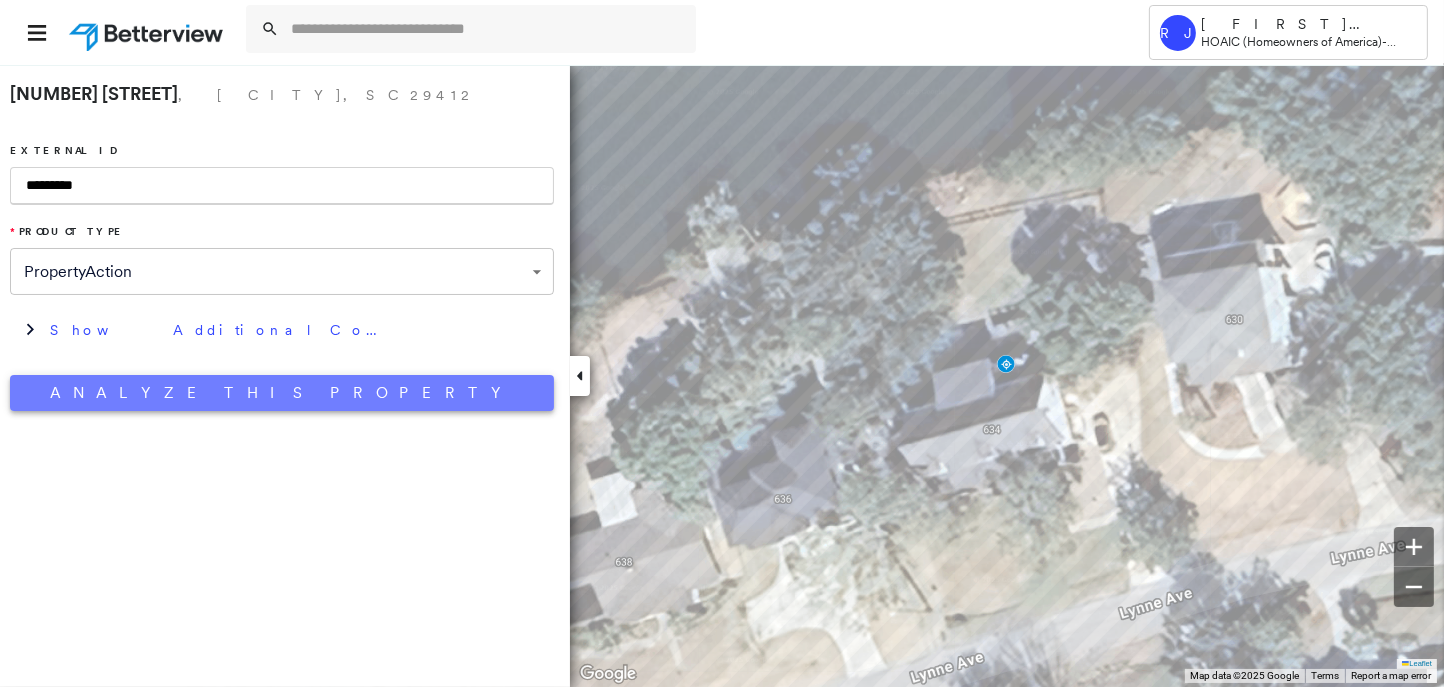 type on "*********" 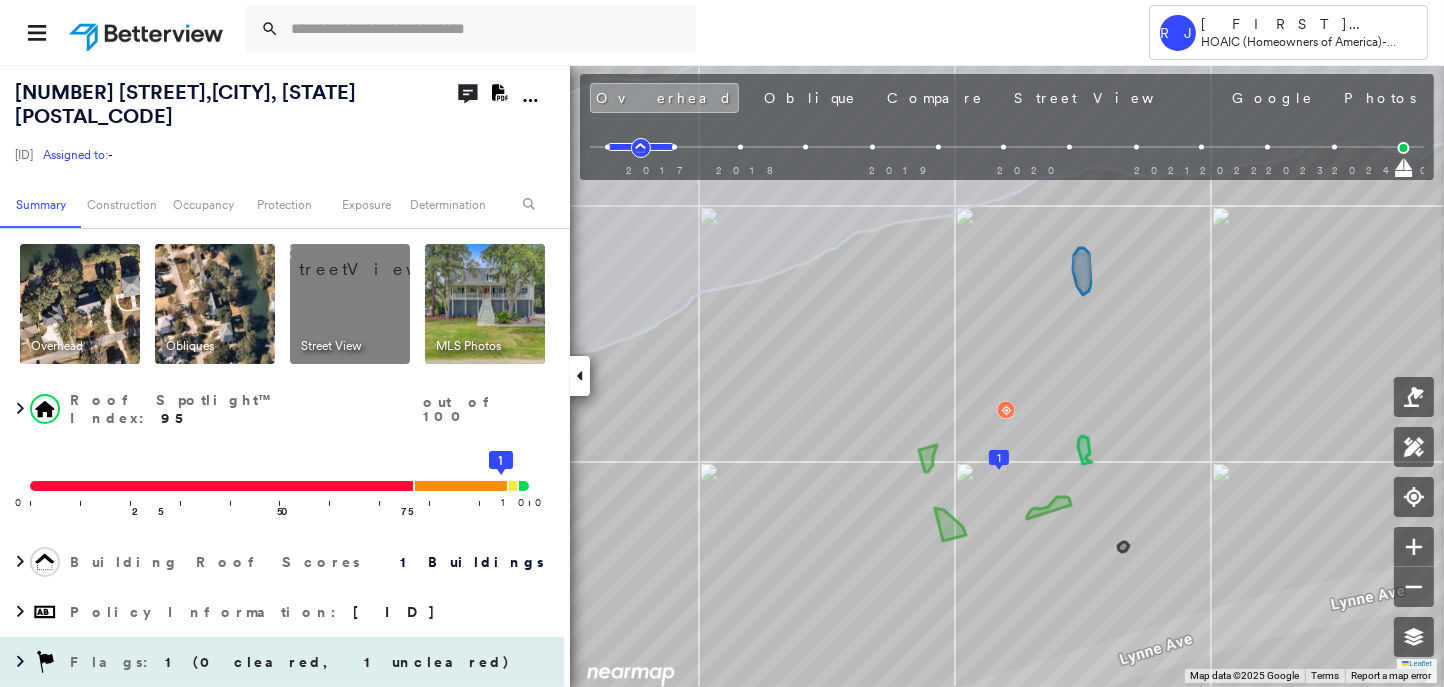click on "1 (0 cleared, 1 uncleared)" at bounding box center (338, 662) 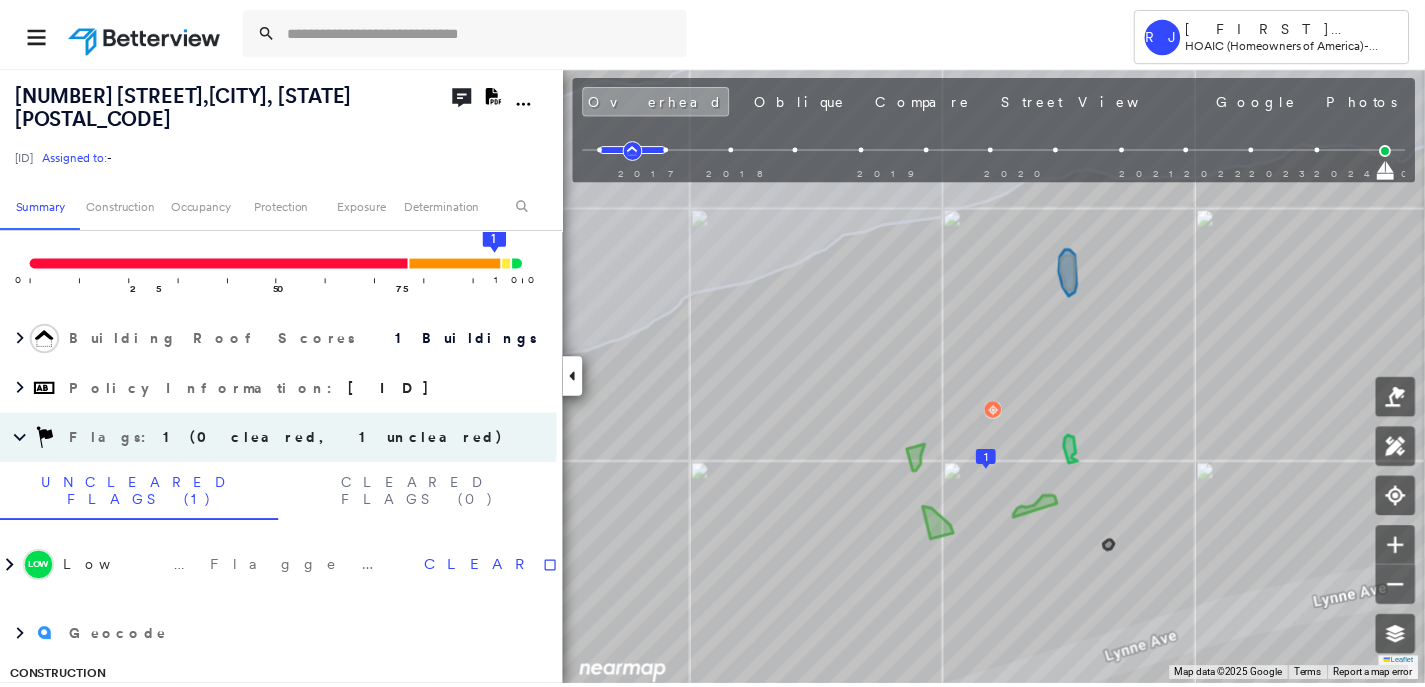 scroll, scrollTop: 280, scrollLeft: 0, axis: vertical 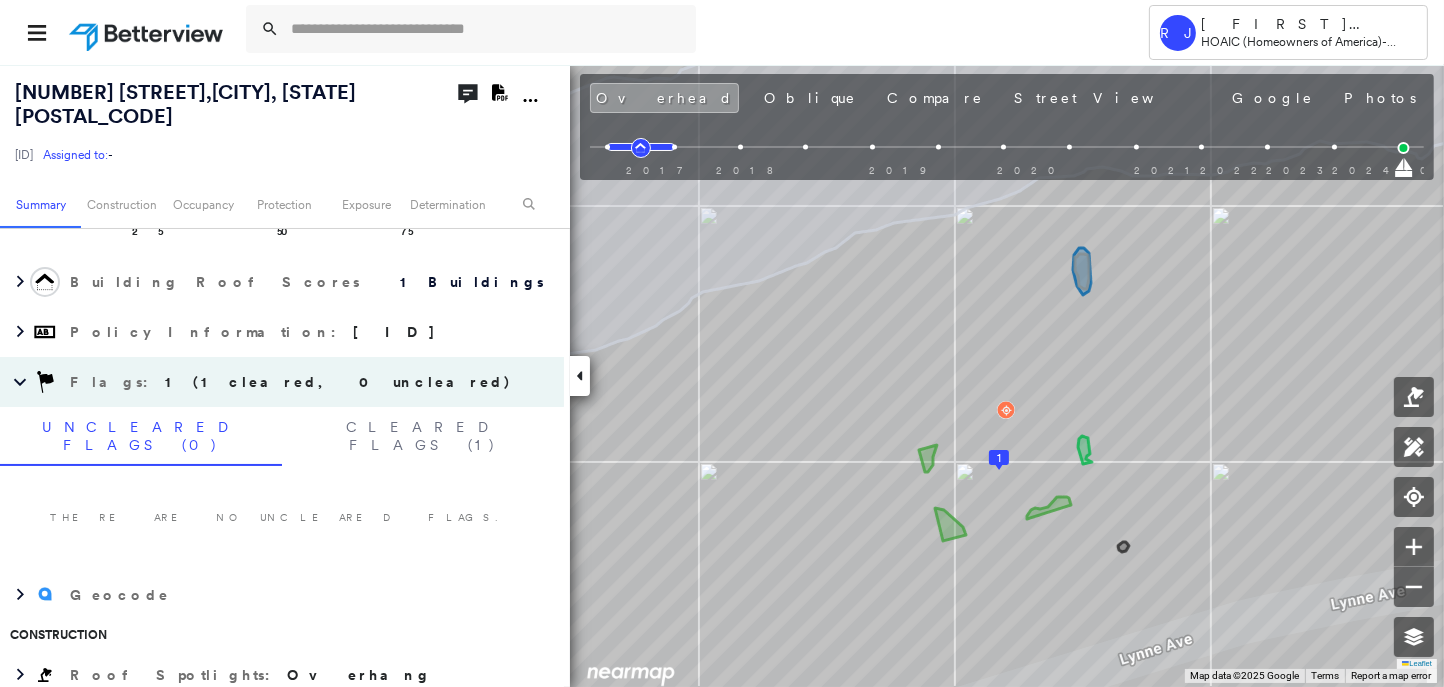 click at bounding box center [148, 32] 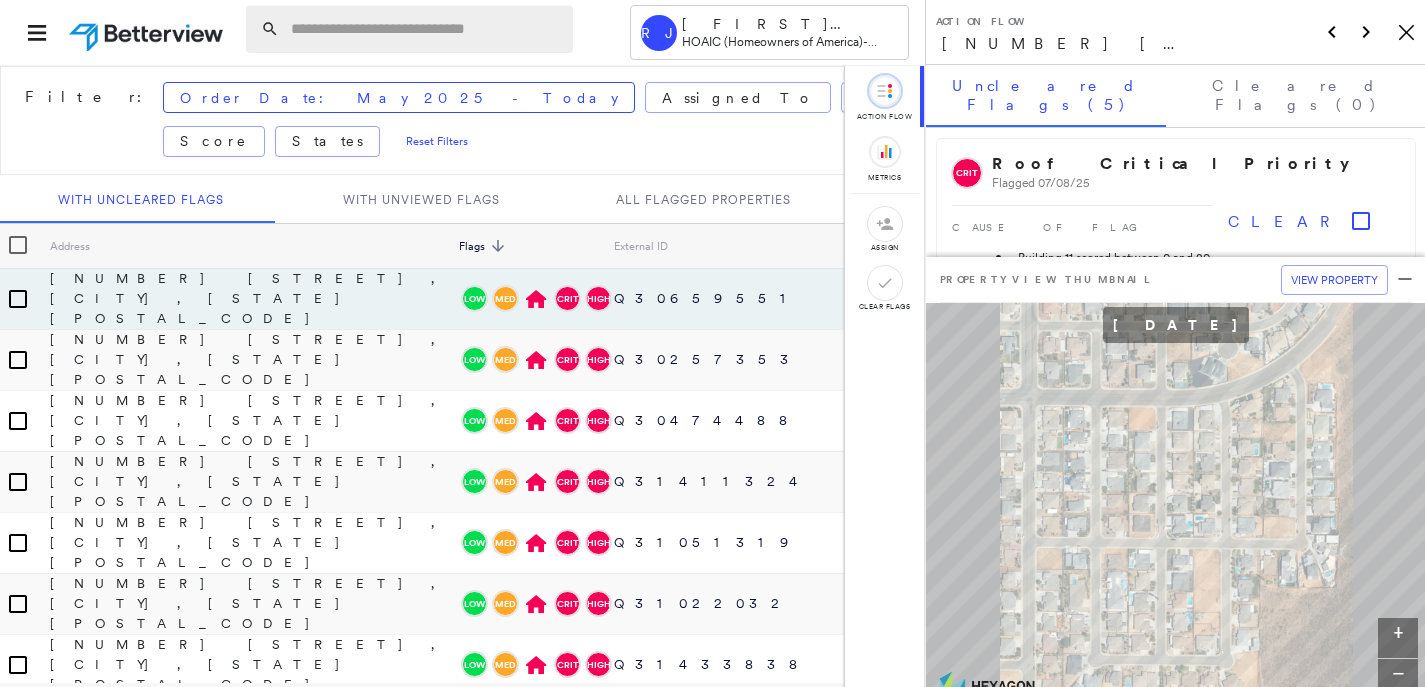 click at bounding box center (426, 29) 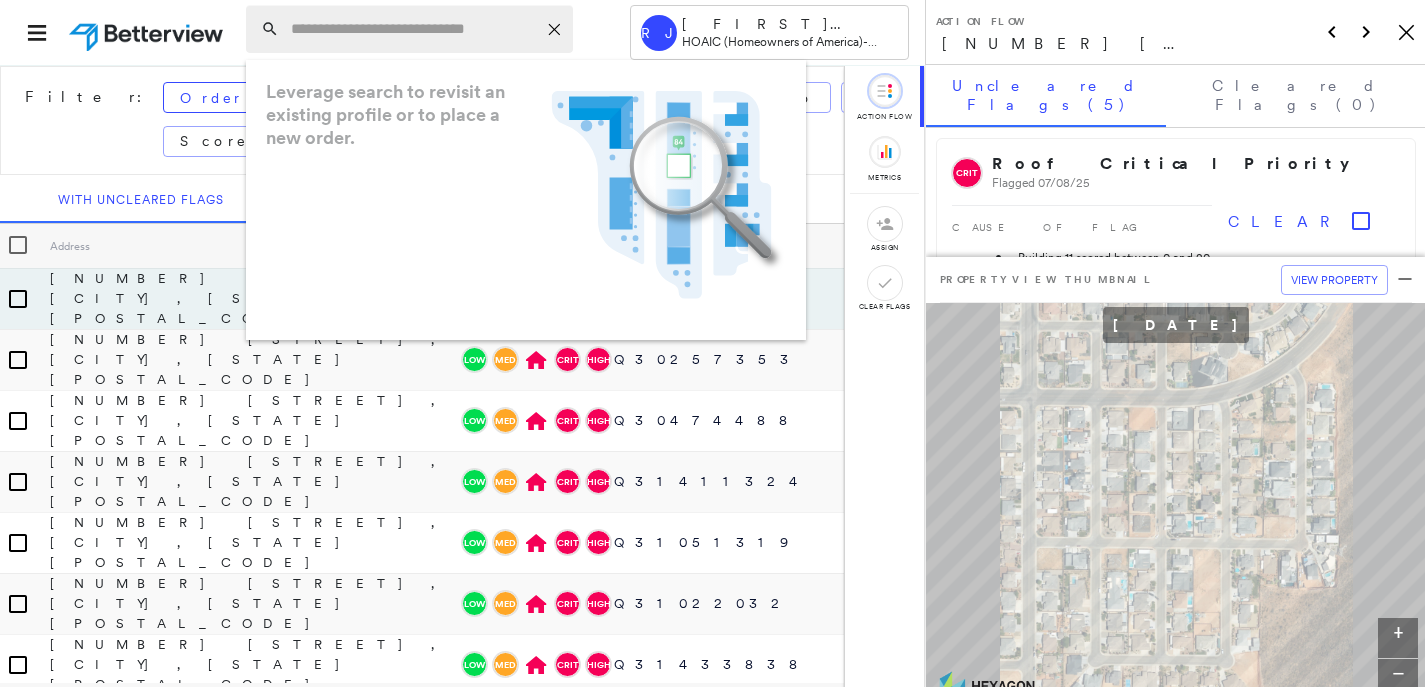 paste on "**********" 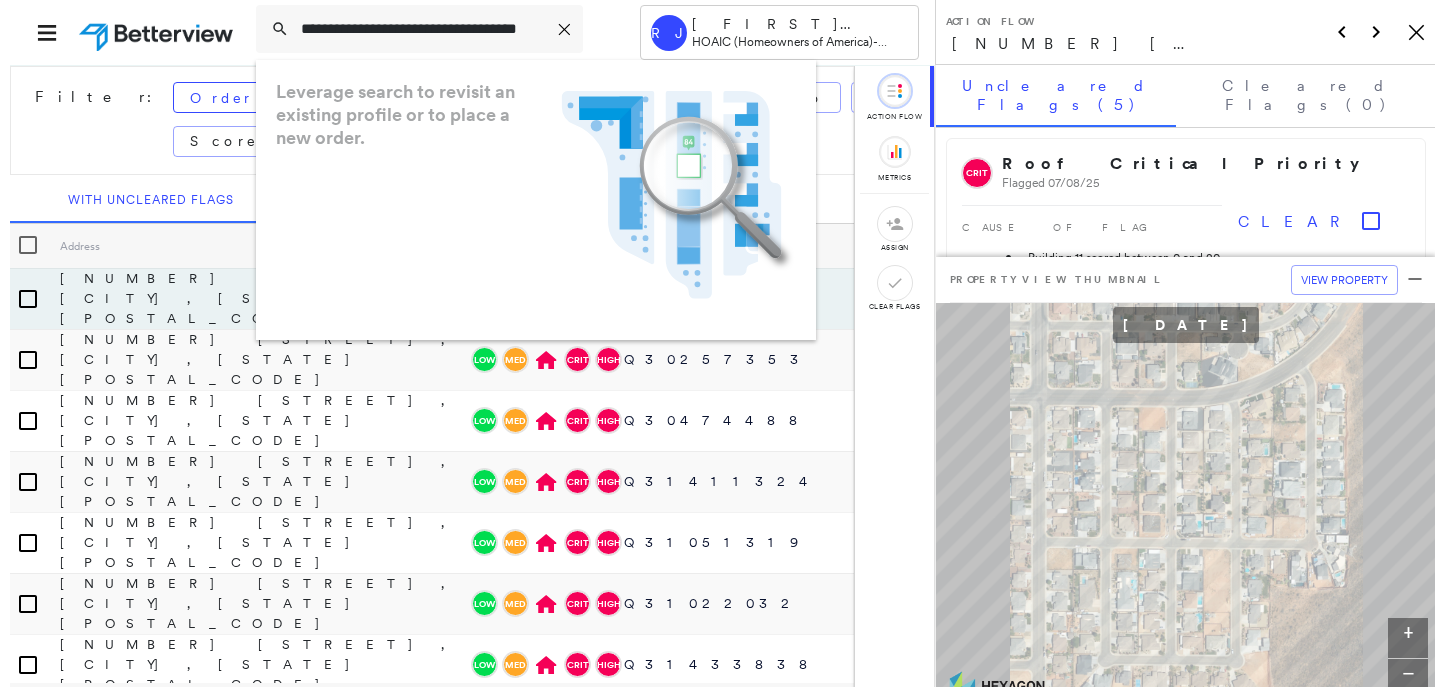 scroll, scrollTop: 0, scrollLeft: 46, axis: horizontal 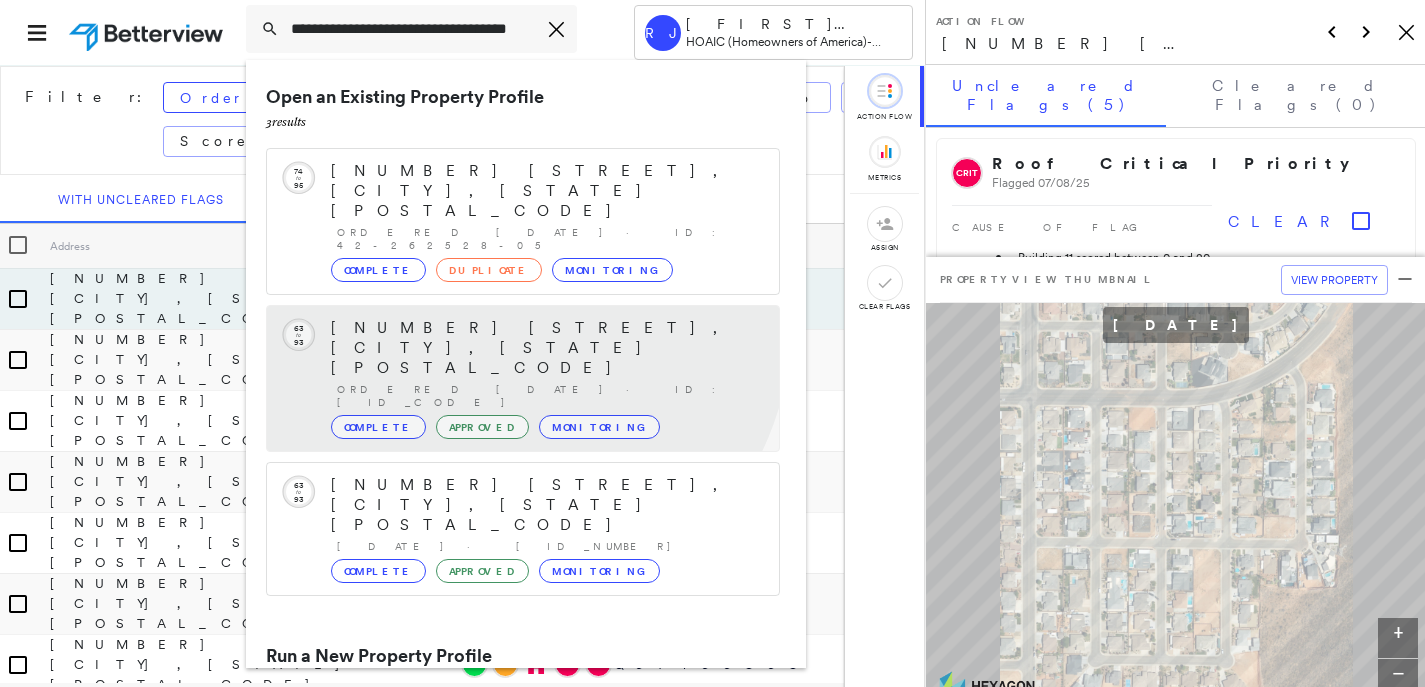 click on "1907 S RAYBURN CT, PASADENA, TX 77502" at bounding box center [545, 348] 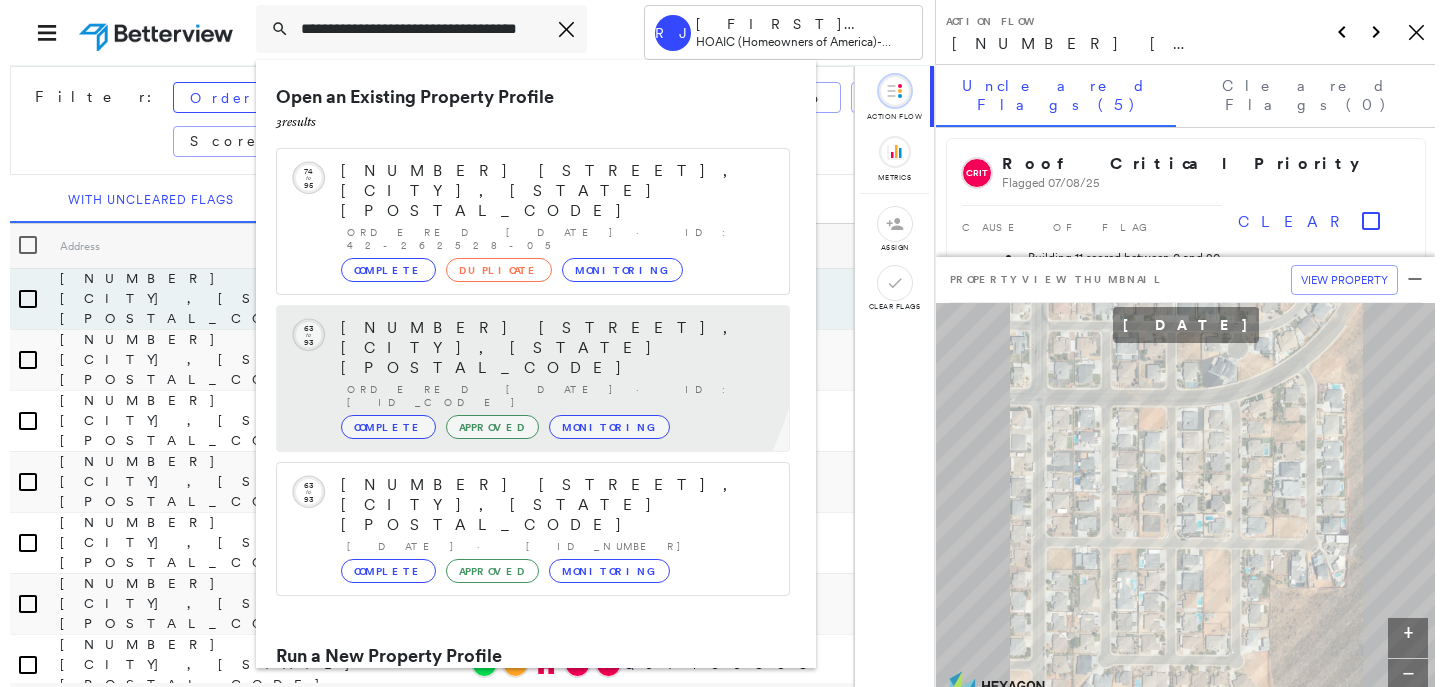 scroll, scrollTop: 0, scrollLeft: 0, axis: both 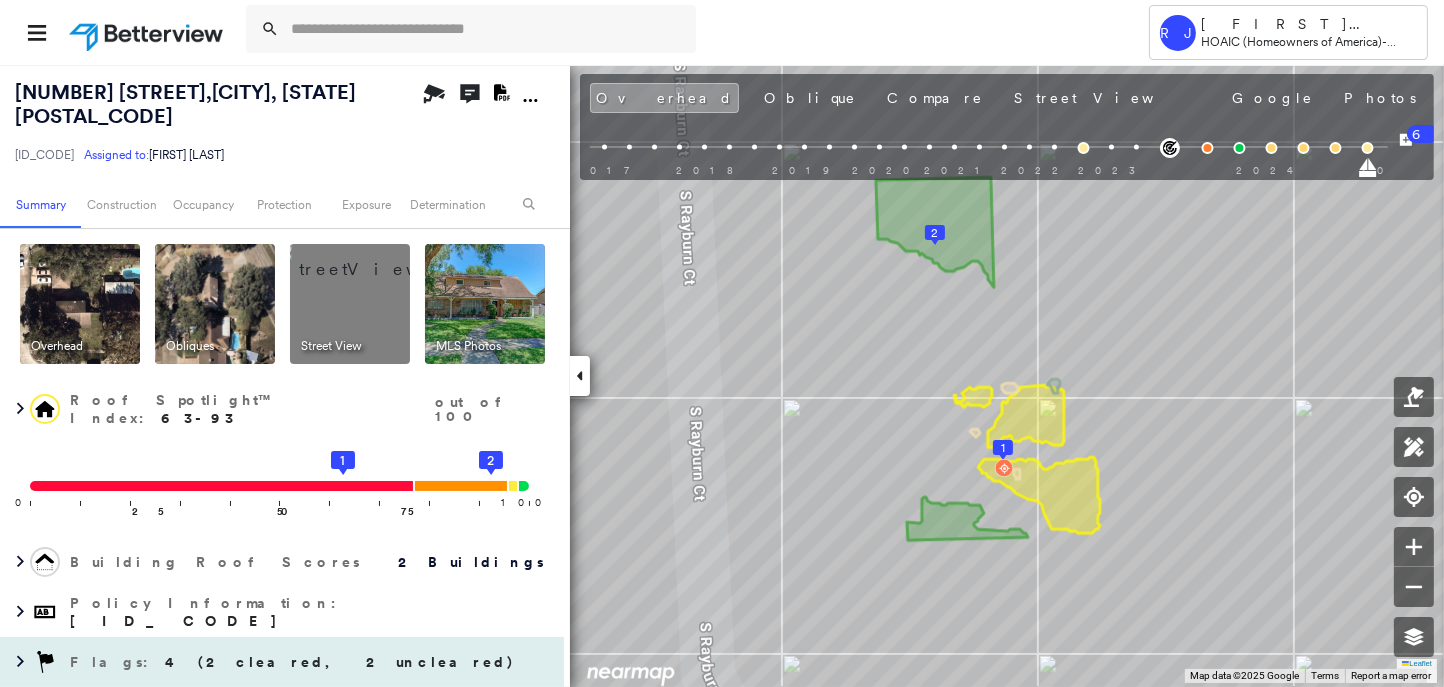 click on "4 (2 cleared, 2 uncleared)" at bounding box center (340, 662) 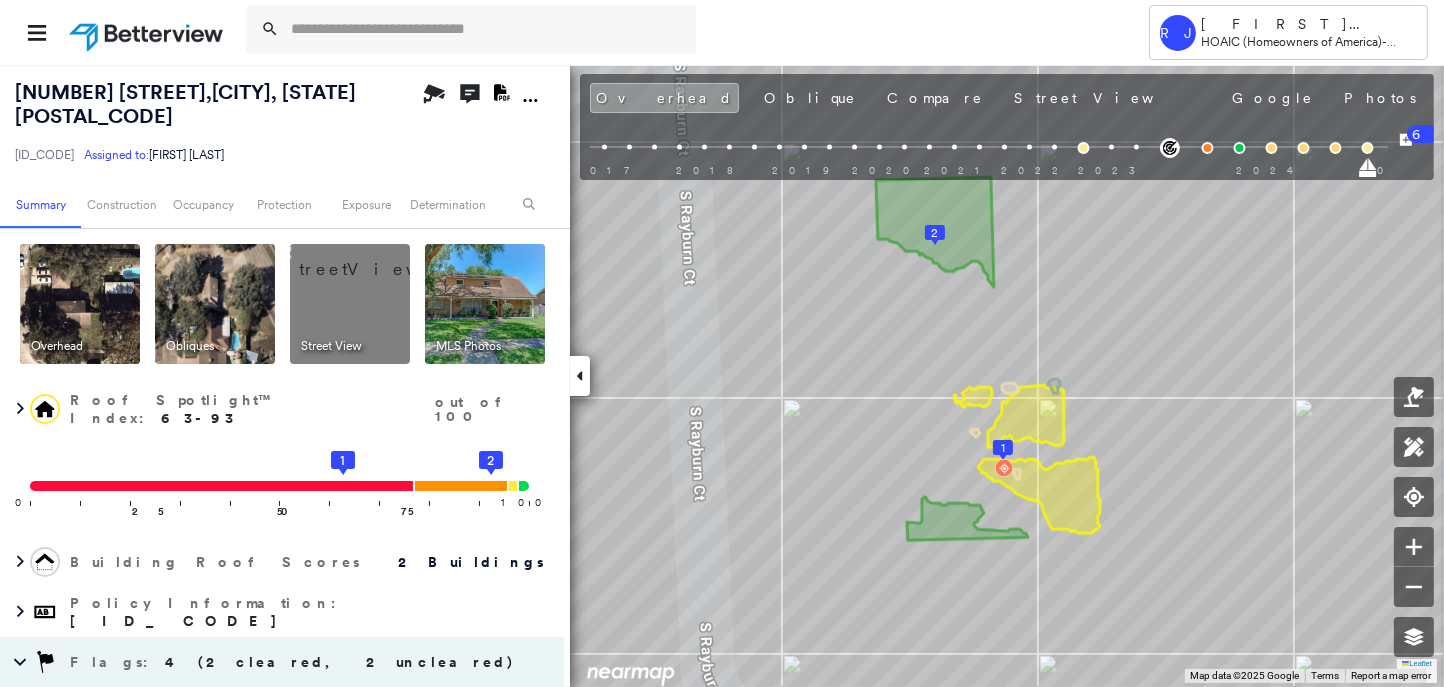 drag, startPoint x: 562, startPoint y: 307, endPoint x: 562, endPoint y: 341, distance: 34 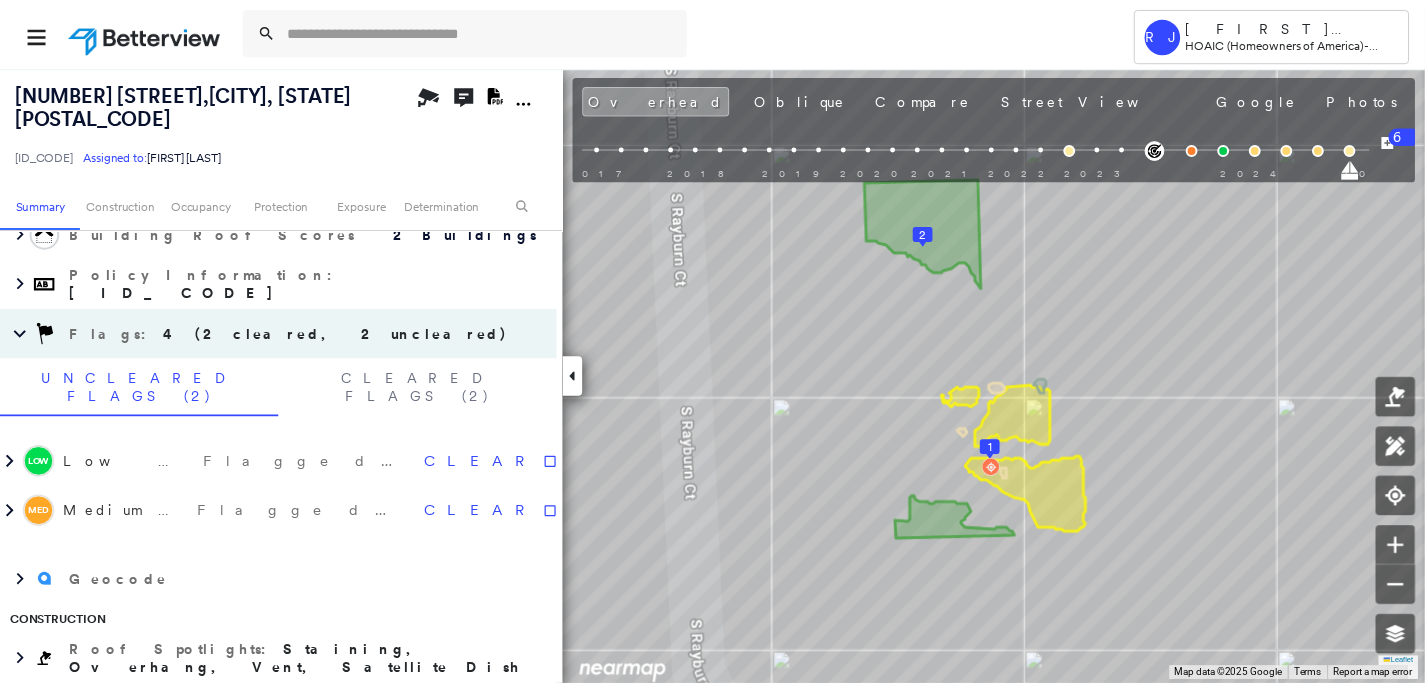 scroll, scrollTop: 355, scrollLeft: 0, axis: vertical 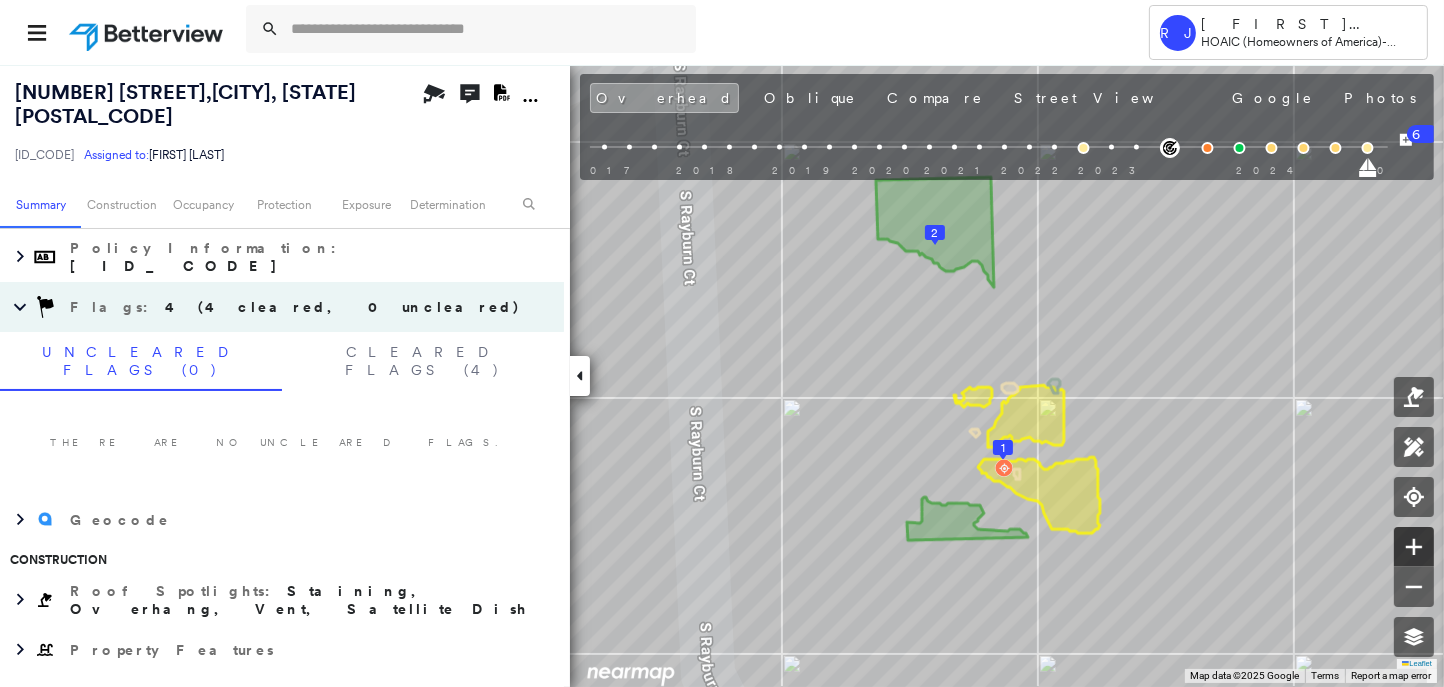 click at bounding box center [1414, 547] 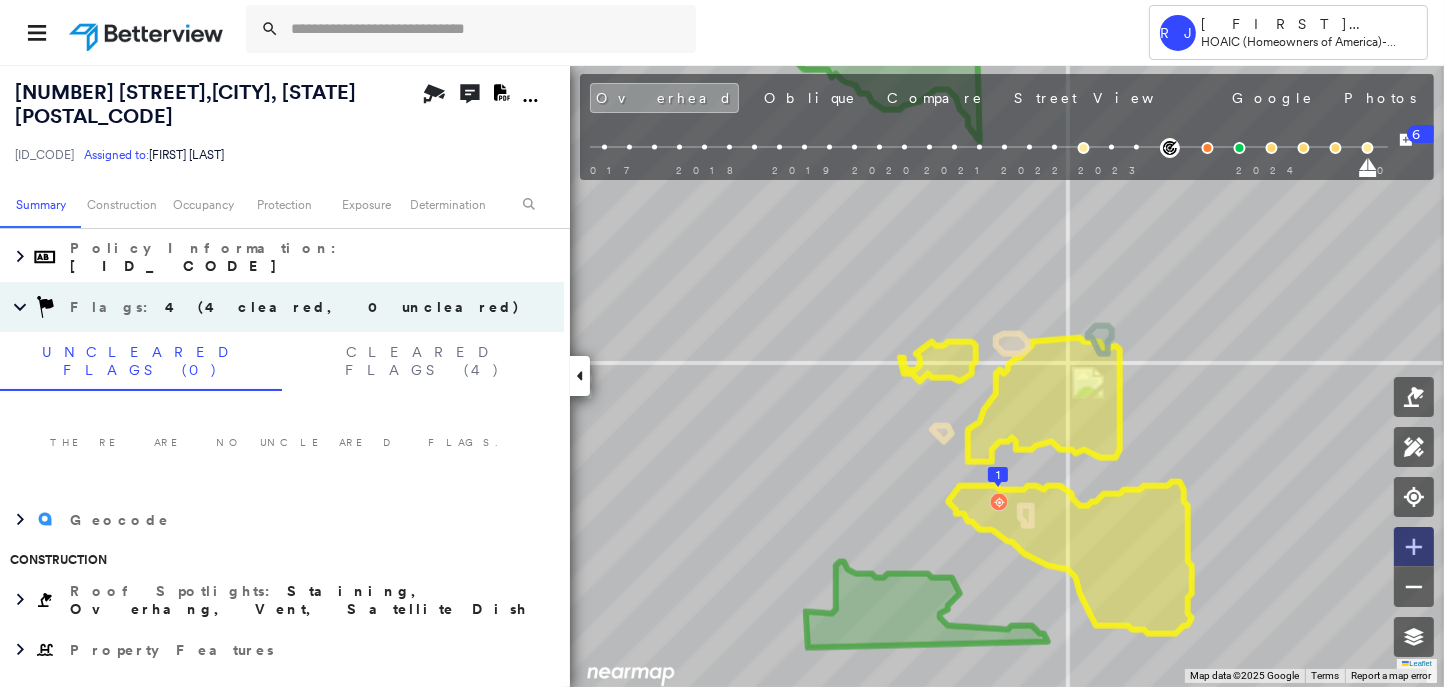 click at bounding box center [1414, 547] 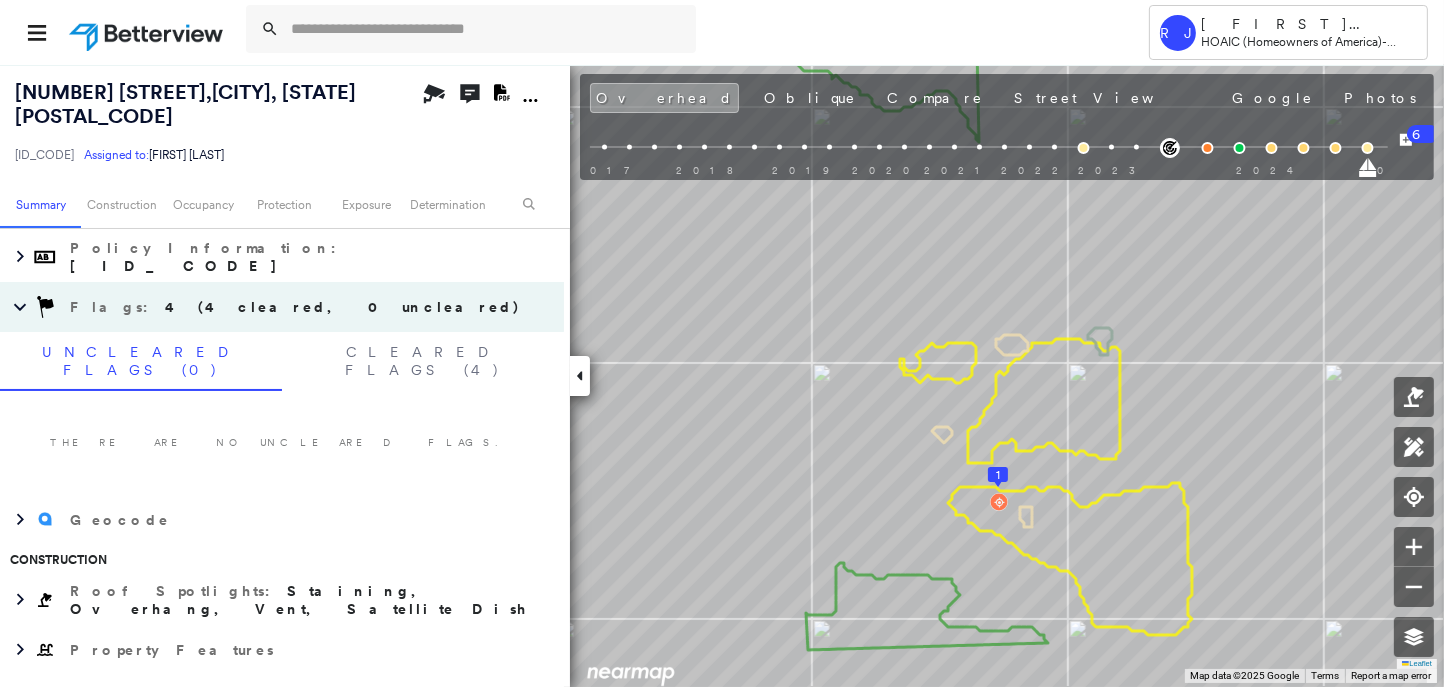 click at bounding box center [148, 32] 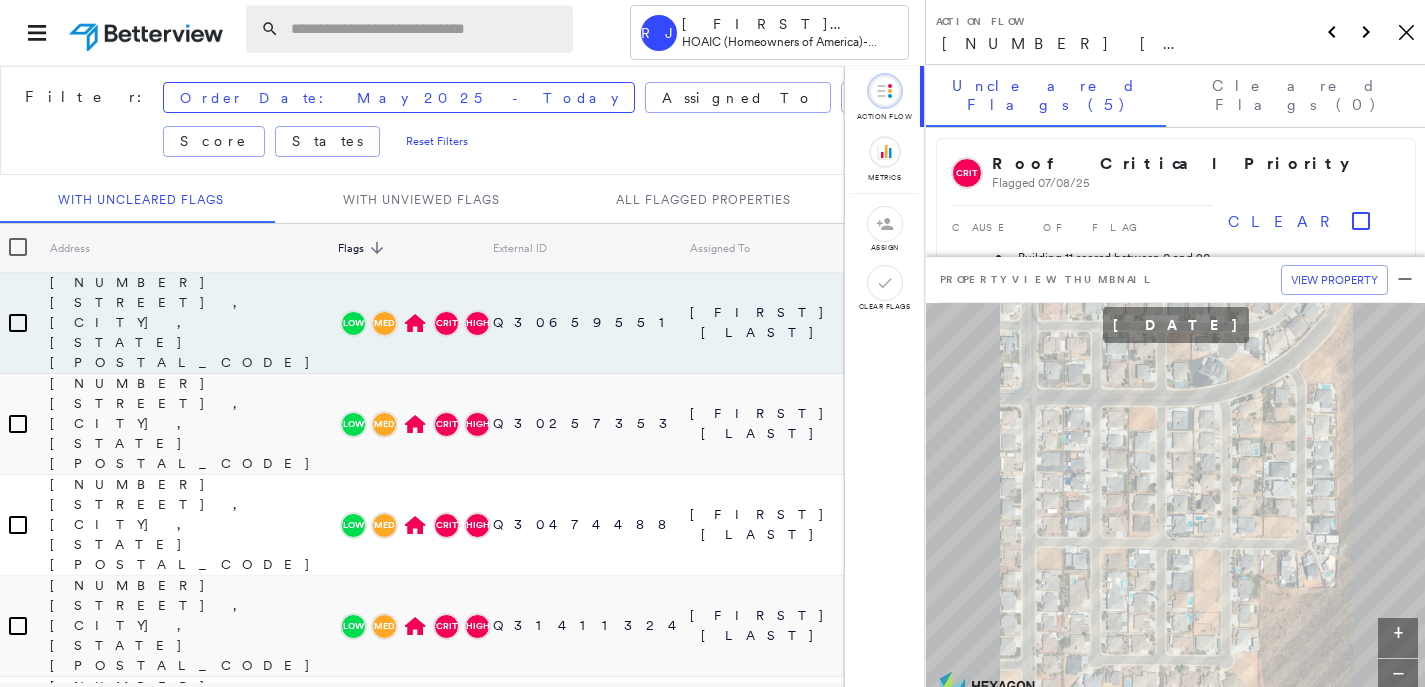 click at bounding box center (426, 29) 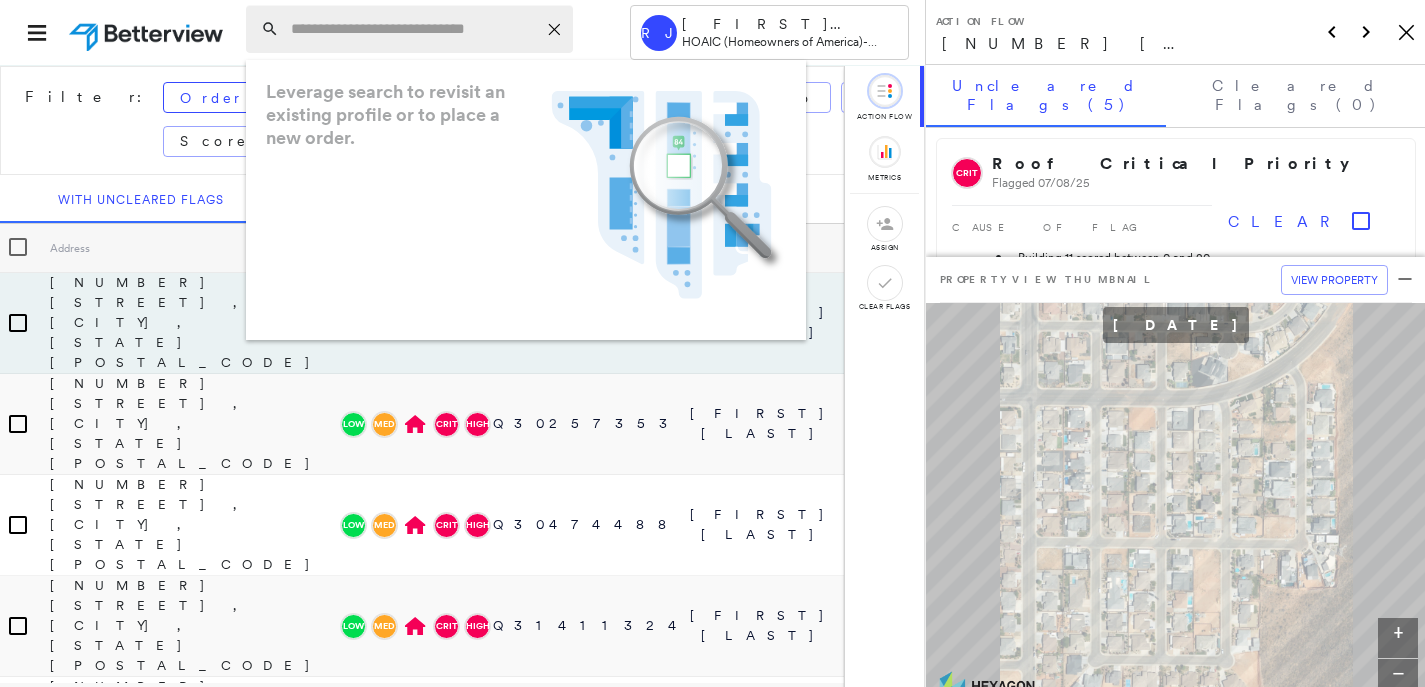 paste on "**********" 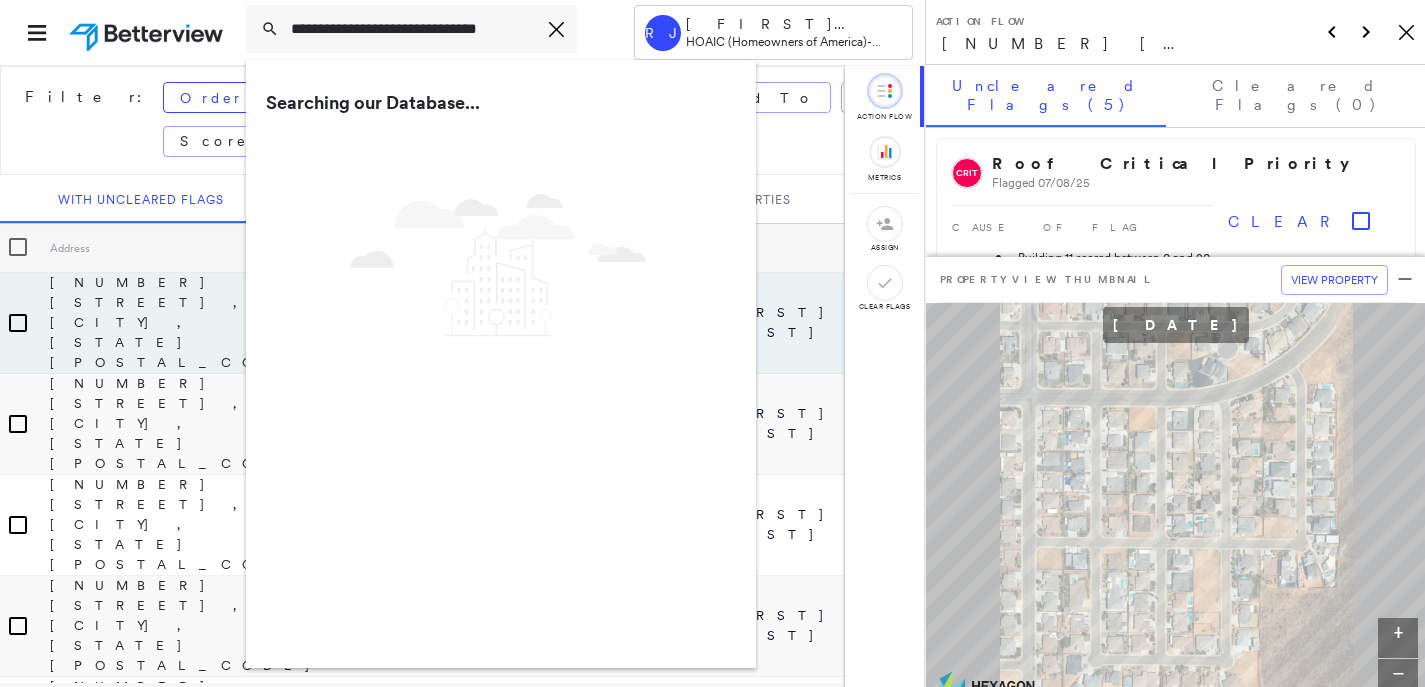 type on "**********" 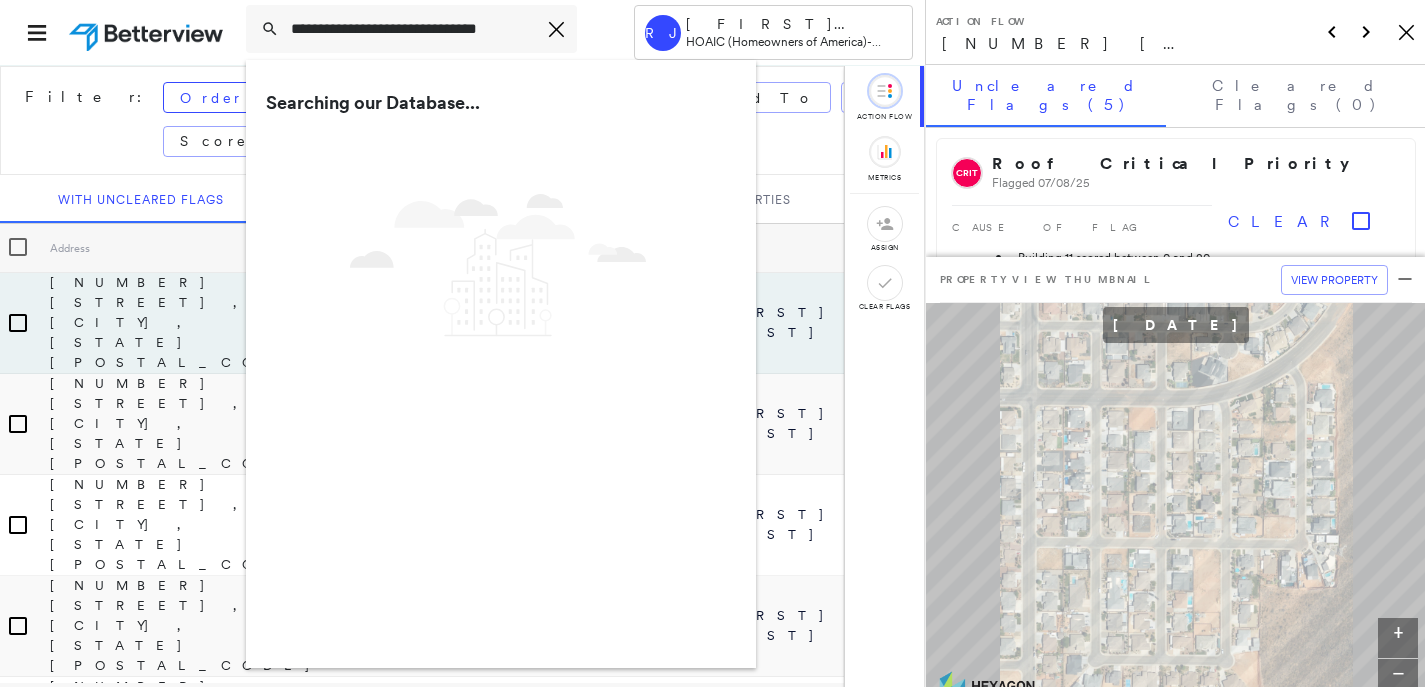 scroll, scrollTop: 0, scrollLeft: 0, axis: both 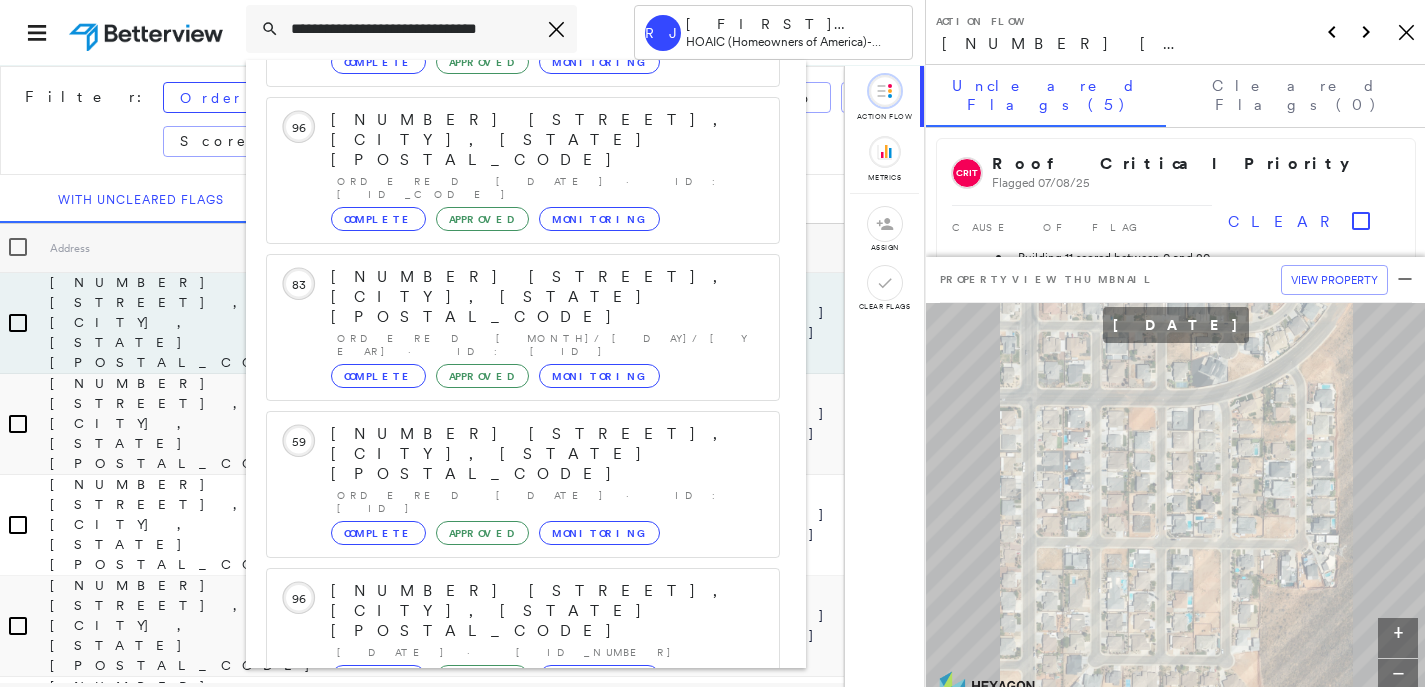 click on "61 S Ash Dr, Chandler, AZ 85224 Group Created with Sketch." at bounding box center [523, 890] 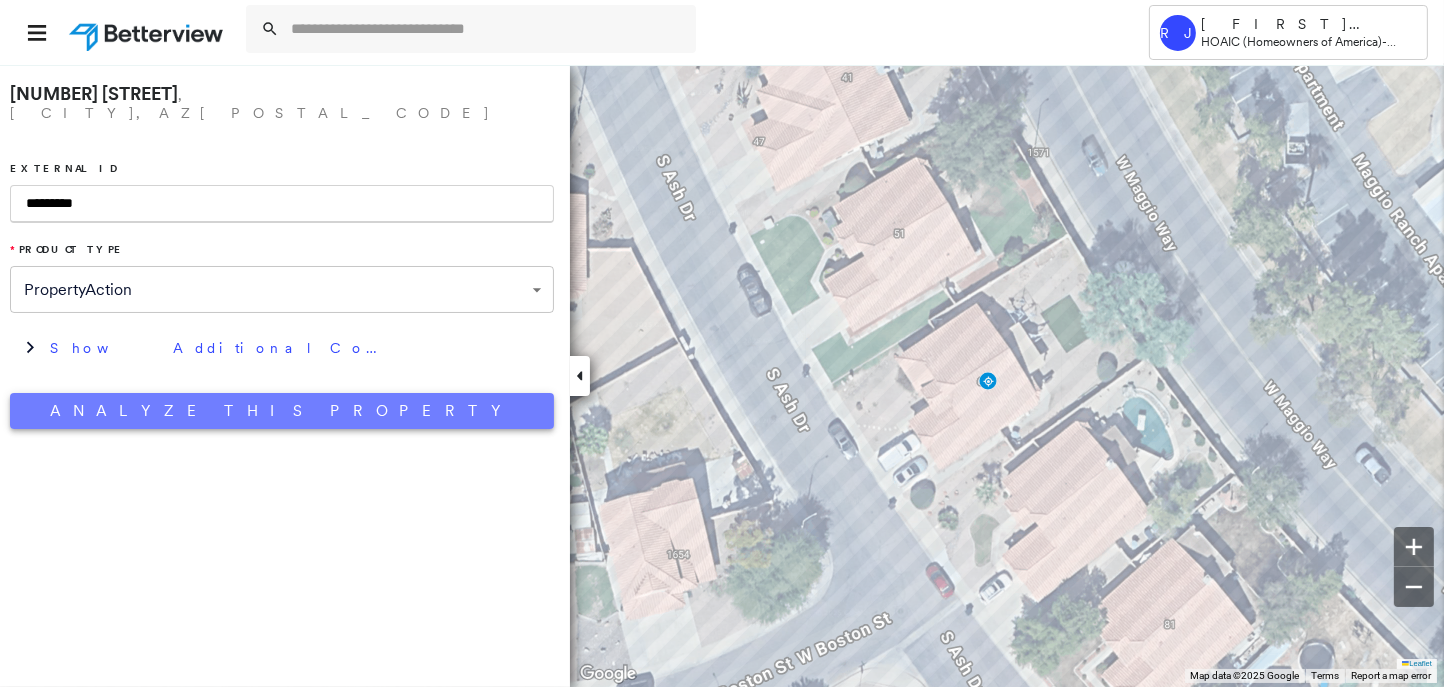 type on "*********" 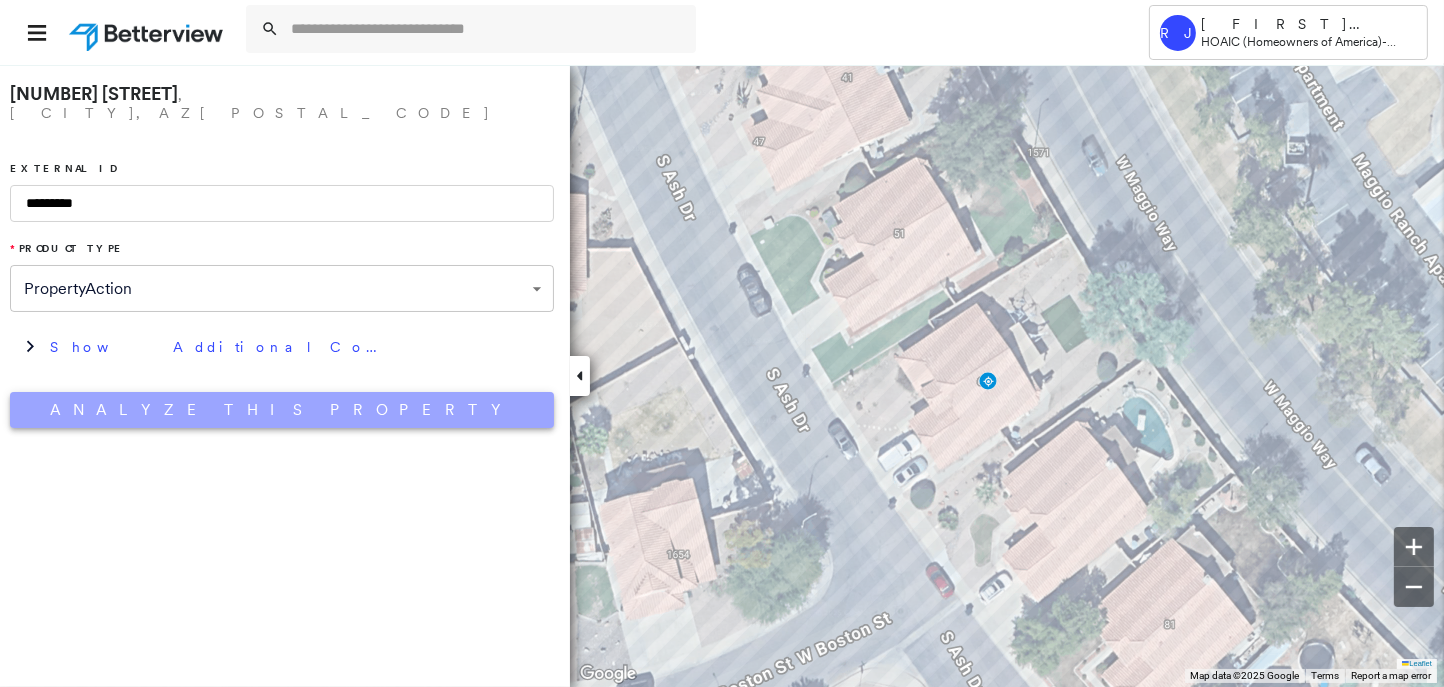 click on "Analyze This Property" at bounding box center [282, 410] 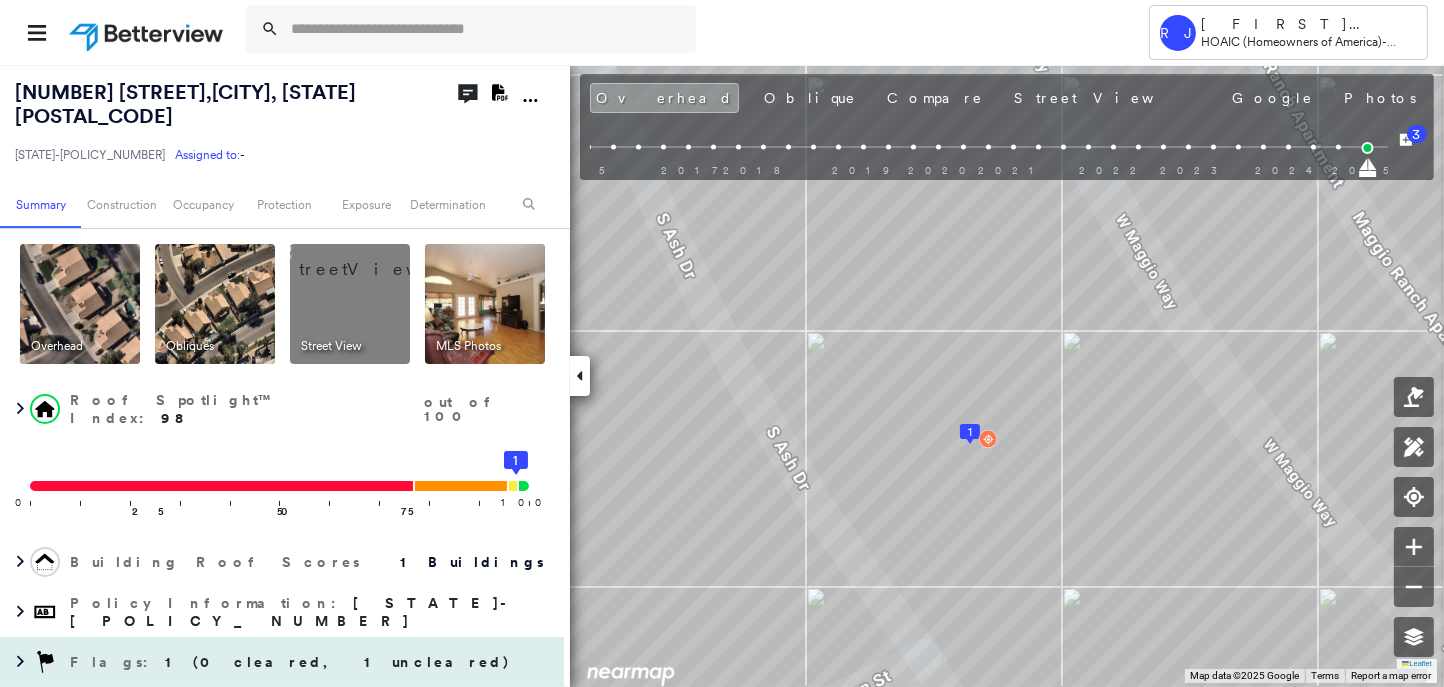 click on "1 (0 cleared, 1 uncleared)" at bounding box center [338, 662] 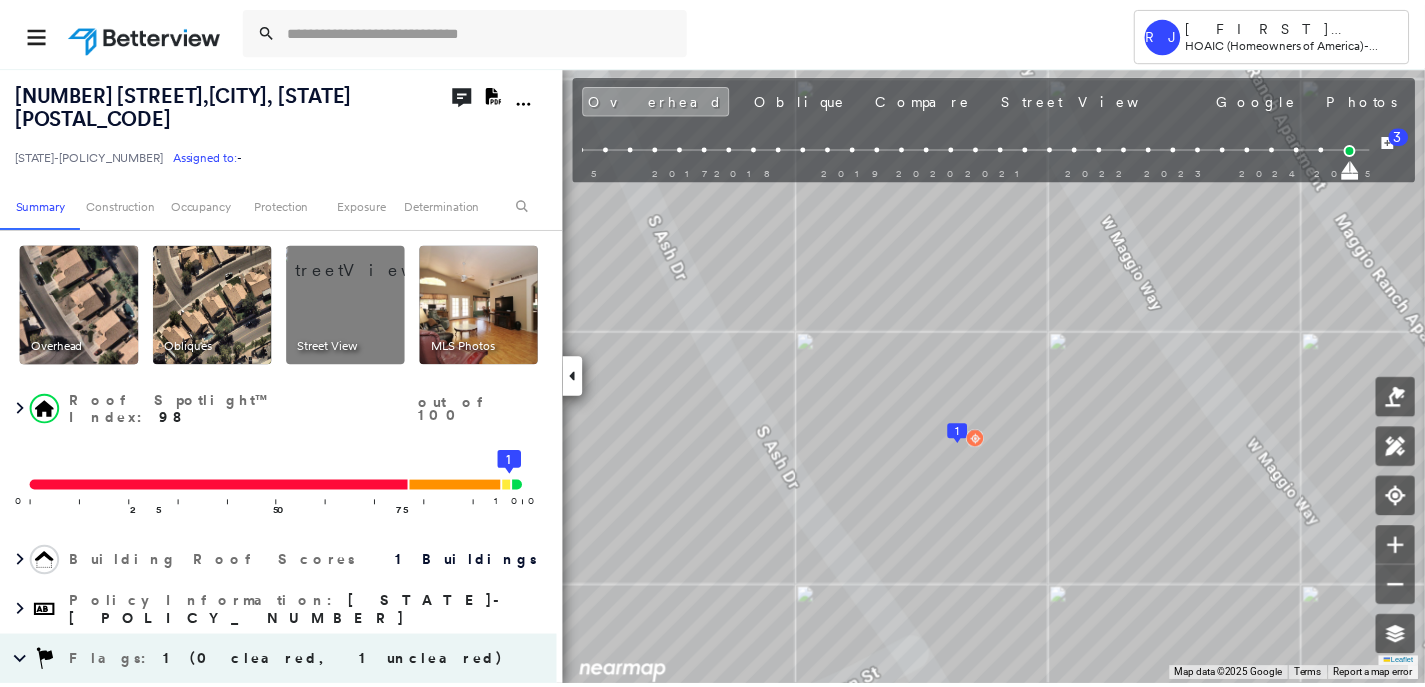 scroll, scrollTop: 390, scrollLeft: 0, axis: vertical 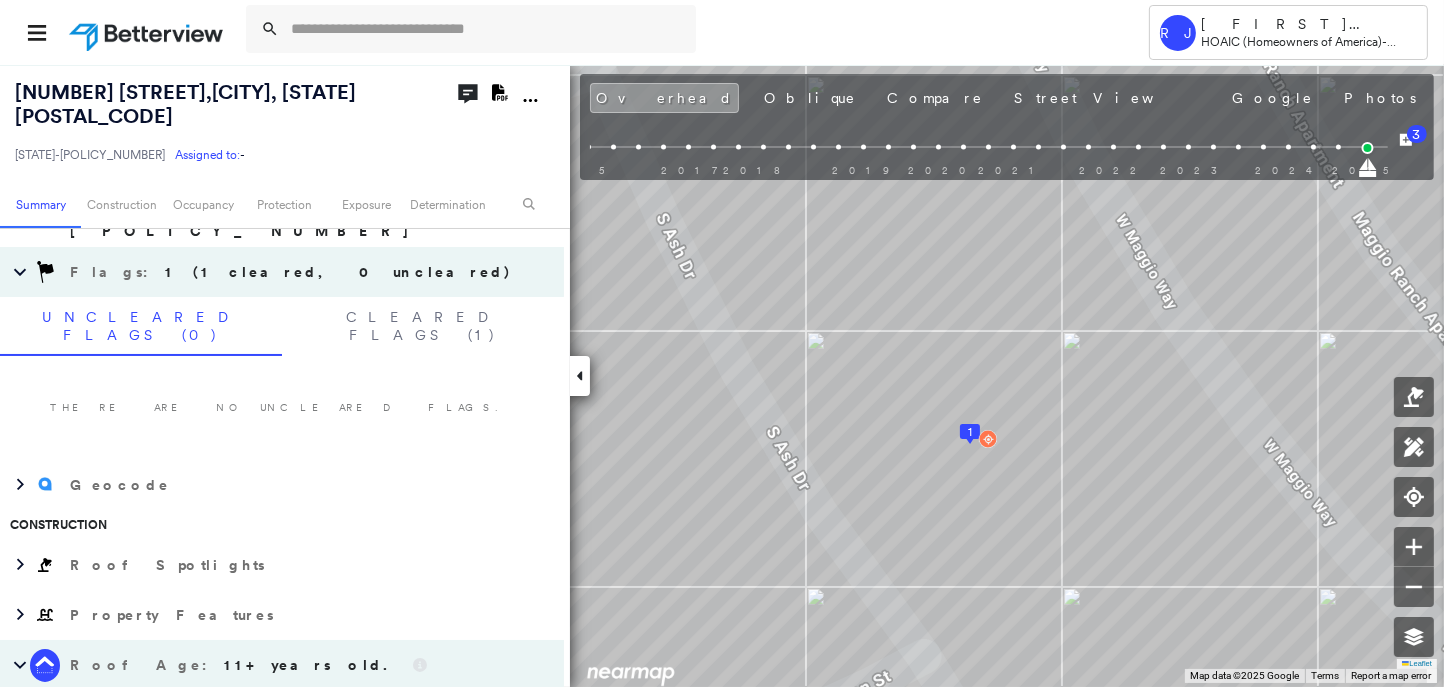 click at bounding box center (148, 32) 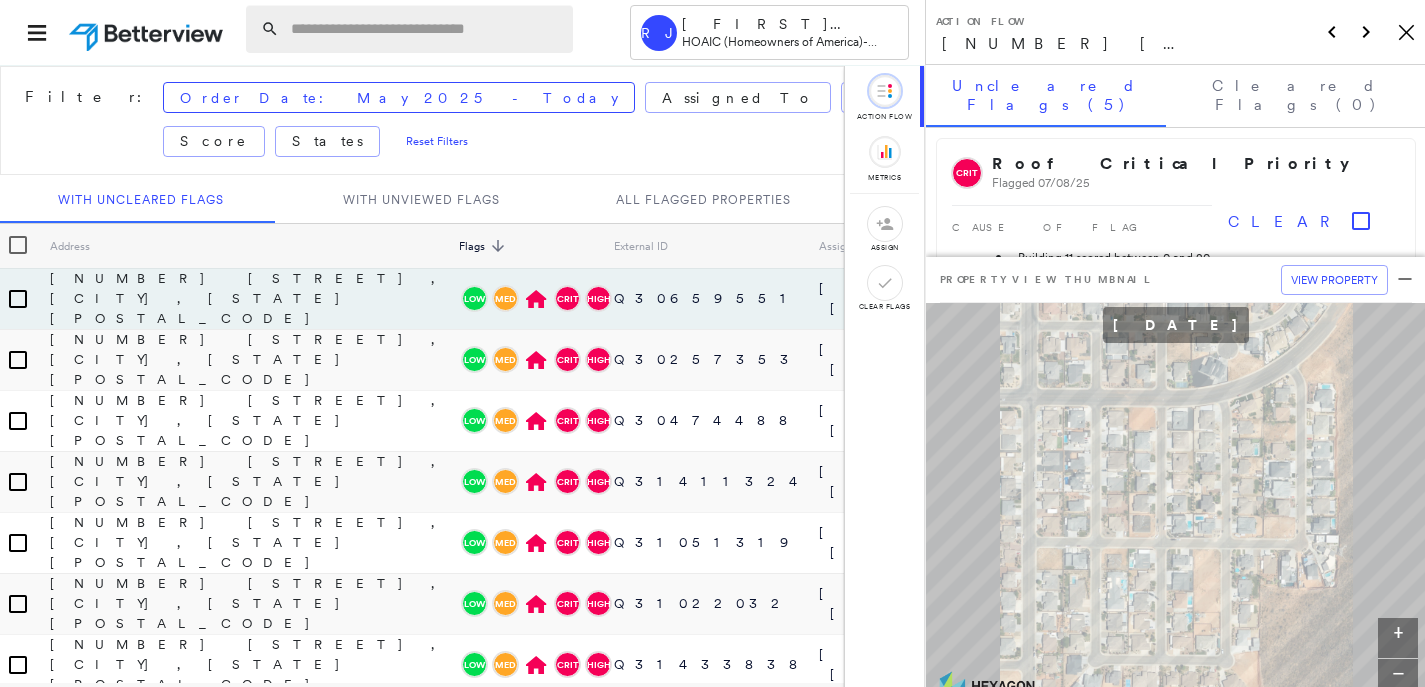 click at bounding box center (426, 29) 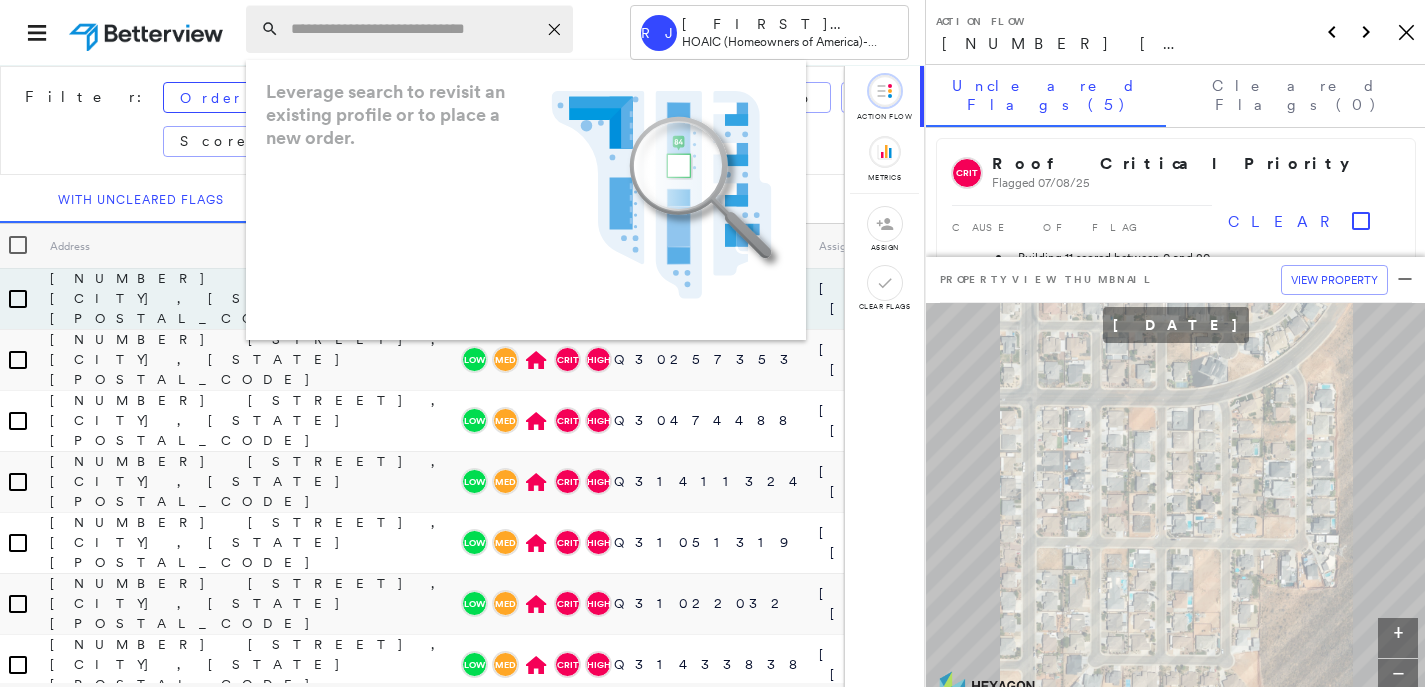 paste on "**********" 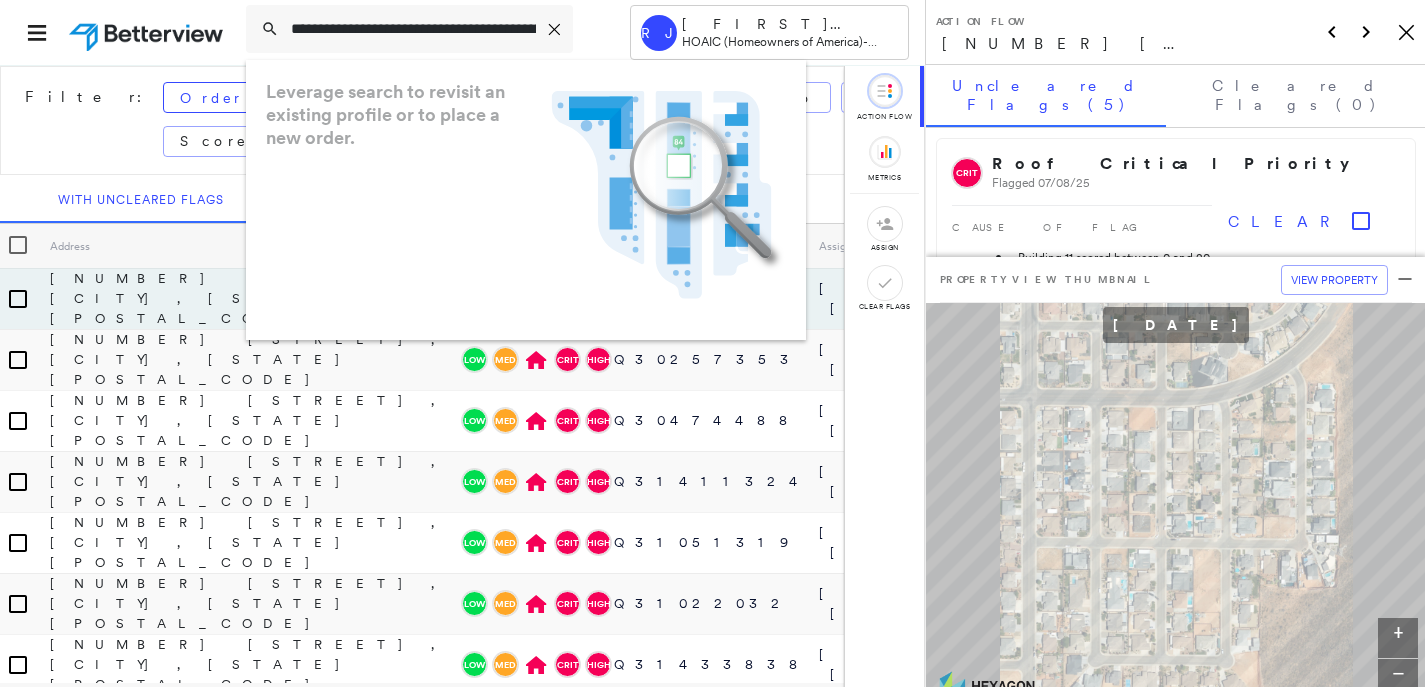 scroll, scrollTop: 0, scrollLeft: 110, axis: horizontal 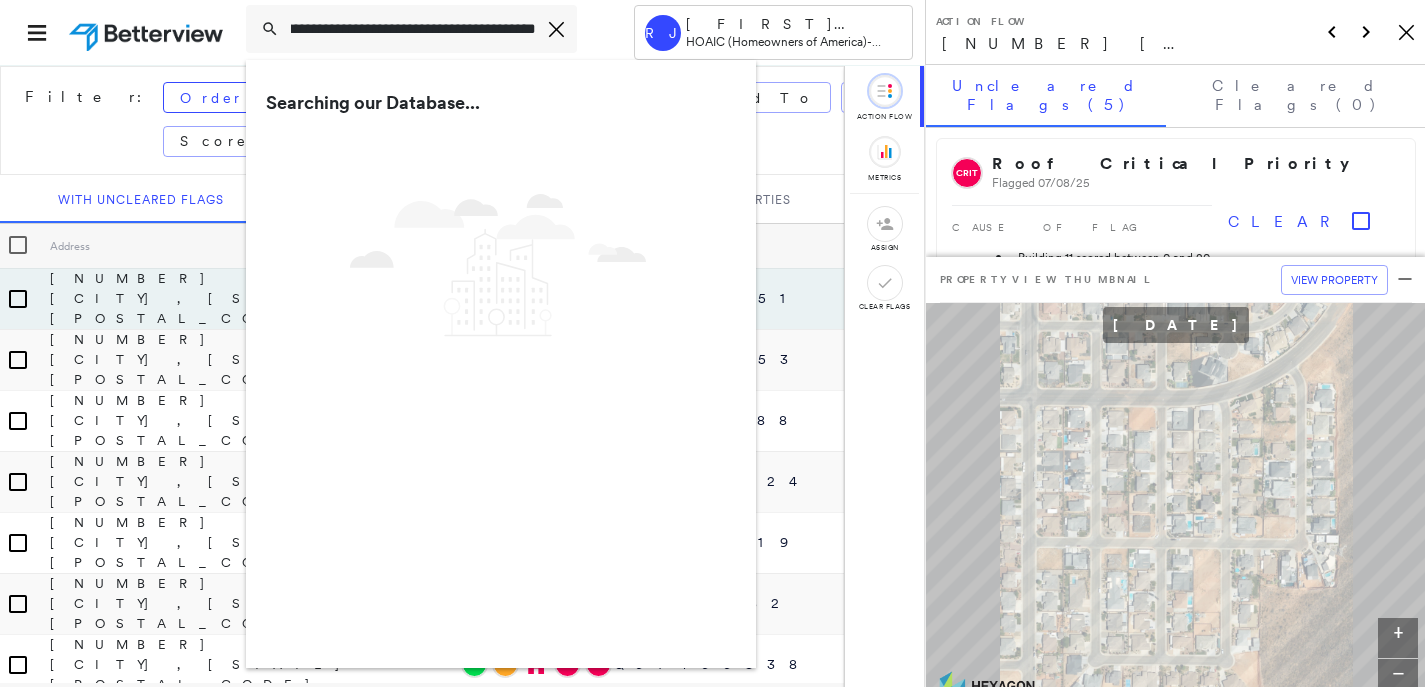 type on "**********" 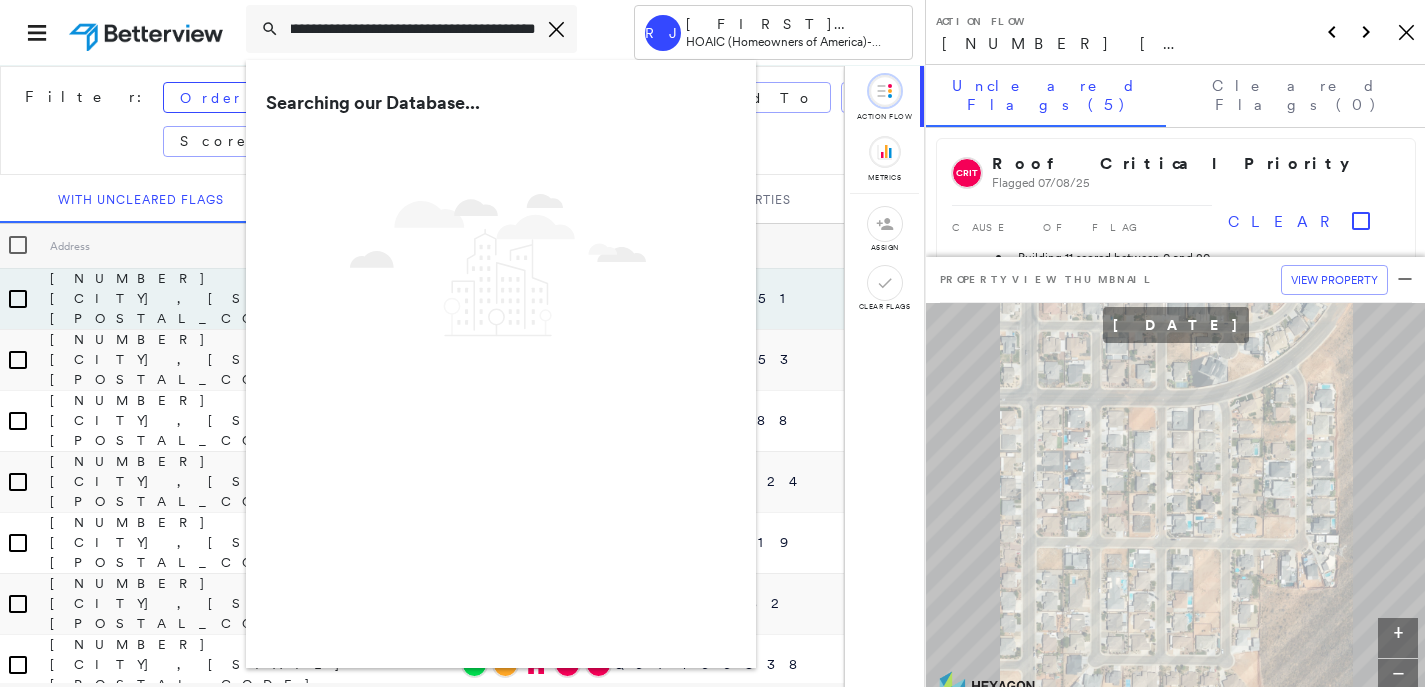 scroll, scrollTop: 0, scrollLeft: 0, axis: both 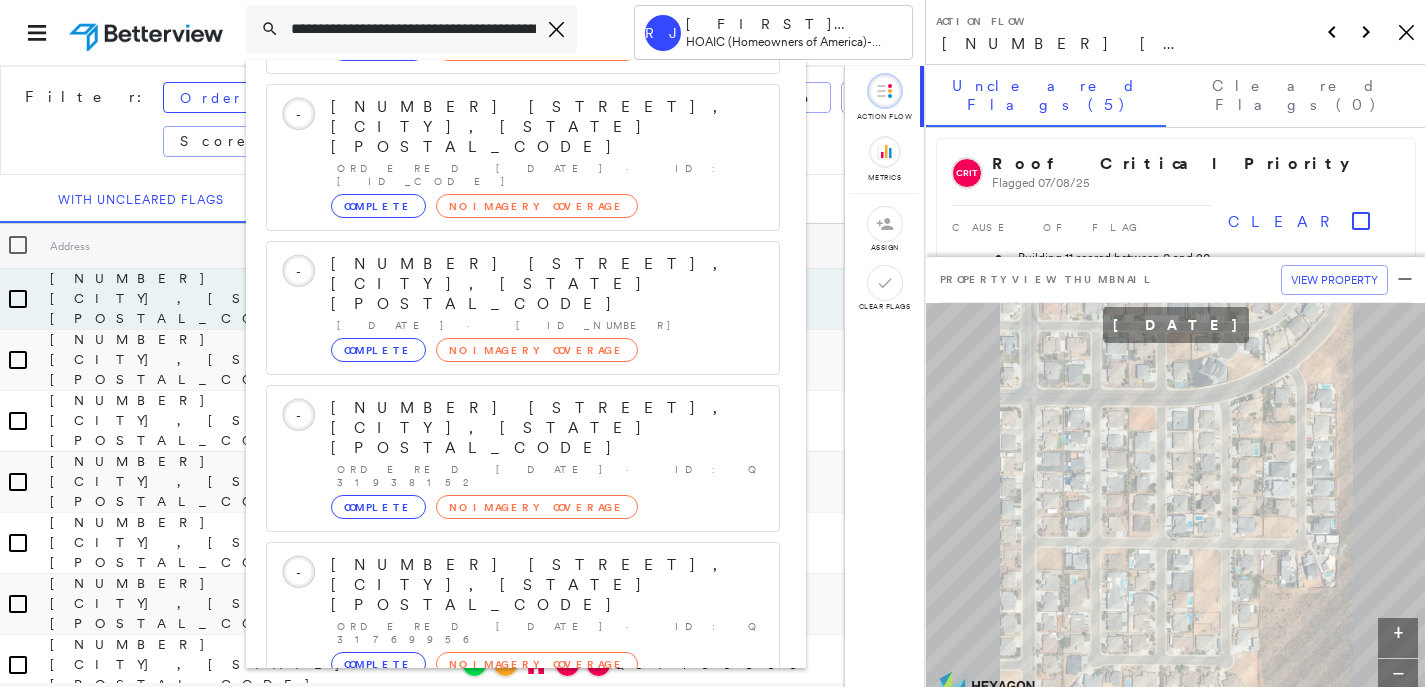 click on "594 Spanish Wells Rd, Summerville, SC 29486" at bounding box center [501, 877] 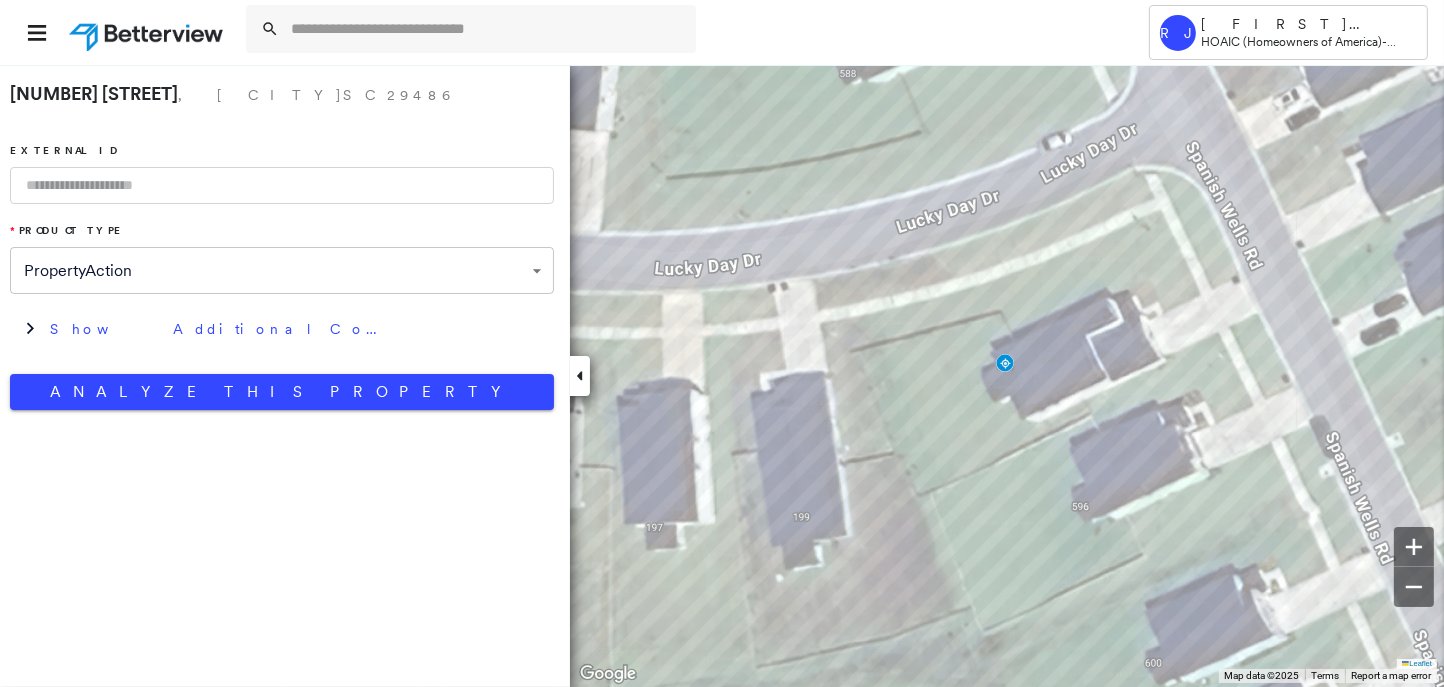click at bounding box center (282, 185) 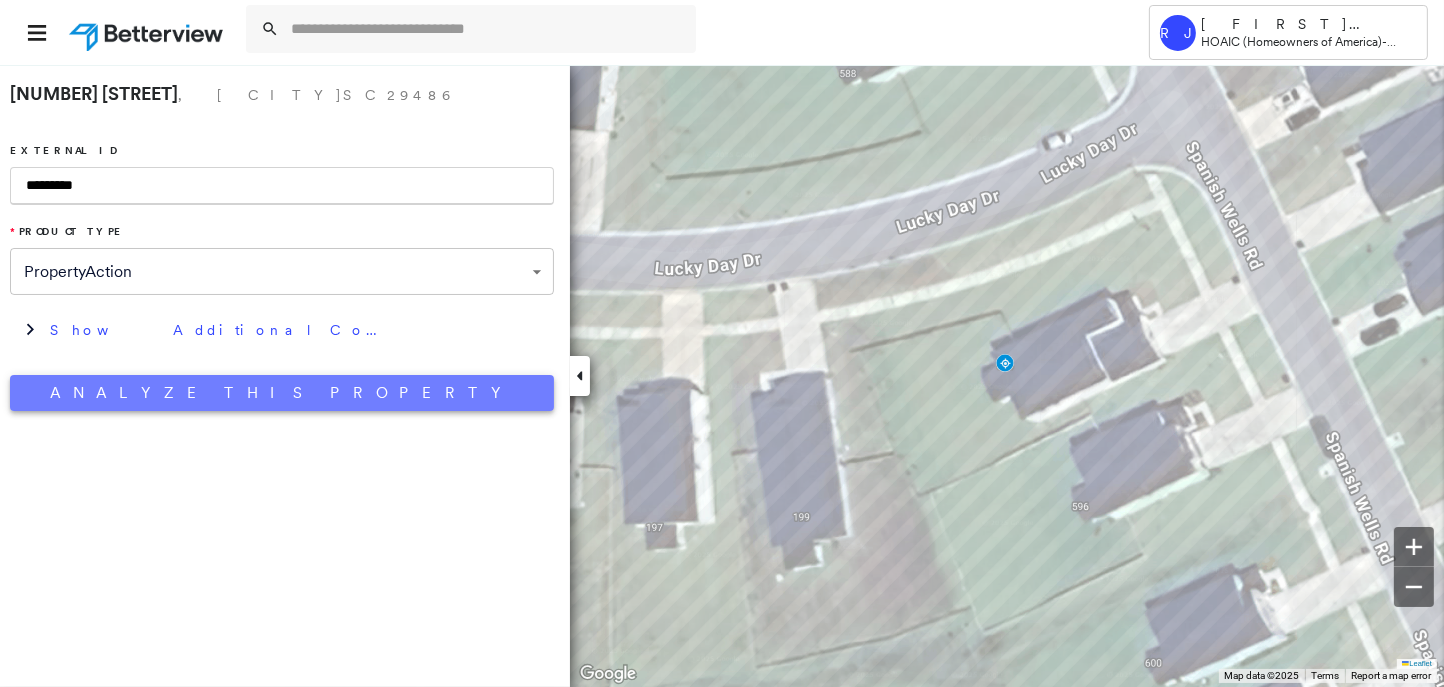 type on "*********" 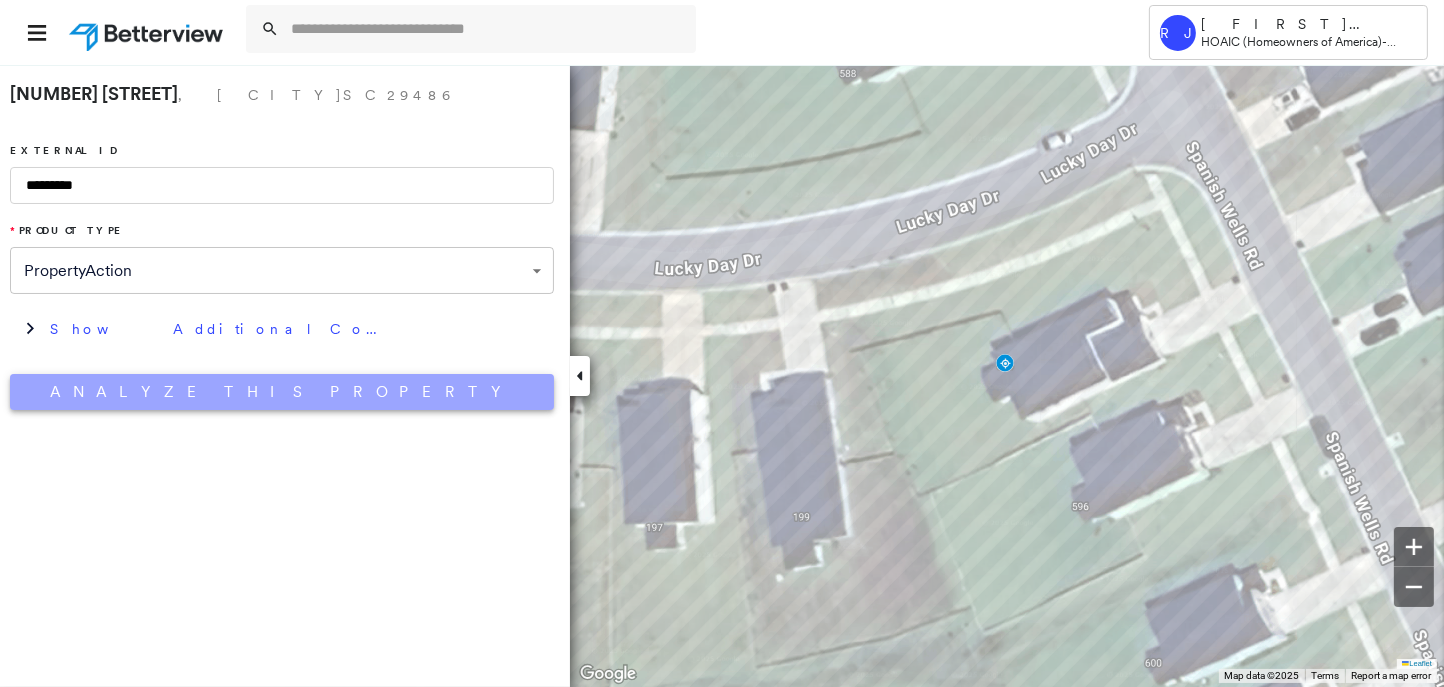 click on "Analyze This Property" at bounding box center (282, 392) 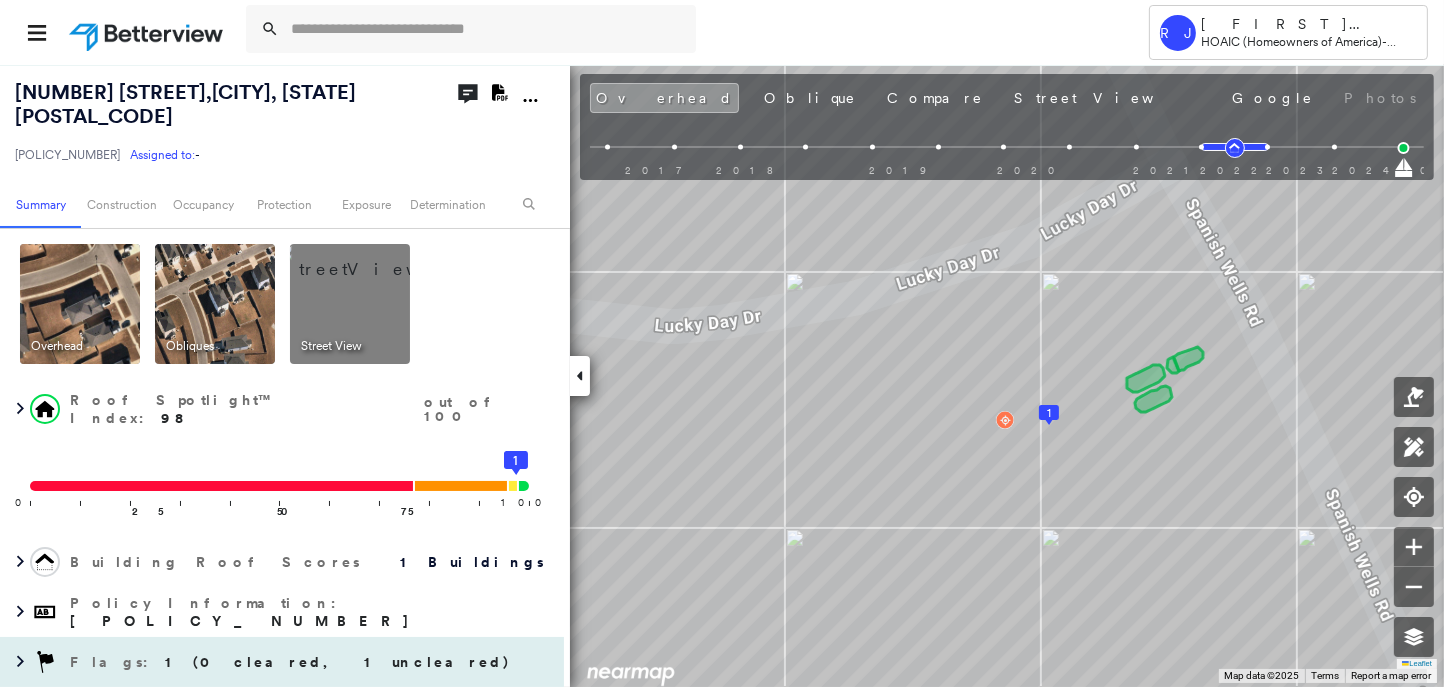 click on "Flags :  1 (0 cleared, 1 uncleared)" at bounding box center [282, 662] 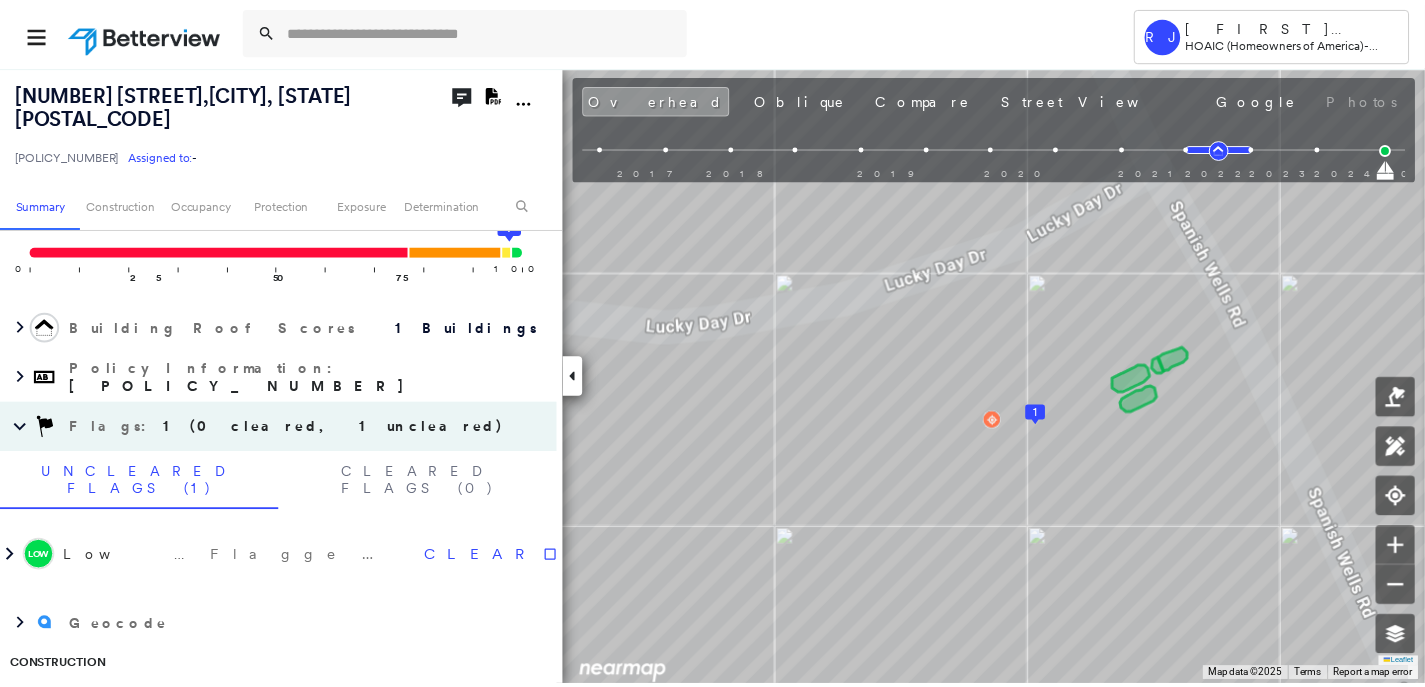 scroll, scrollTop: 244, scrollLeft: 0, axis: vertical 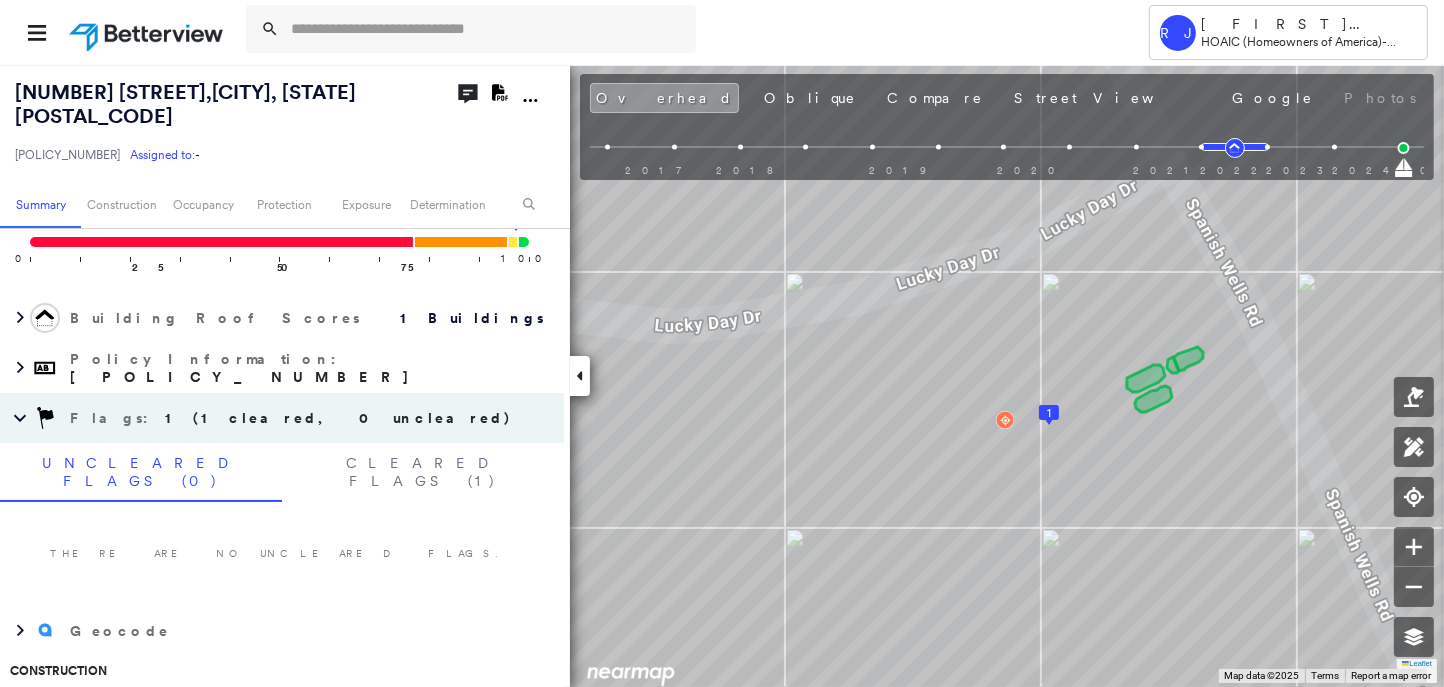 click at bounding box center [148, 32] 